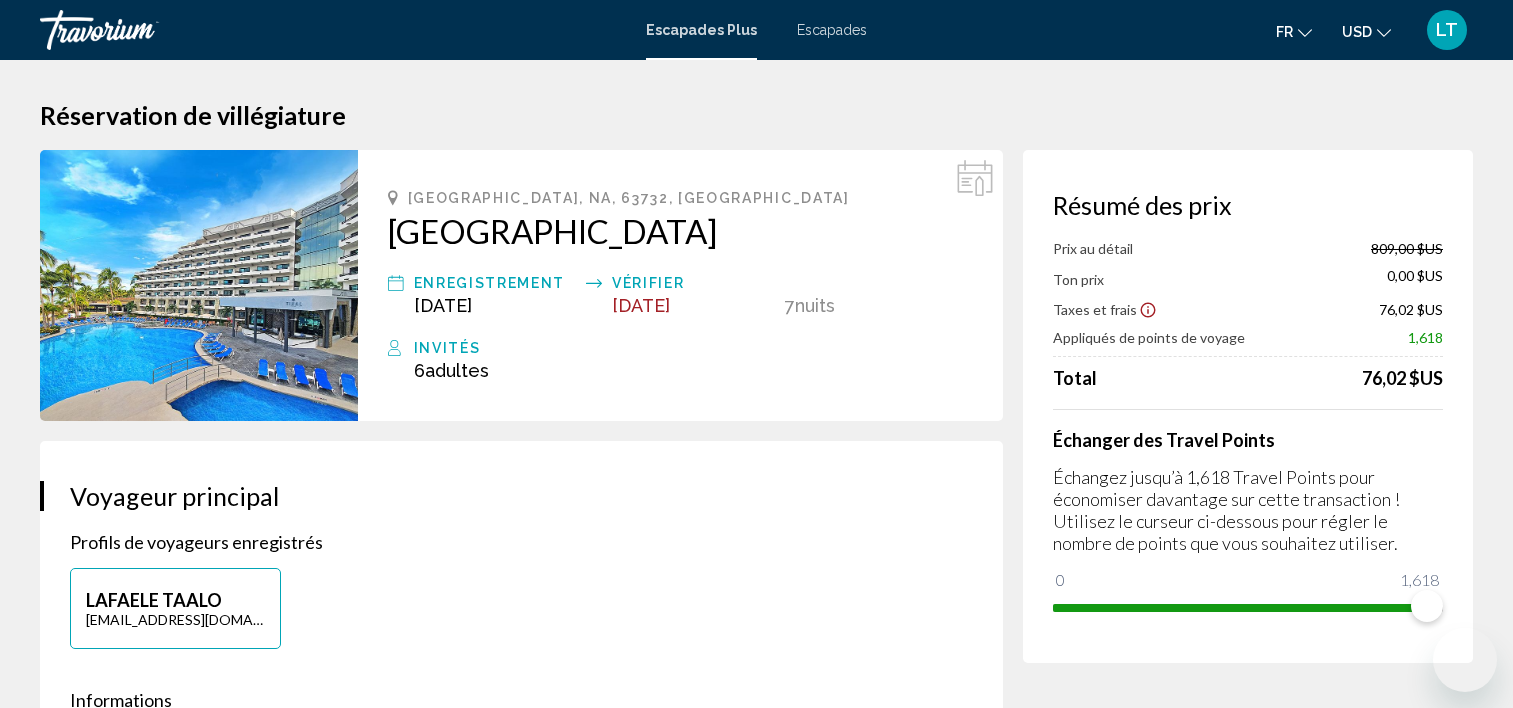 scroll, scrollTop: 0, scrollLeft: 0, axis: both 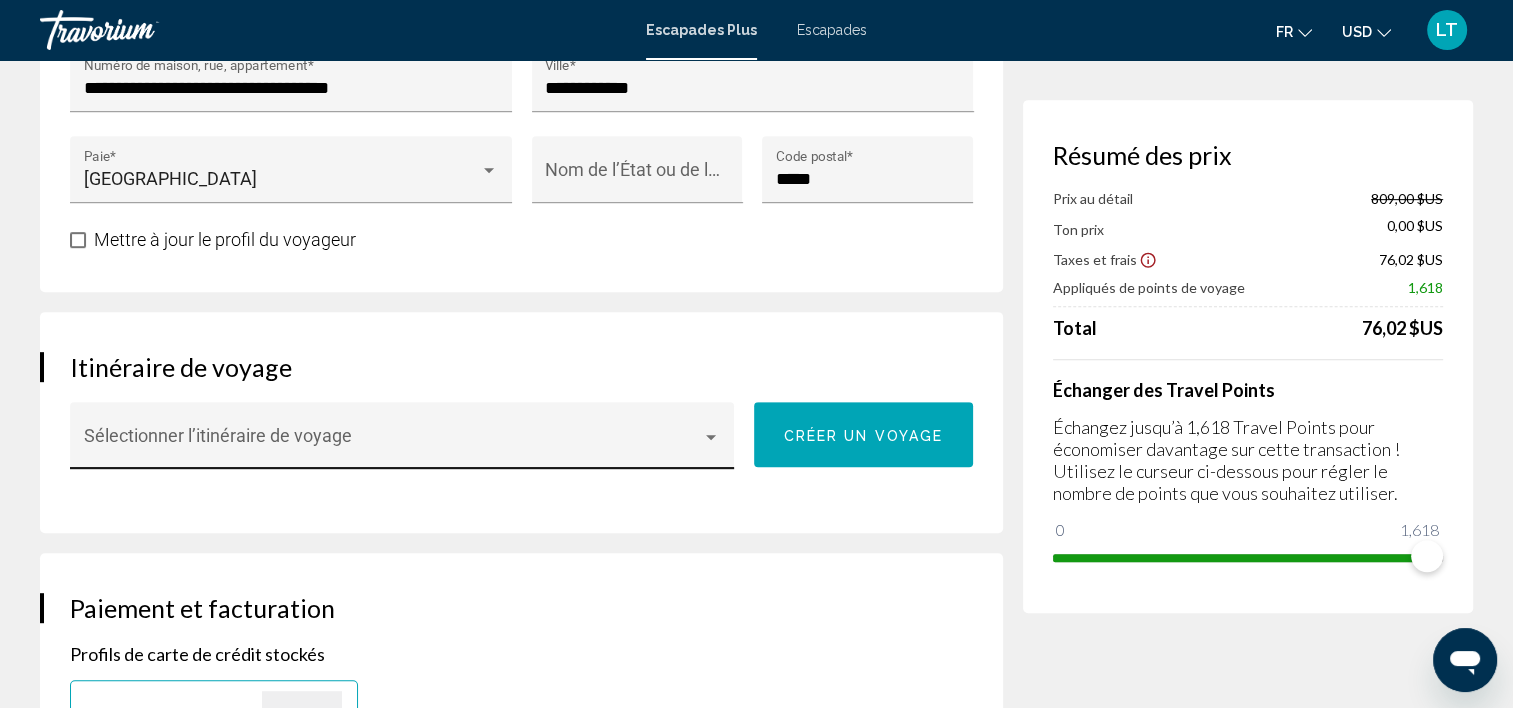 click on "Sélectionner l’itinéraire de voyage" at bounding box center (402, 435) 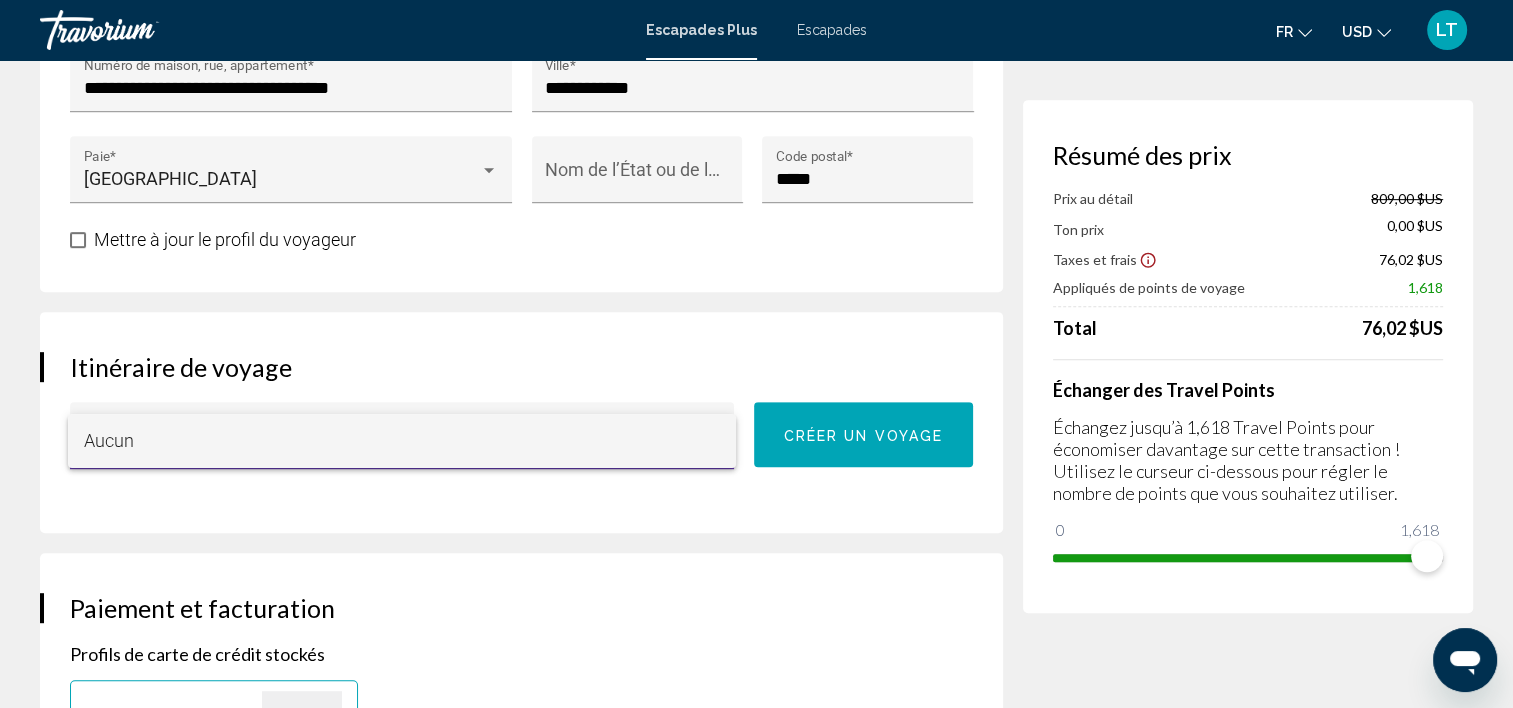 click at bounding box center (756, 354) 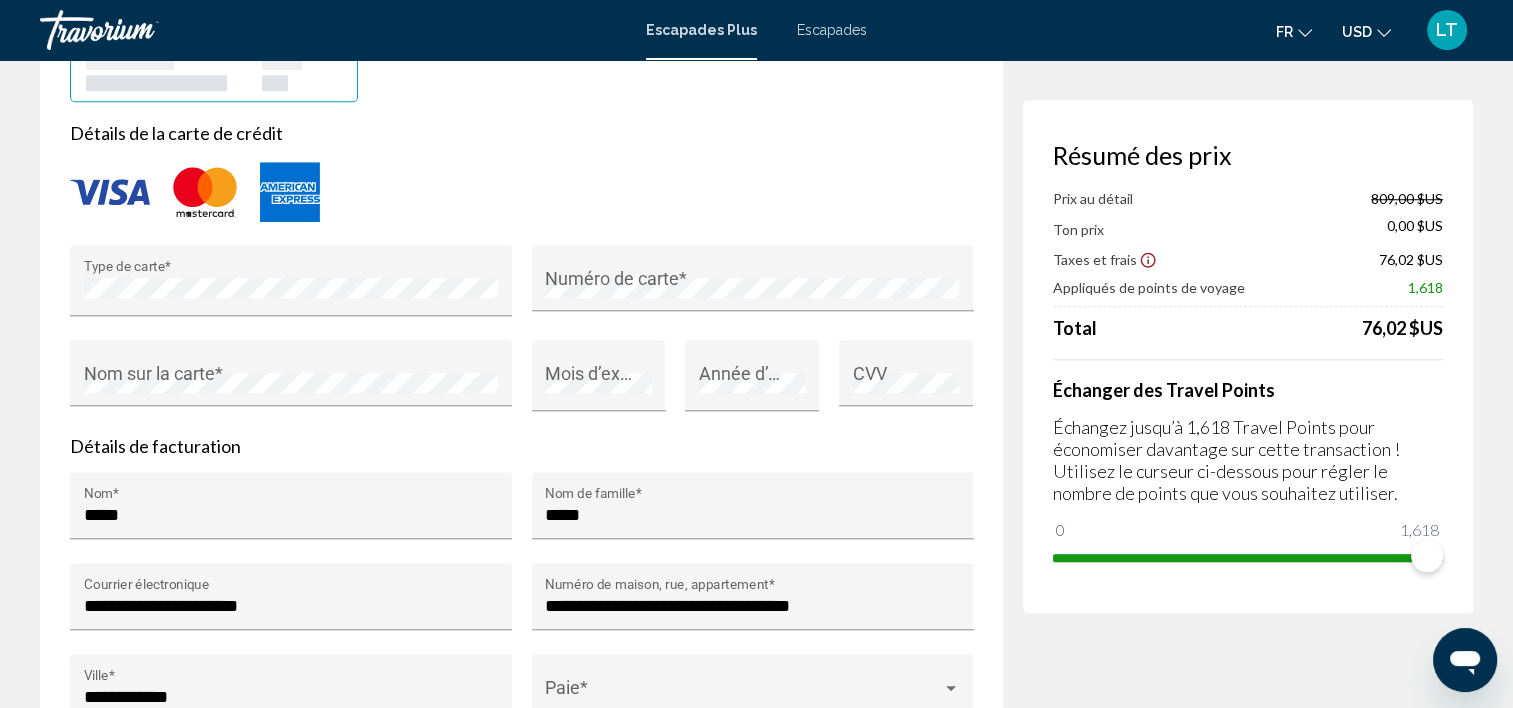 scroll, scrollTop: 1700, scrollLeft: 0, axis: vertical 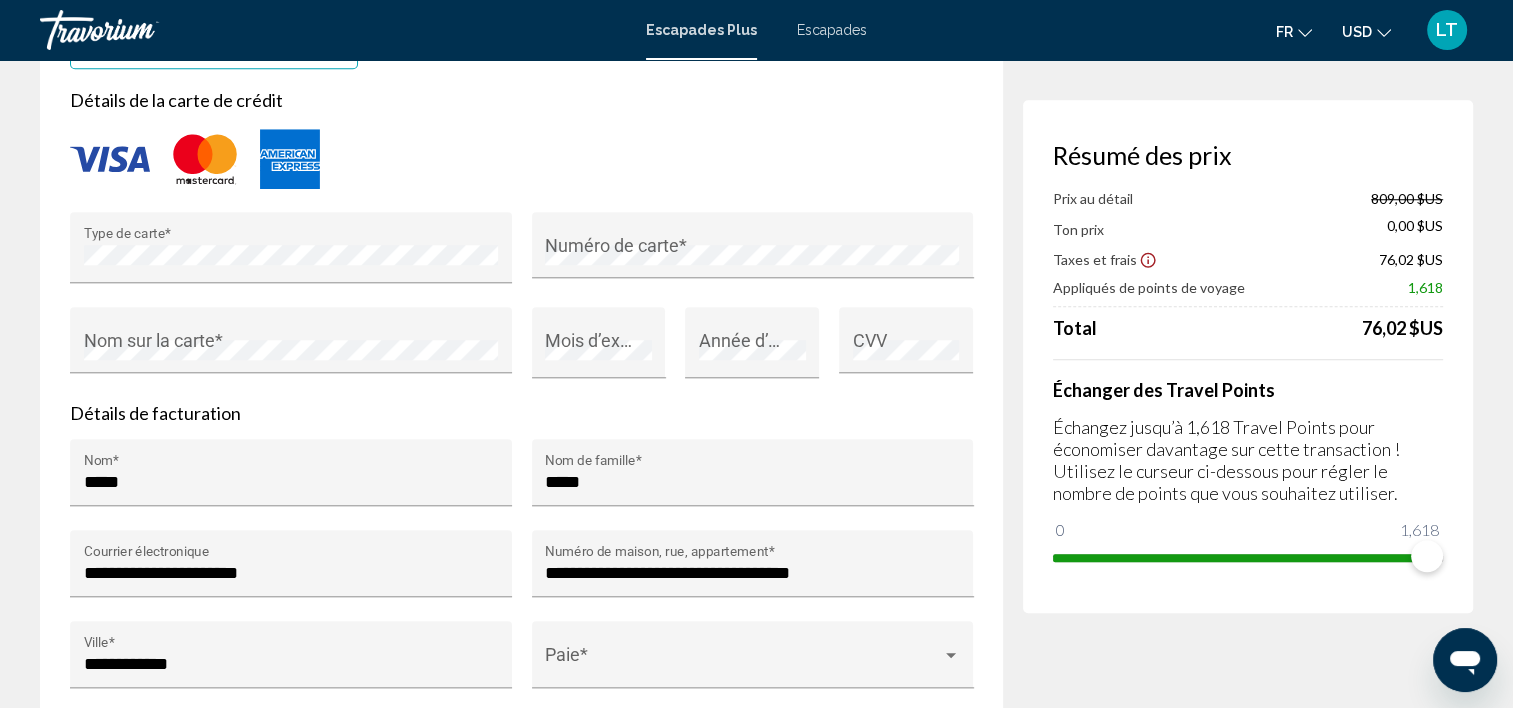 click on "Résumé des prix Prix au détail  809,00 $US  Ton prix 0,00 $US Taxes et frais
76,02 $US  Appliqués de points de voyage 1,618 Total  76,02 $US  Échanger des  Travel Points Échangez jusqu’à 1,618 Travel Points pour économiser davantage sur cette transaction ! Utilisez le curseur ci-dessous pour régler le nombre de points que vous souhaitez utiliser. 0 1,618 1,618" at bounding box center (1248, 444) 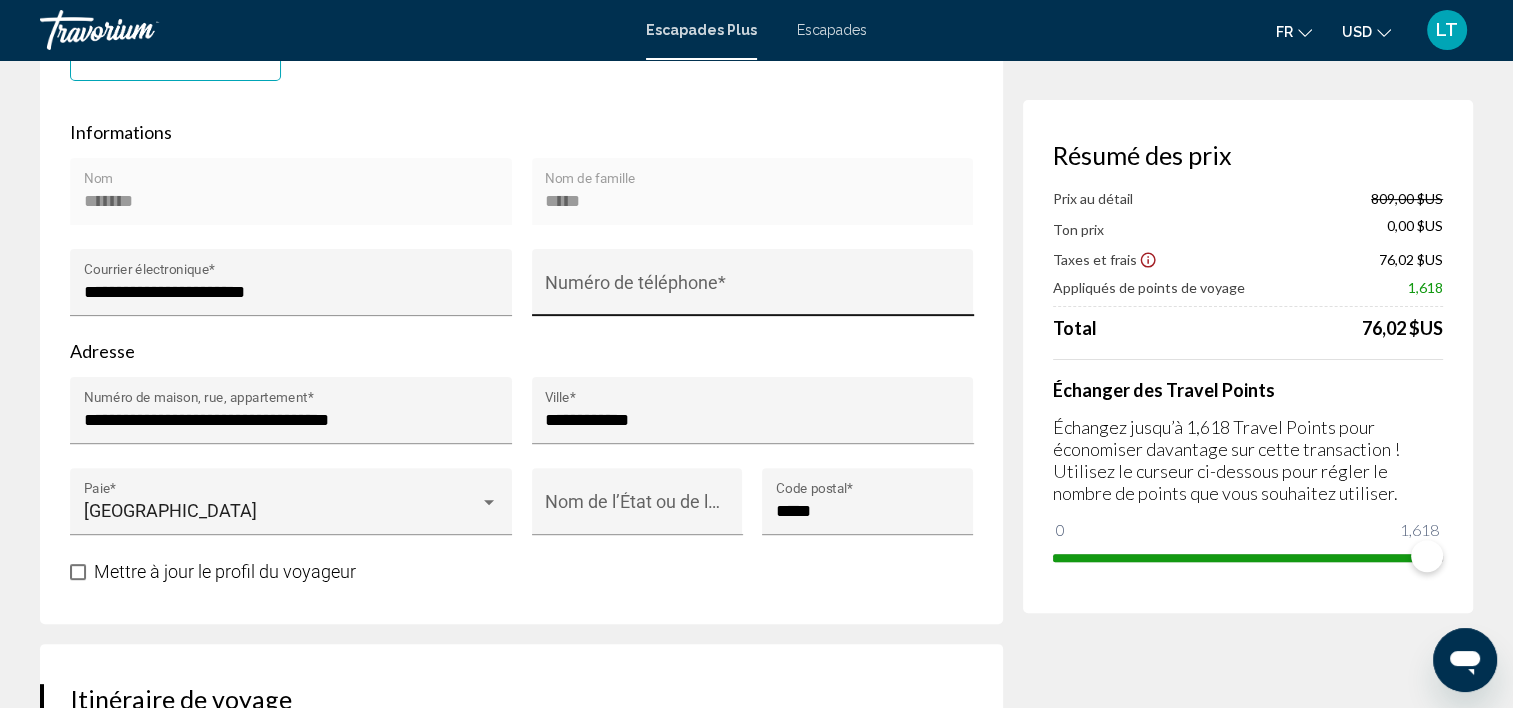 scroll, scrollTop: 800, scrollLeft: 0, axis: vertical 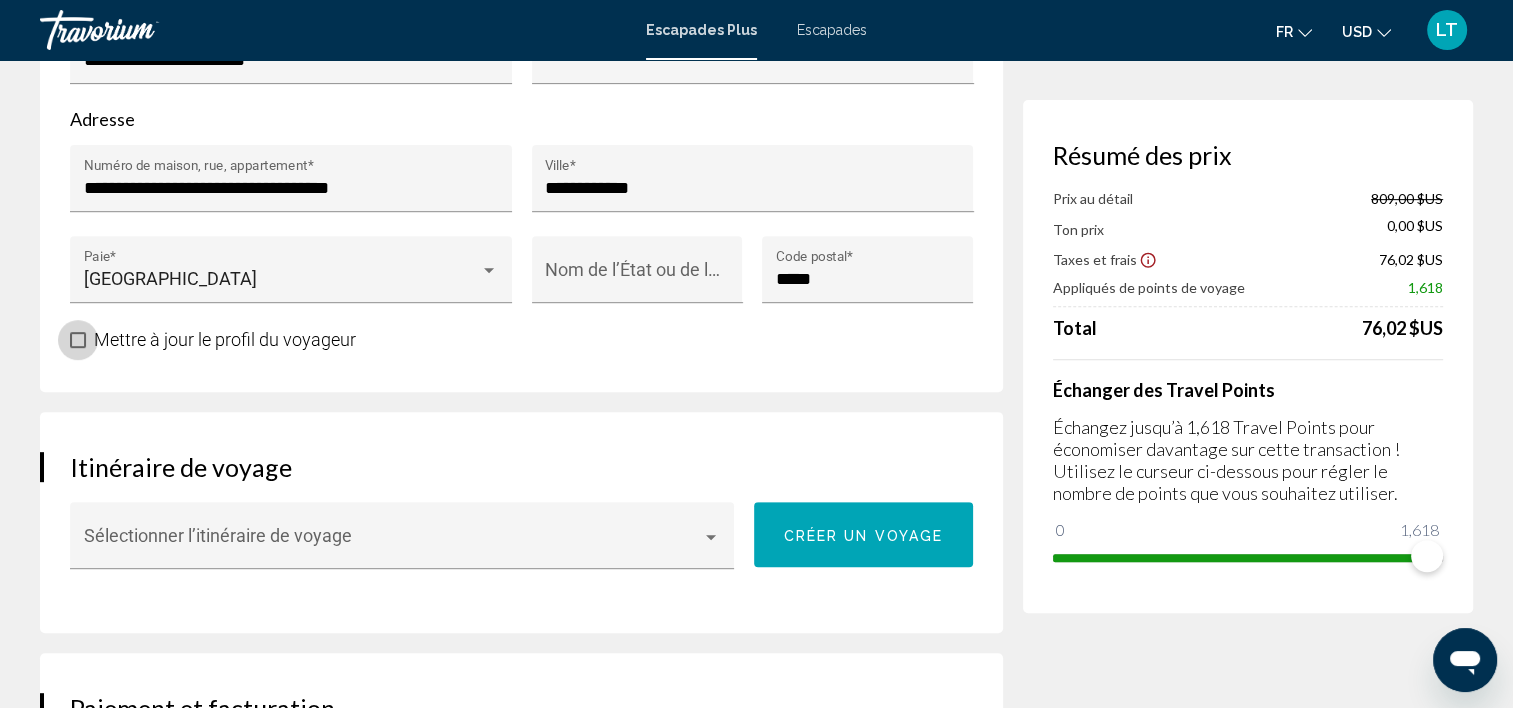 click at bounding box center [78, 340] 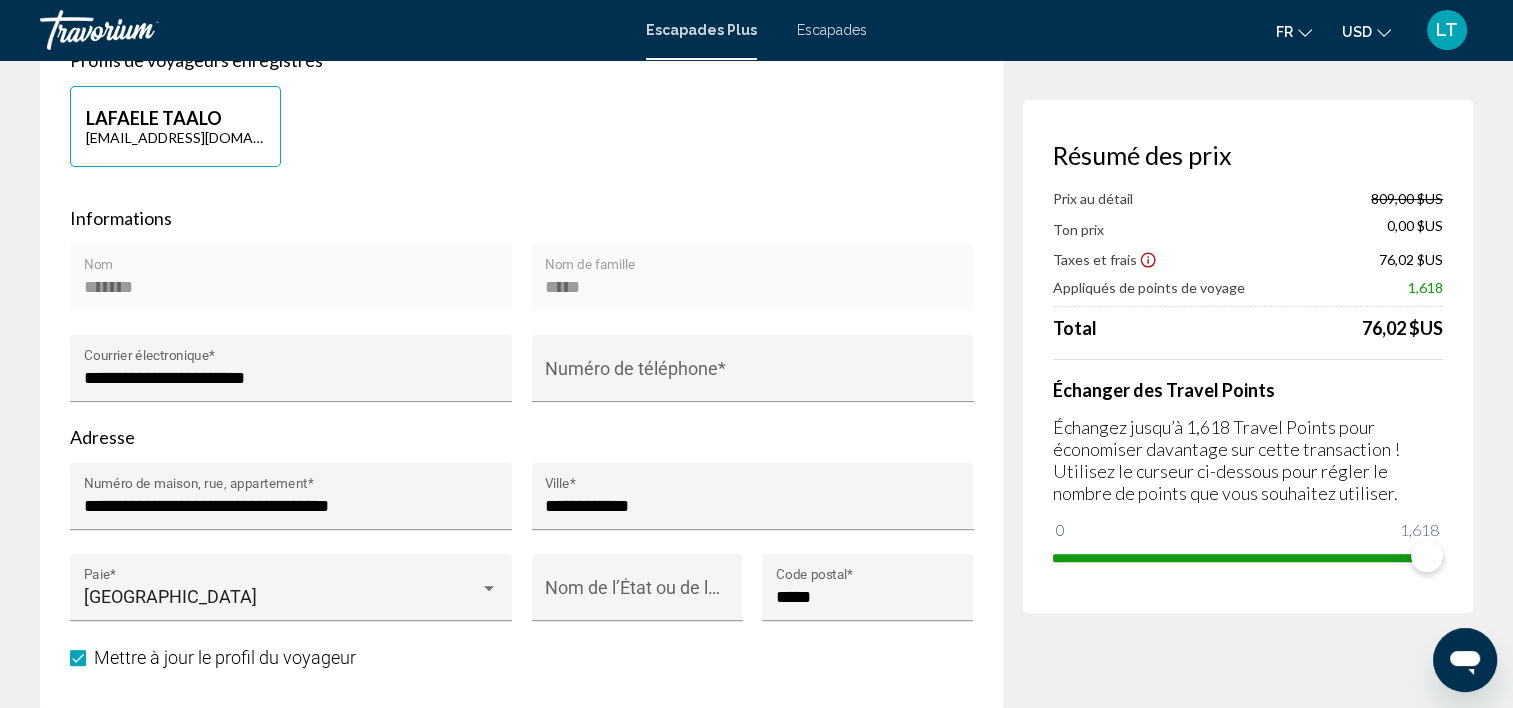 scroll, scrollTop: 0, scrollLeft: 0, axis: both 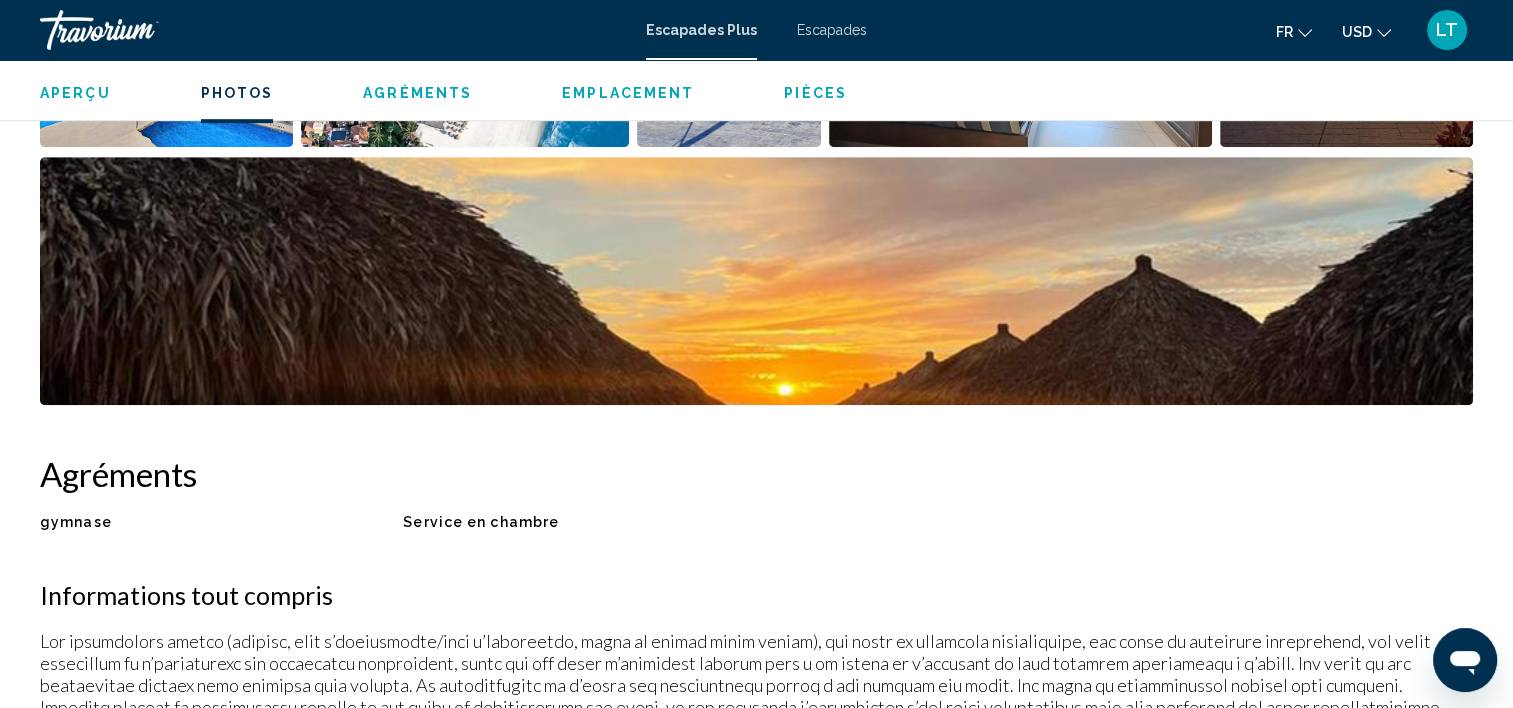 click at bounding box center [756, 281] 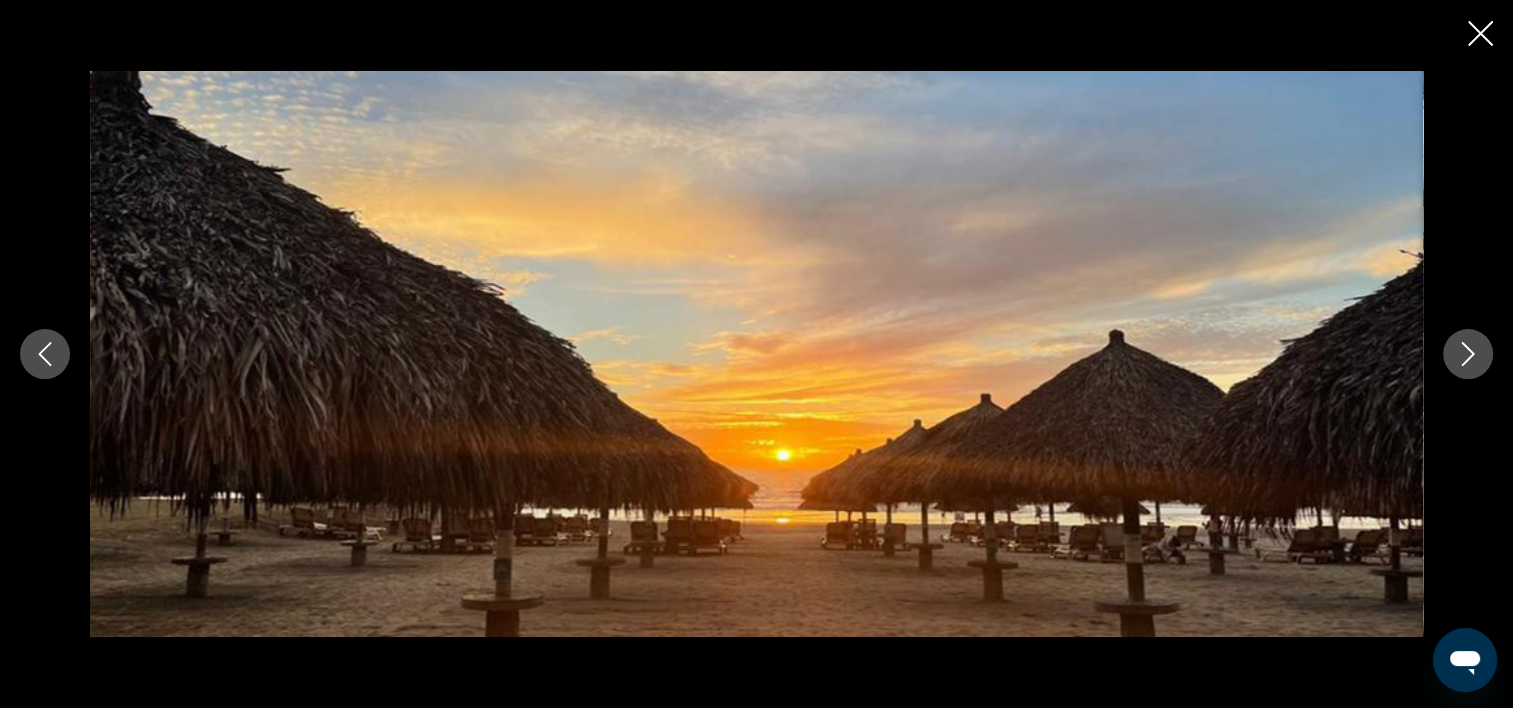 click 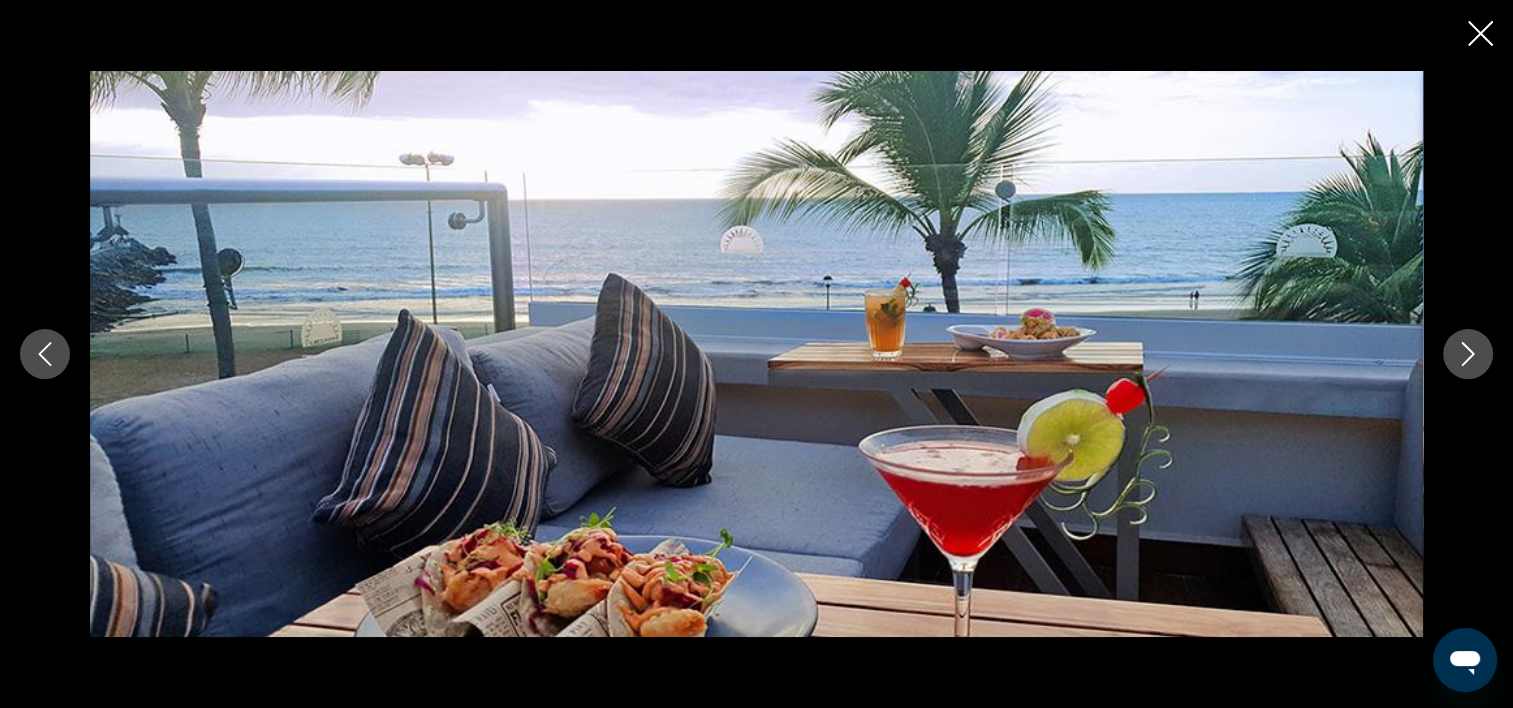 click 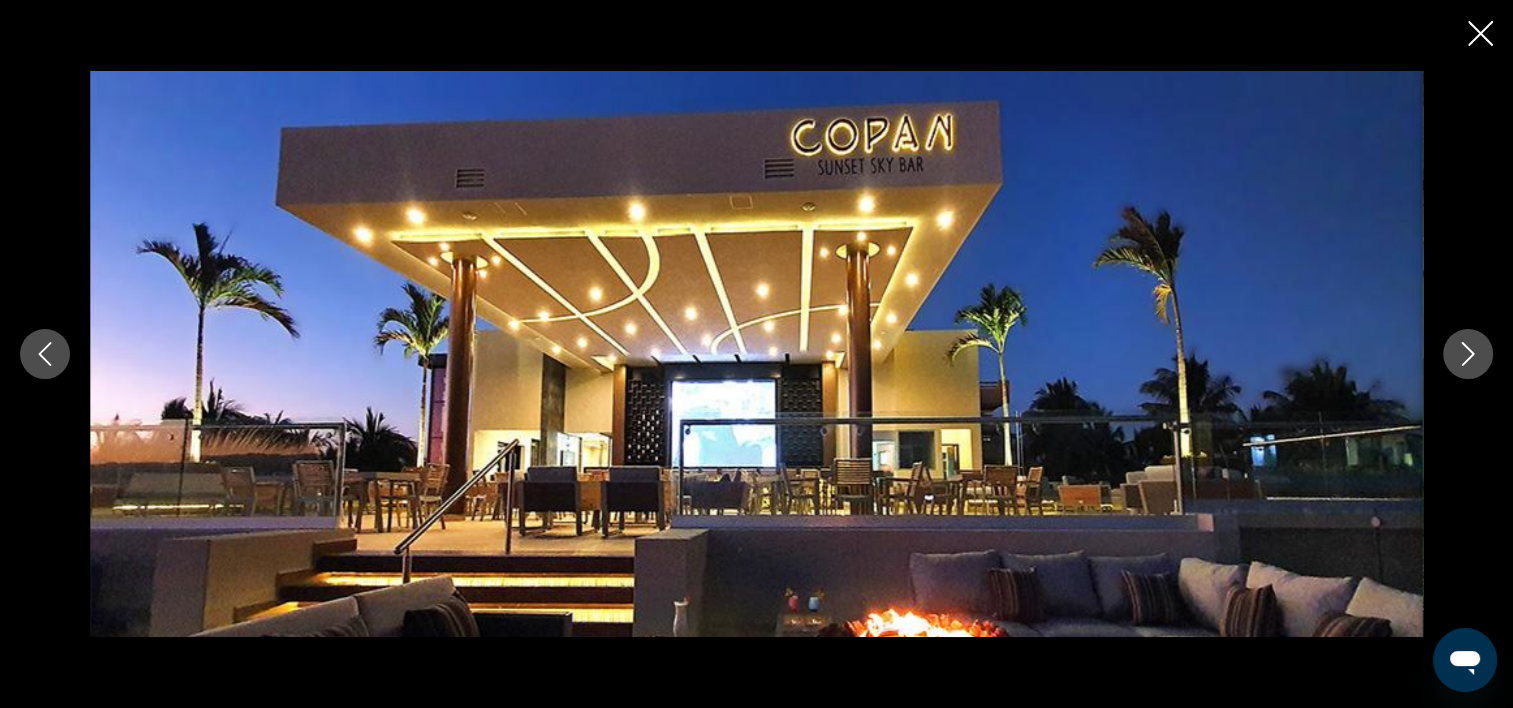 click 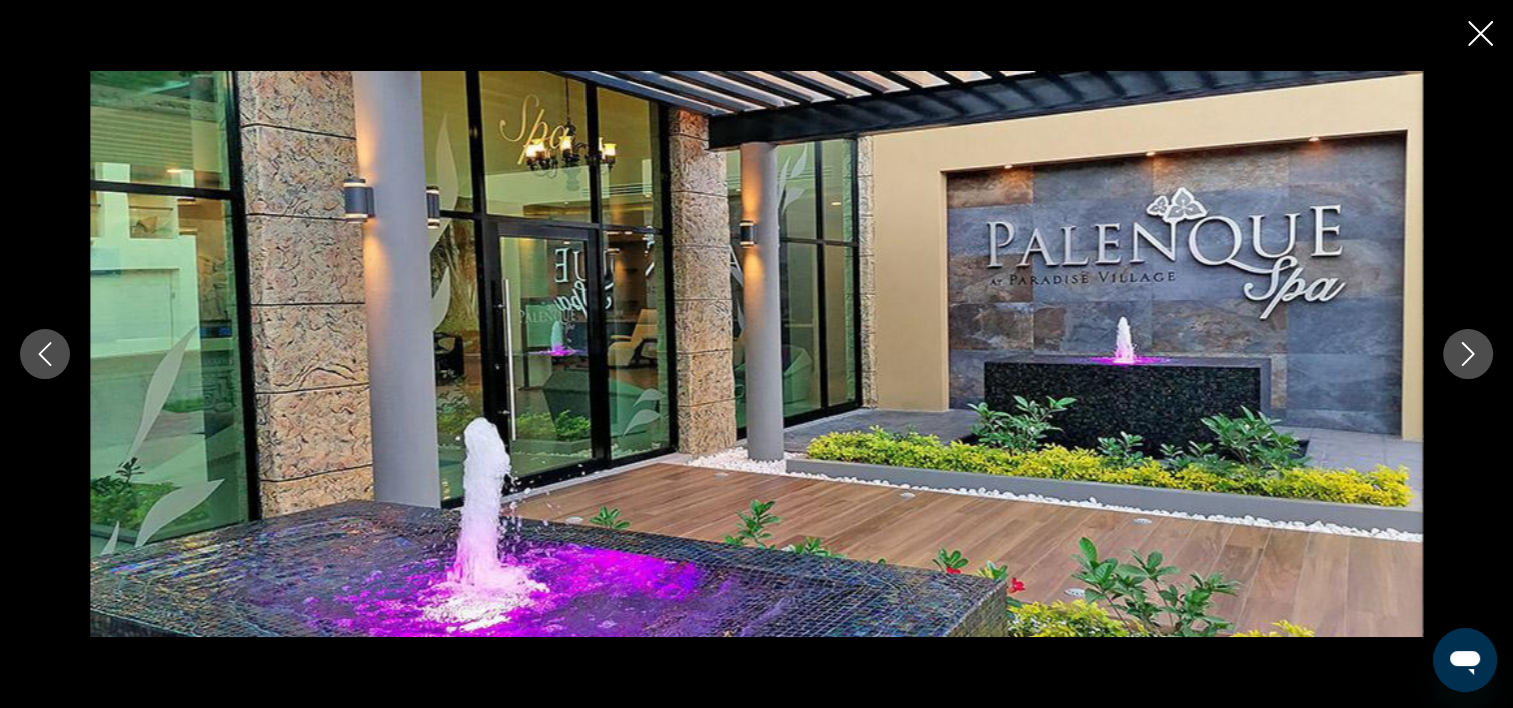 click 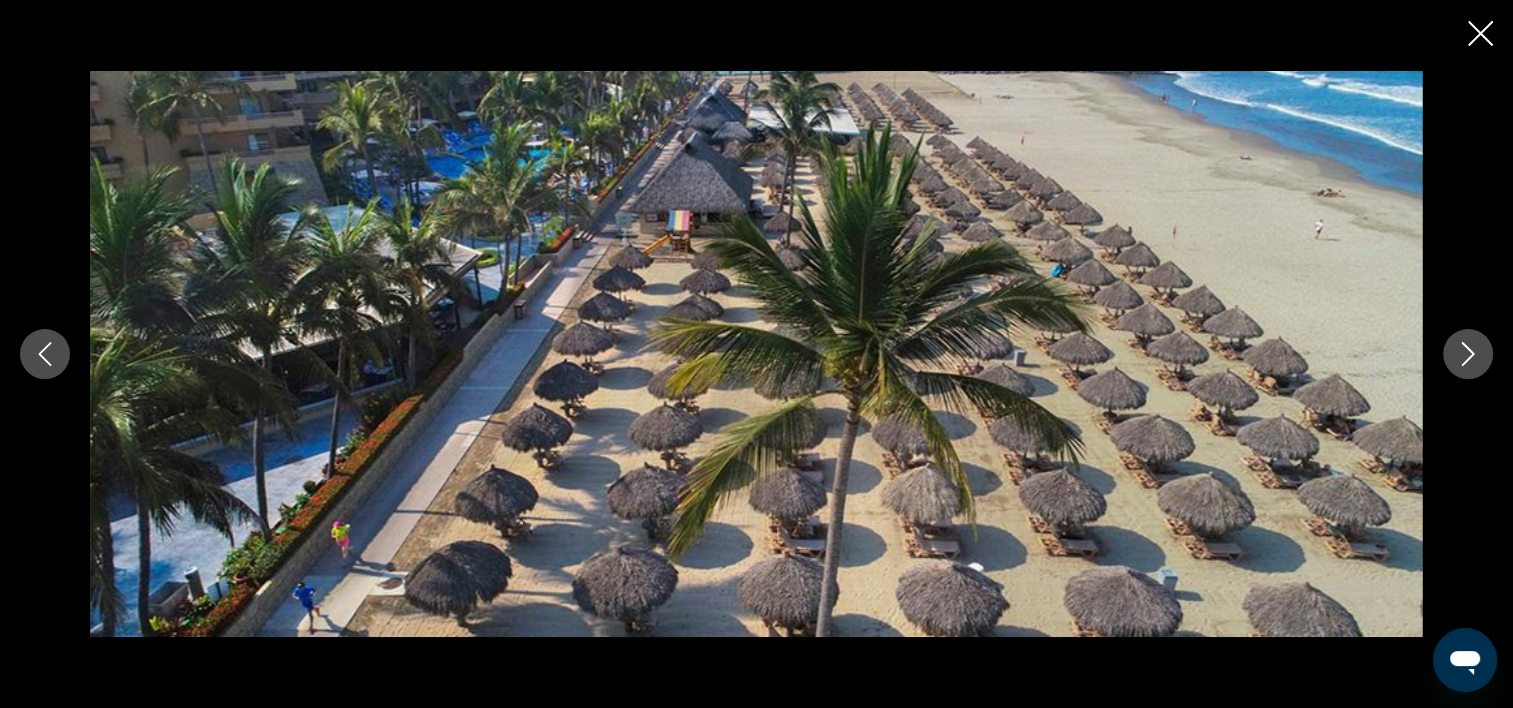 click 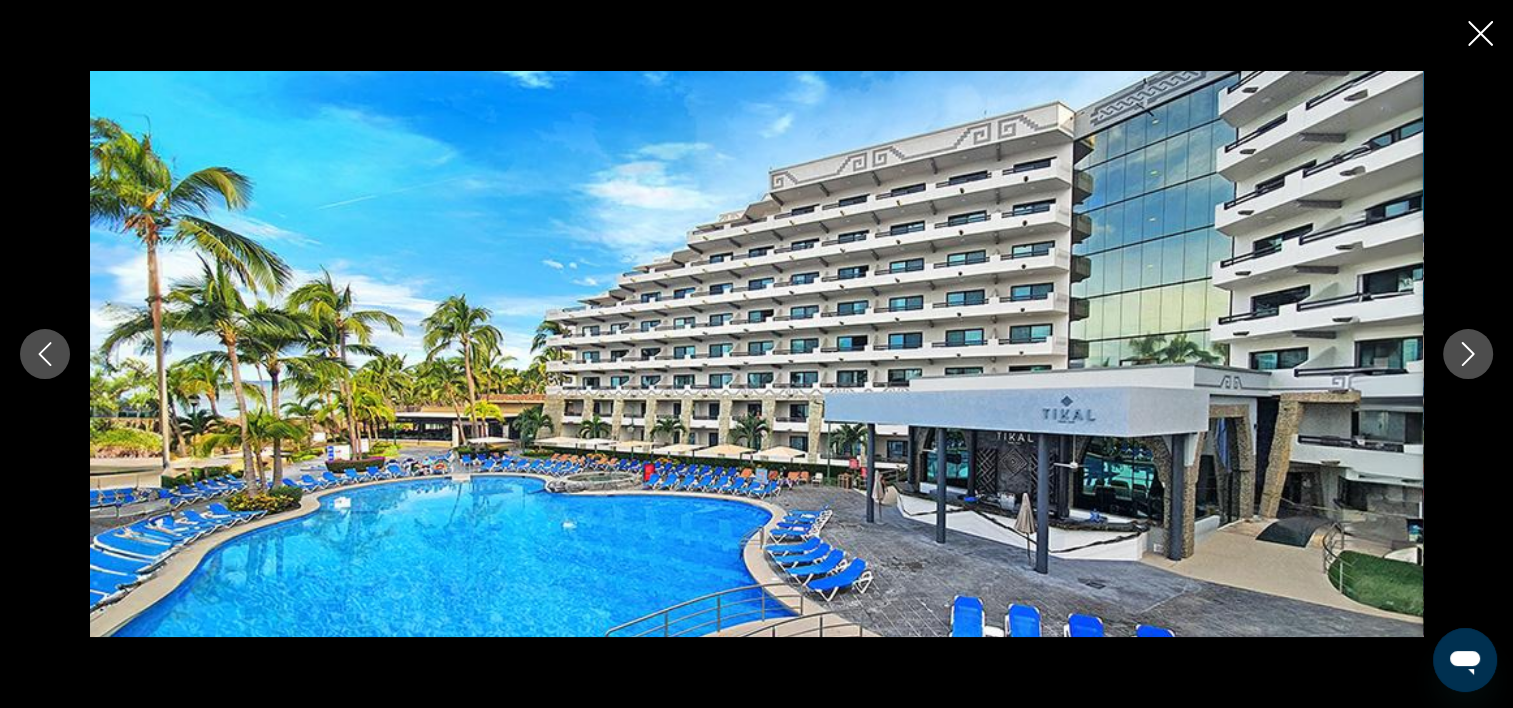 click 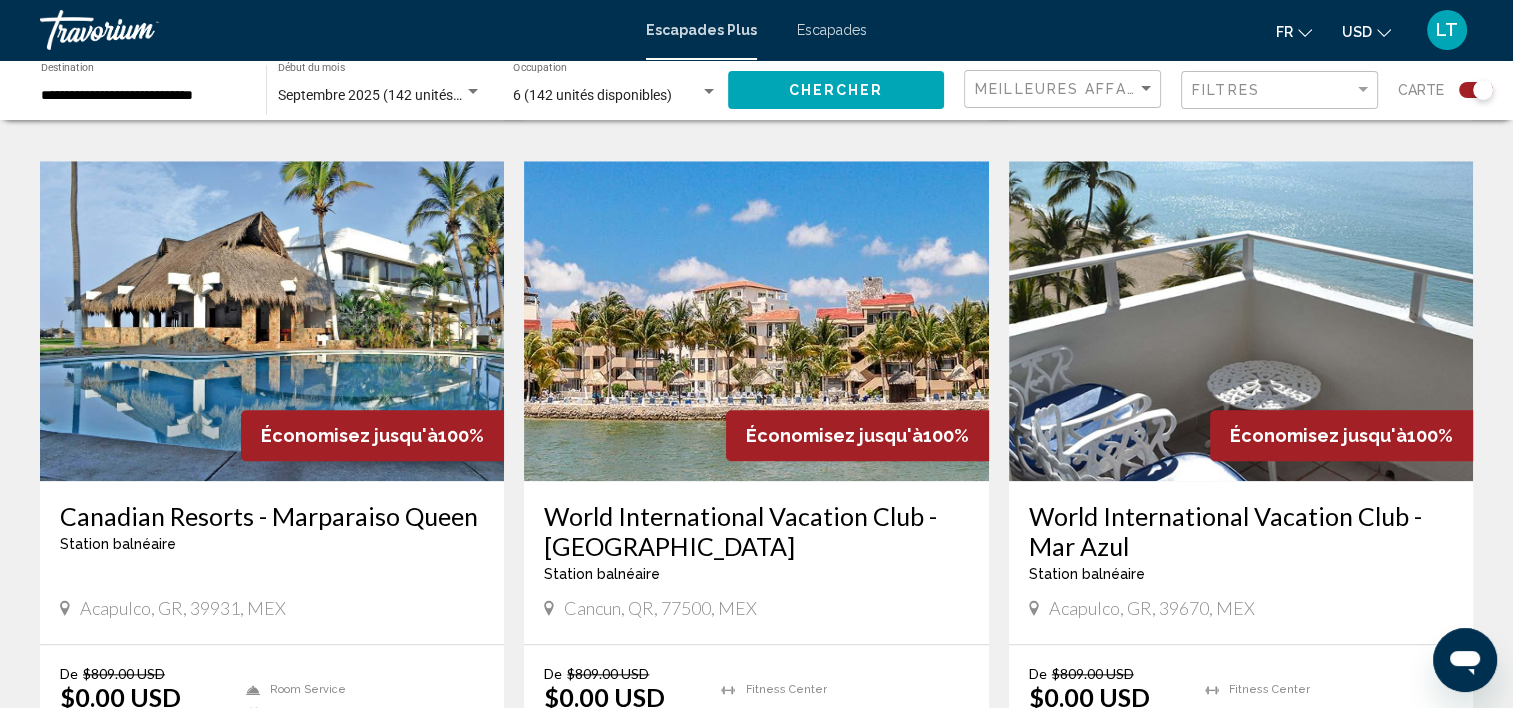 scroll, scrollTop: 2100, scrollLeft: 0, axis: vertical 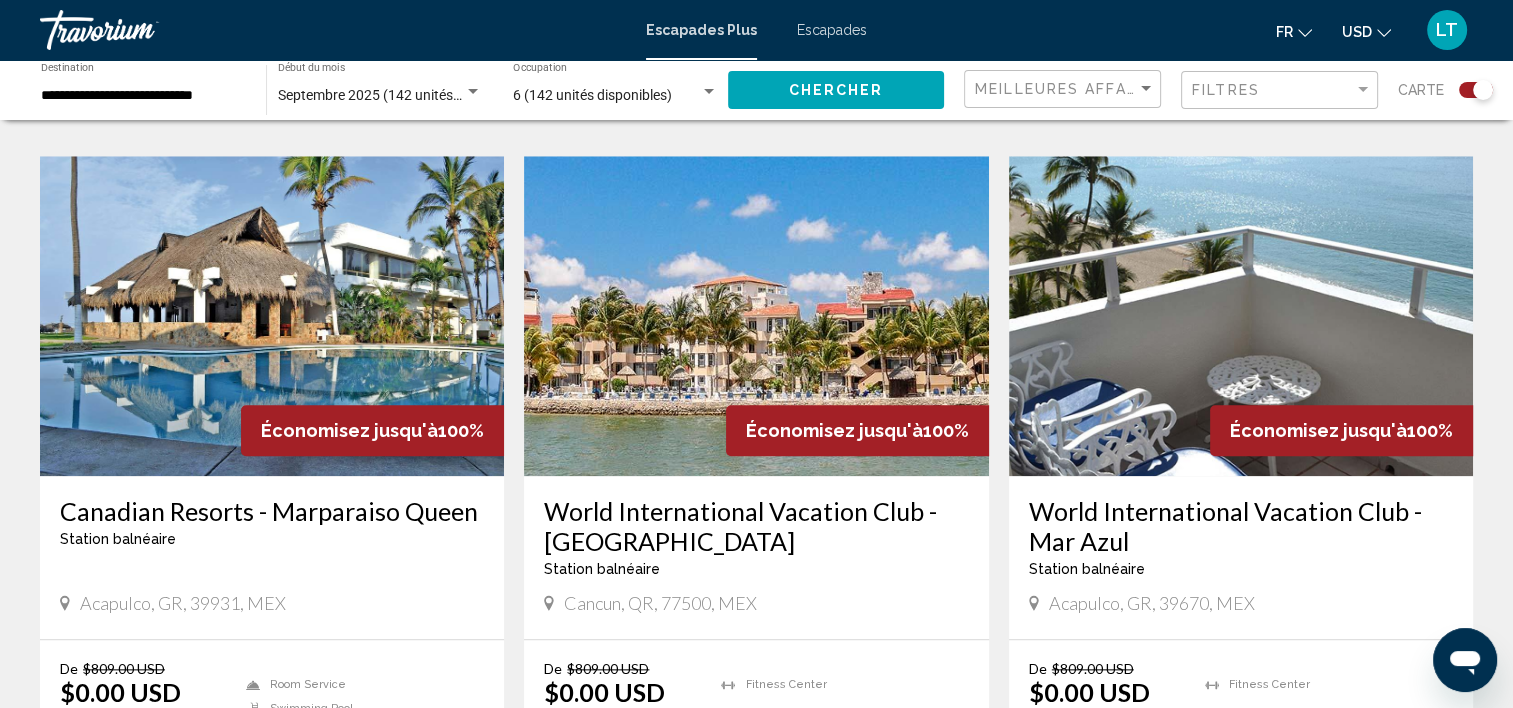 click at bounding box center [272, 316] 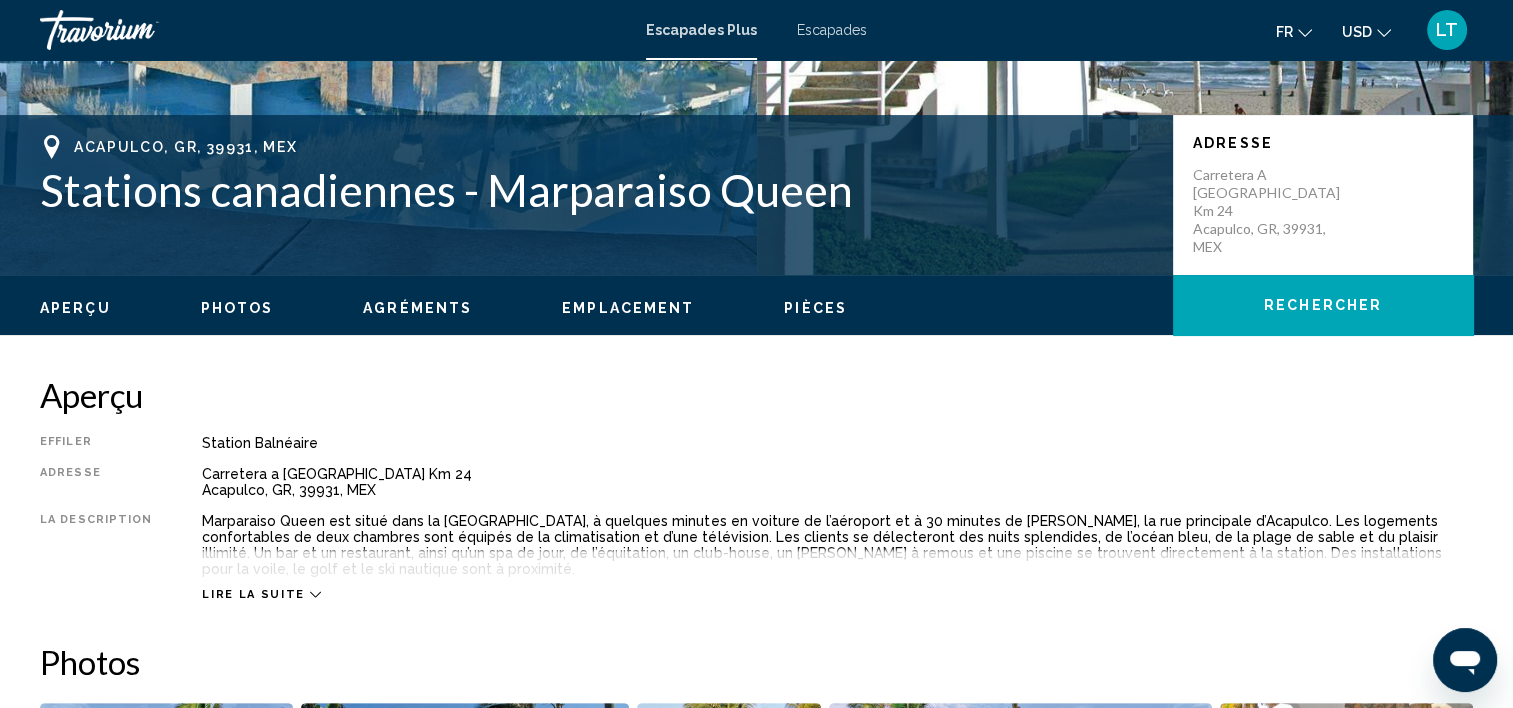 scroll, scrollTop: 762, scrollLeft: 0, axis: vertical 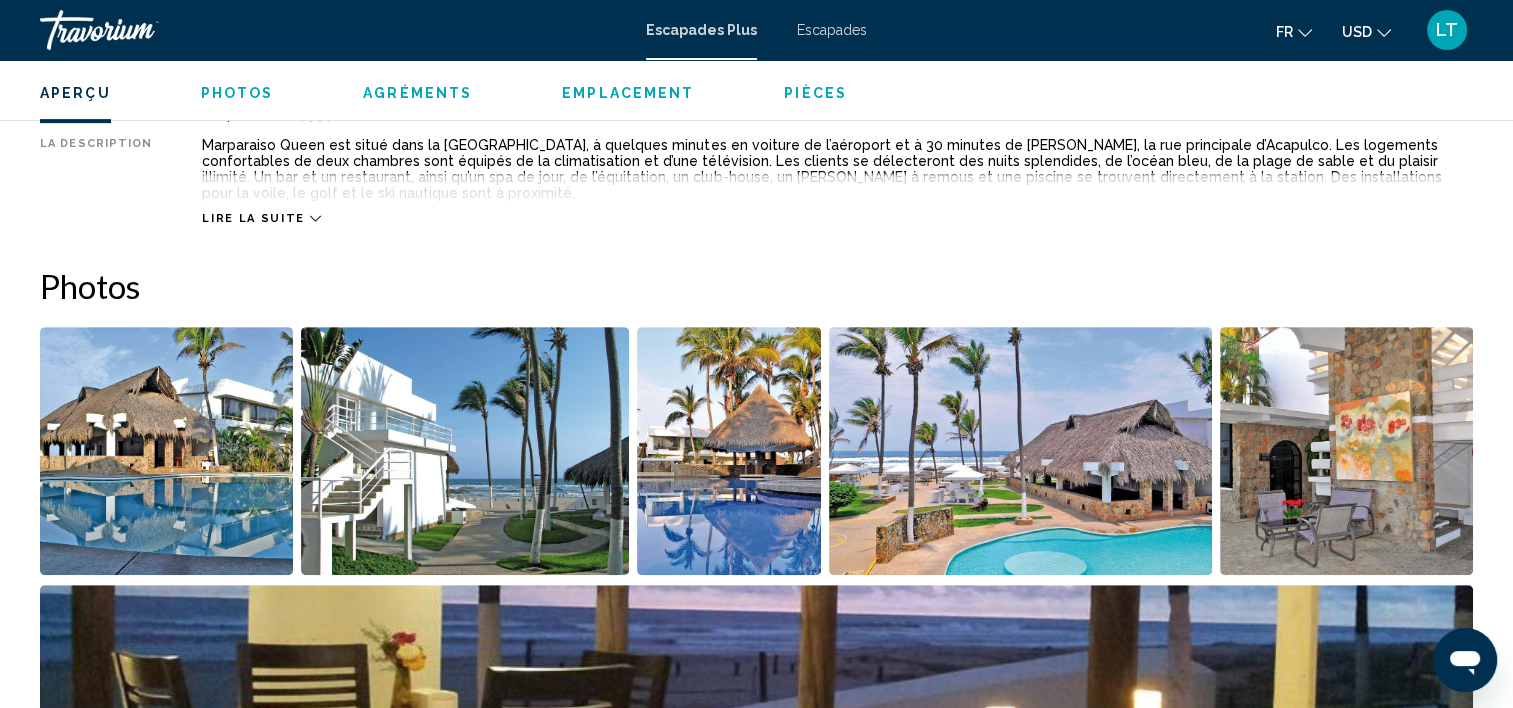 click at bounding box center (166, 451) 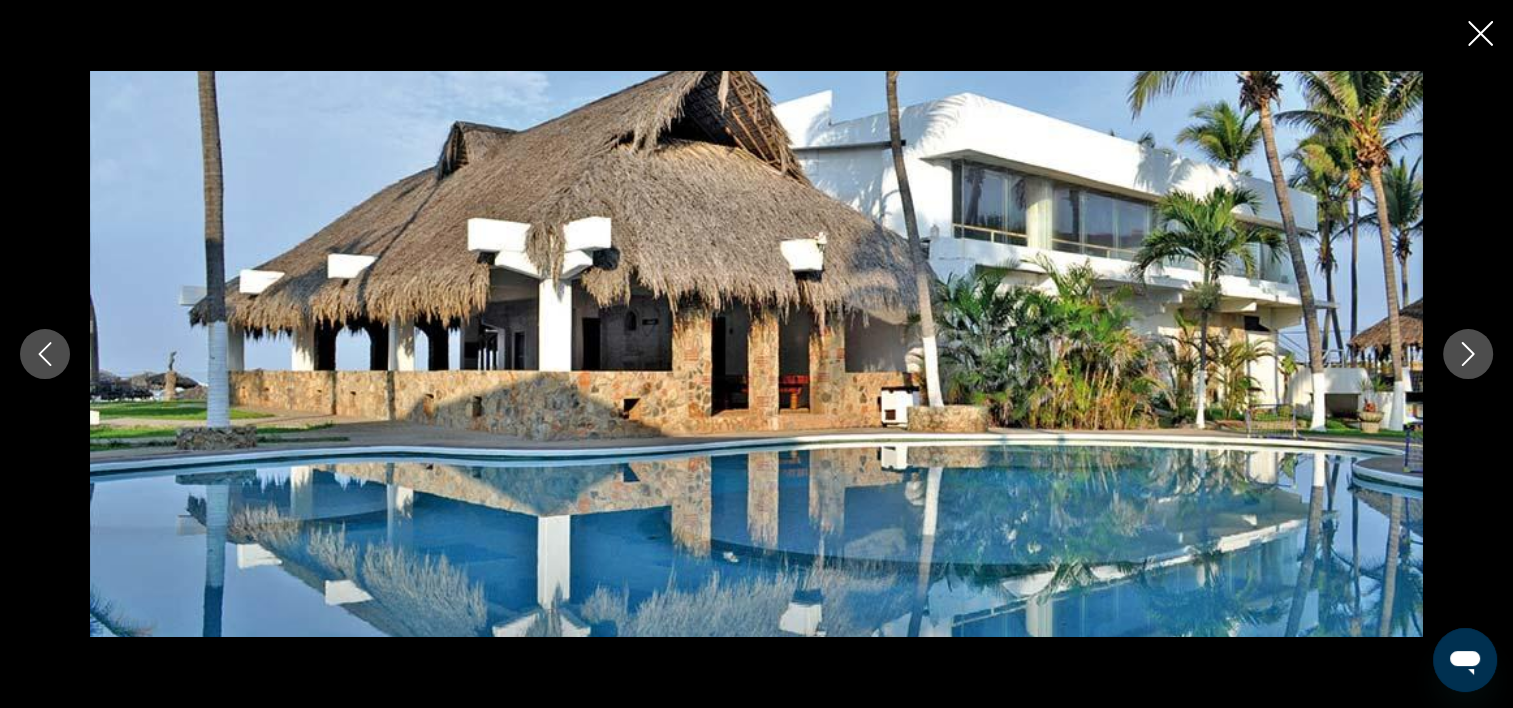 click 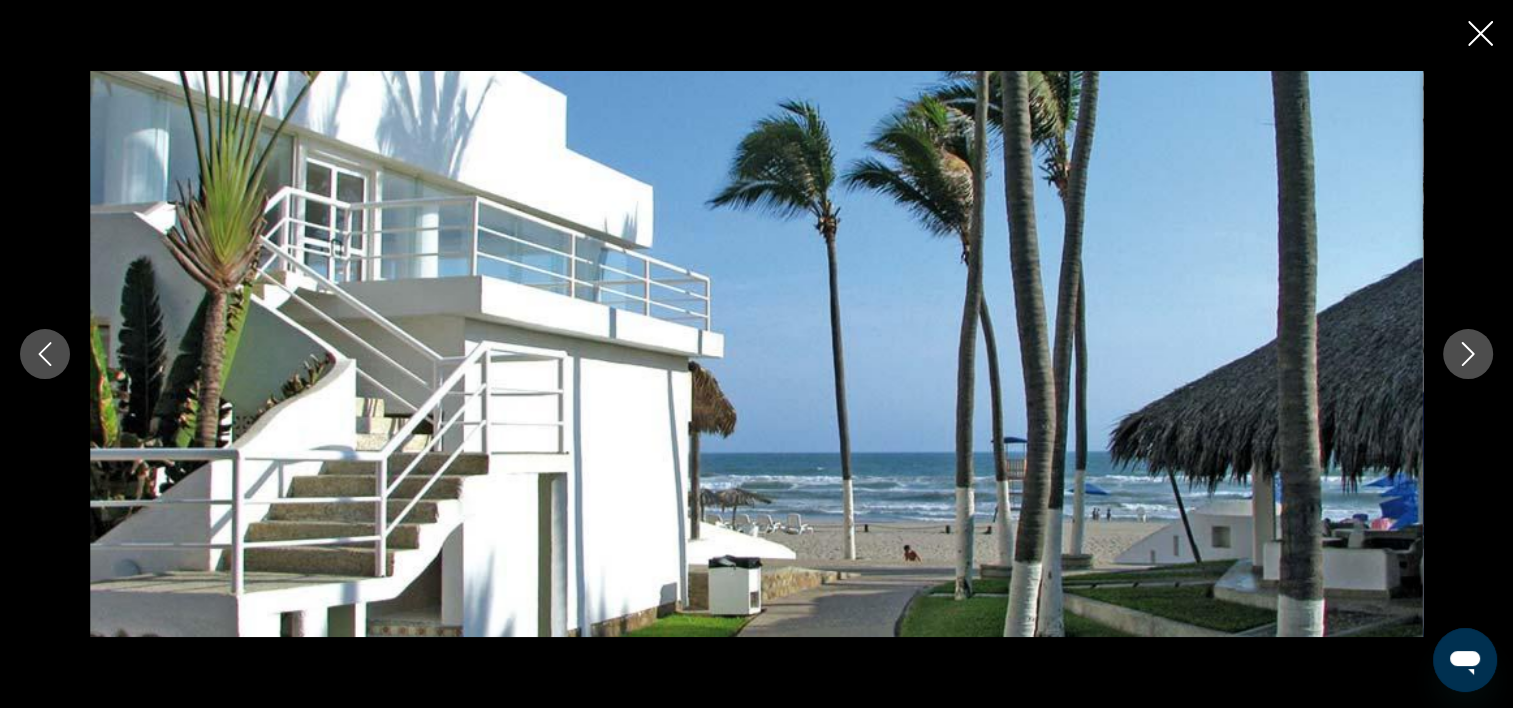 scroll, scrollTop: 1062, scrollLeft: 0, axis: vertical 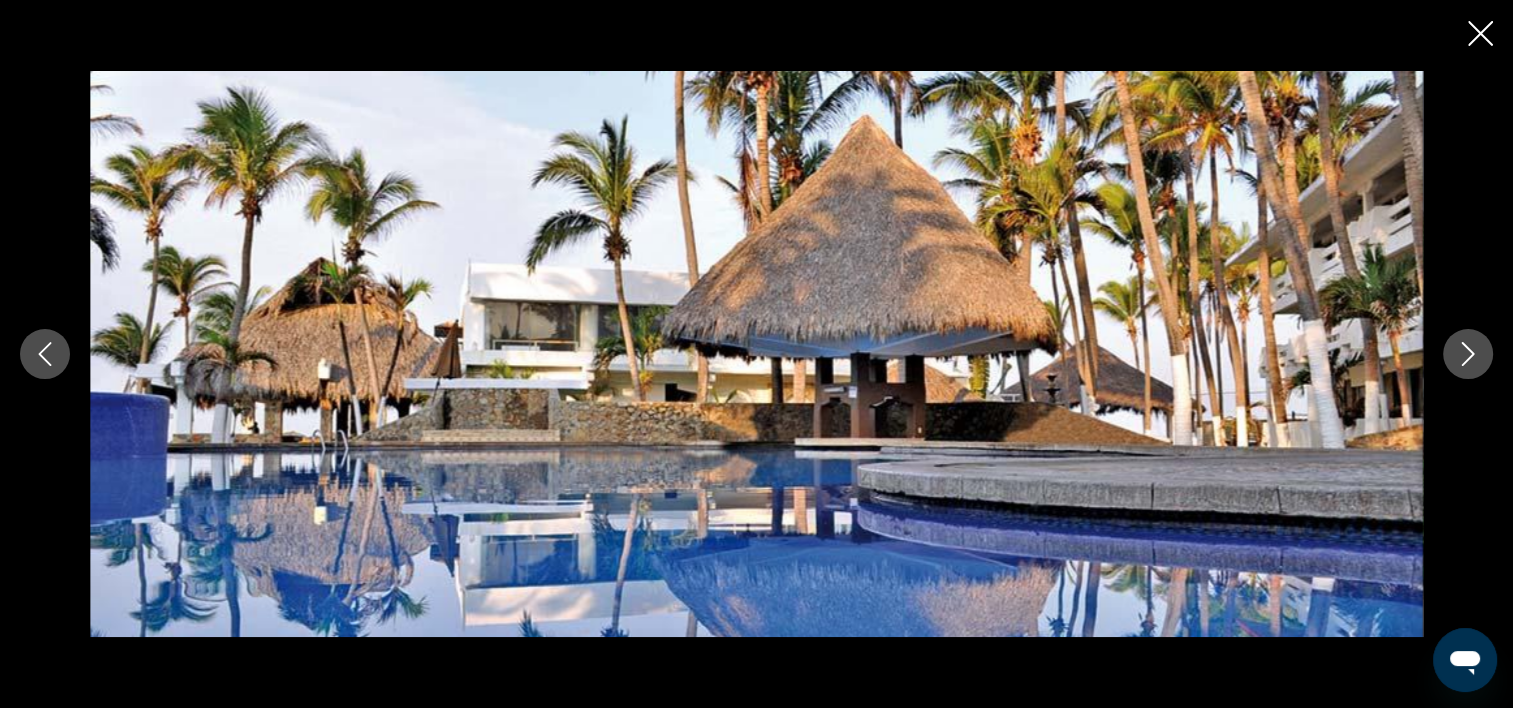 click 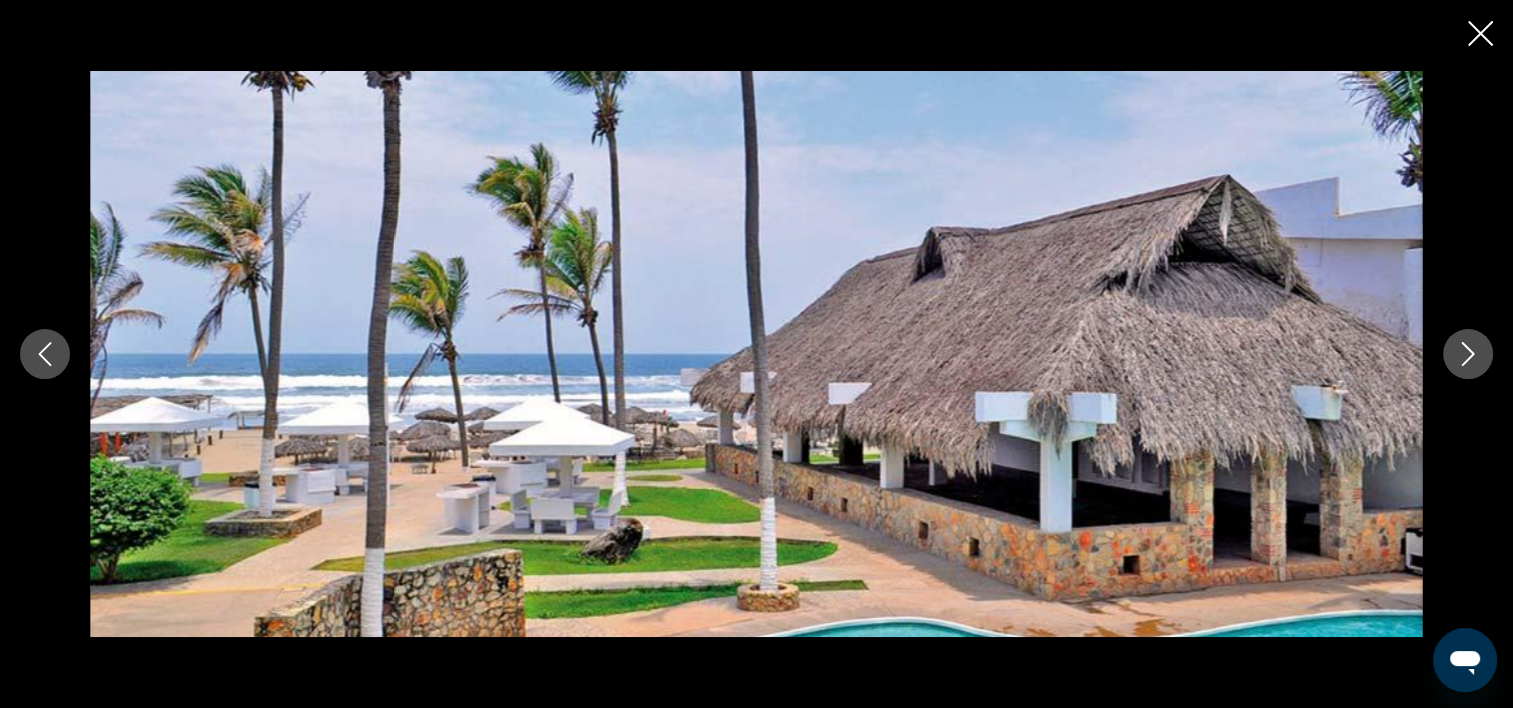 click 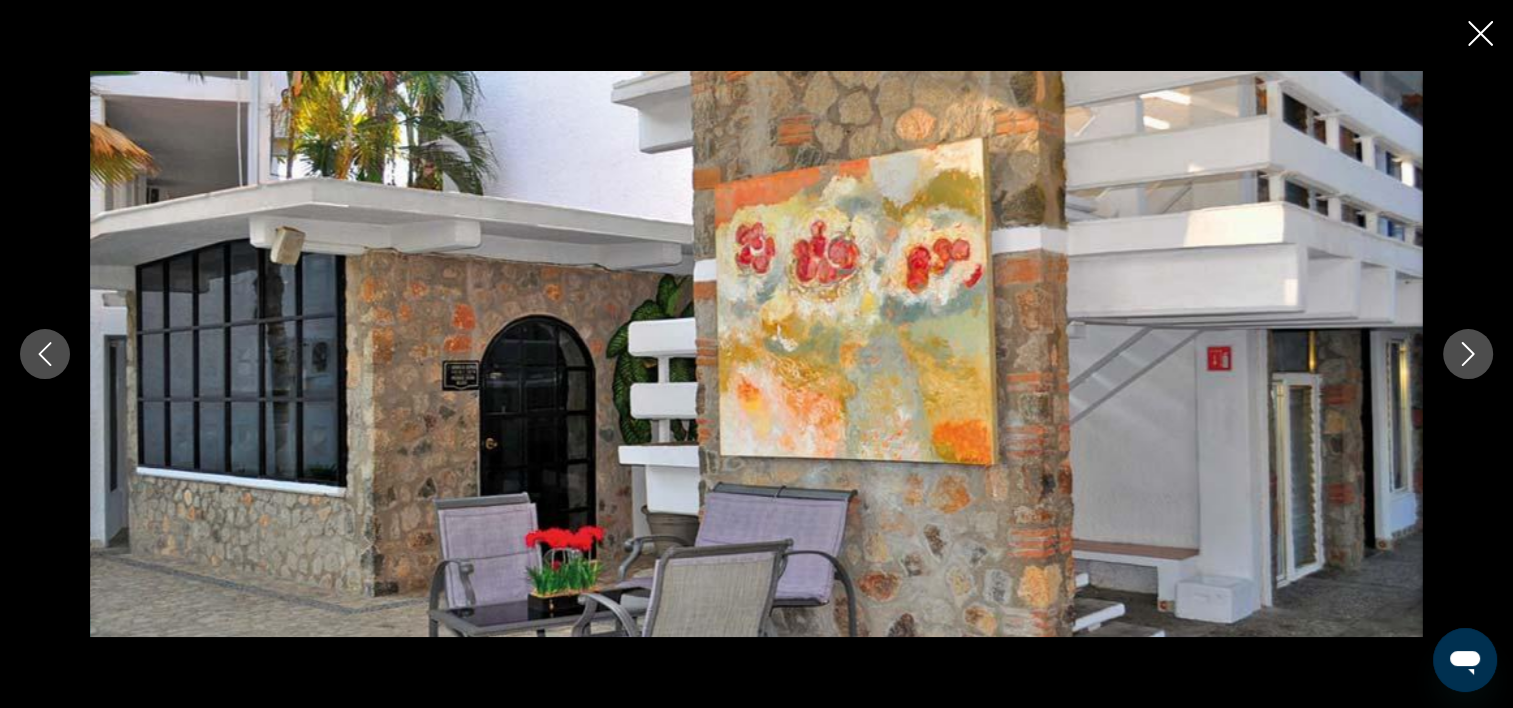 click 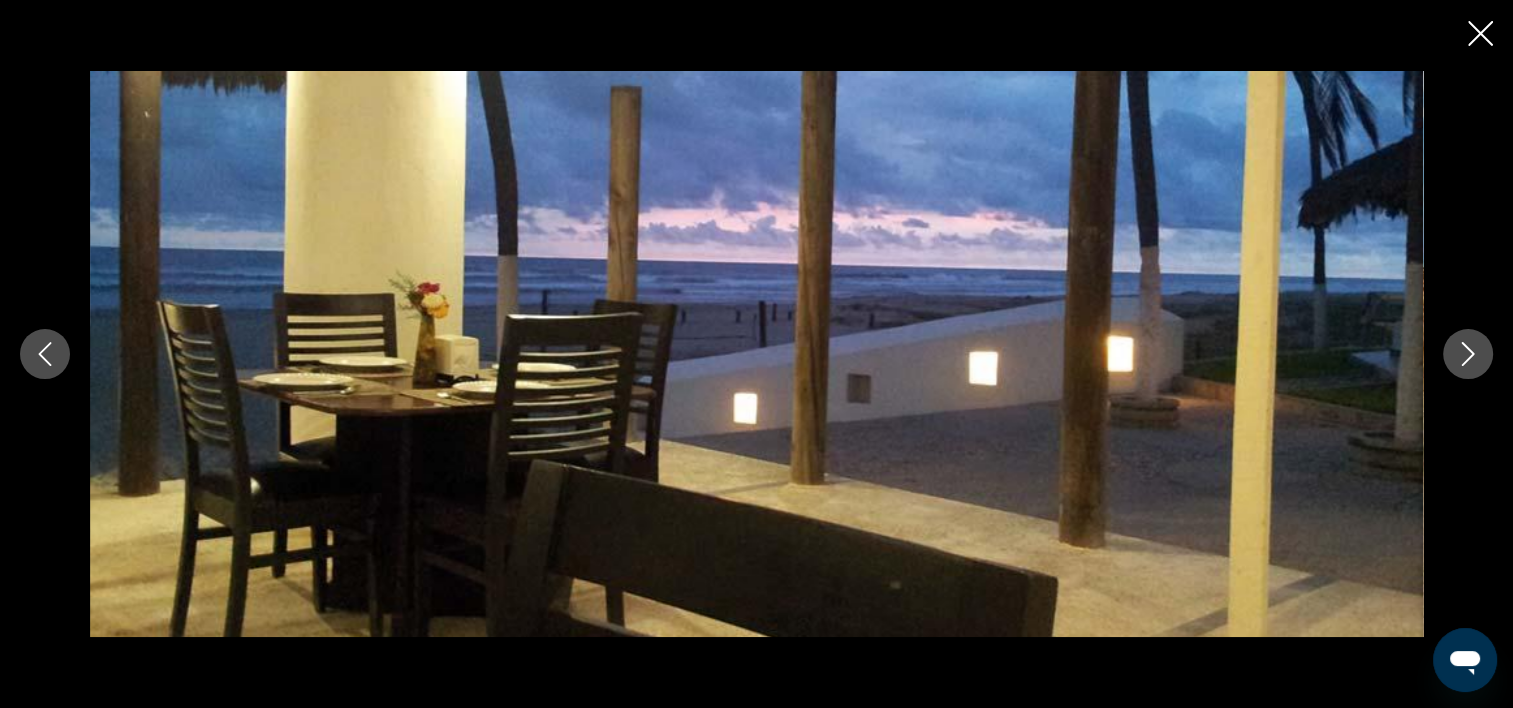 click 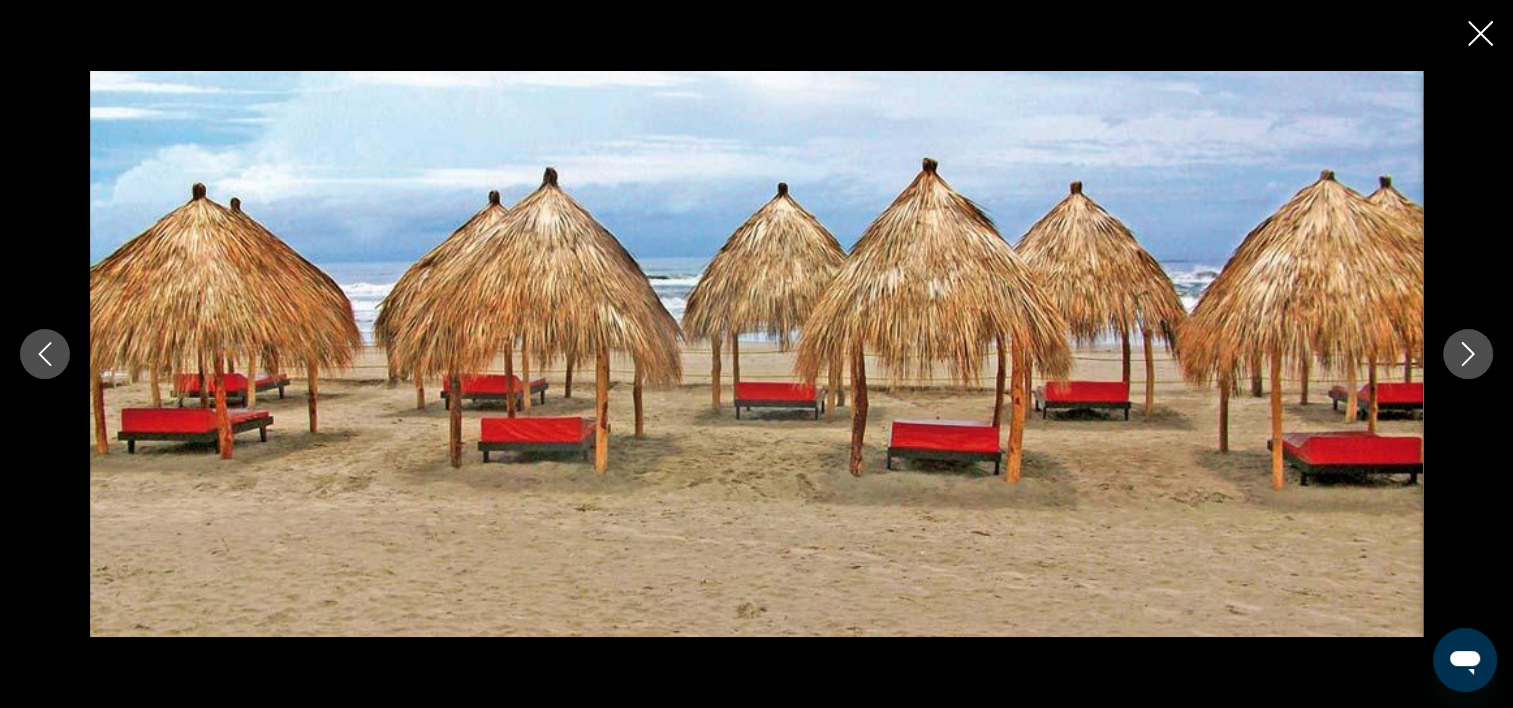 click 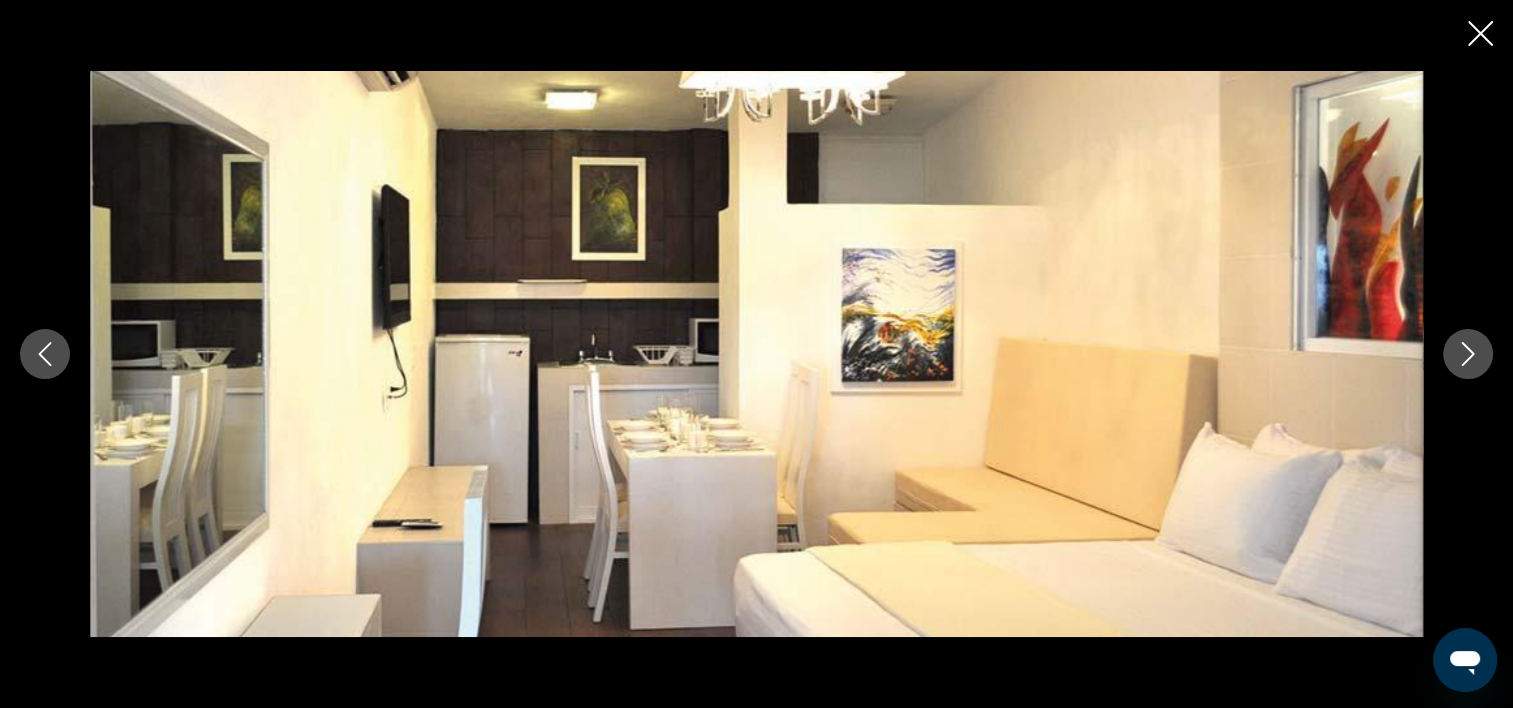 click 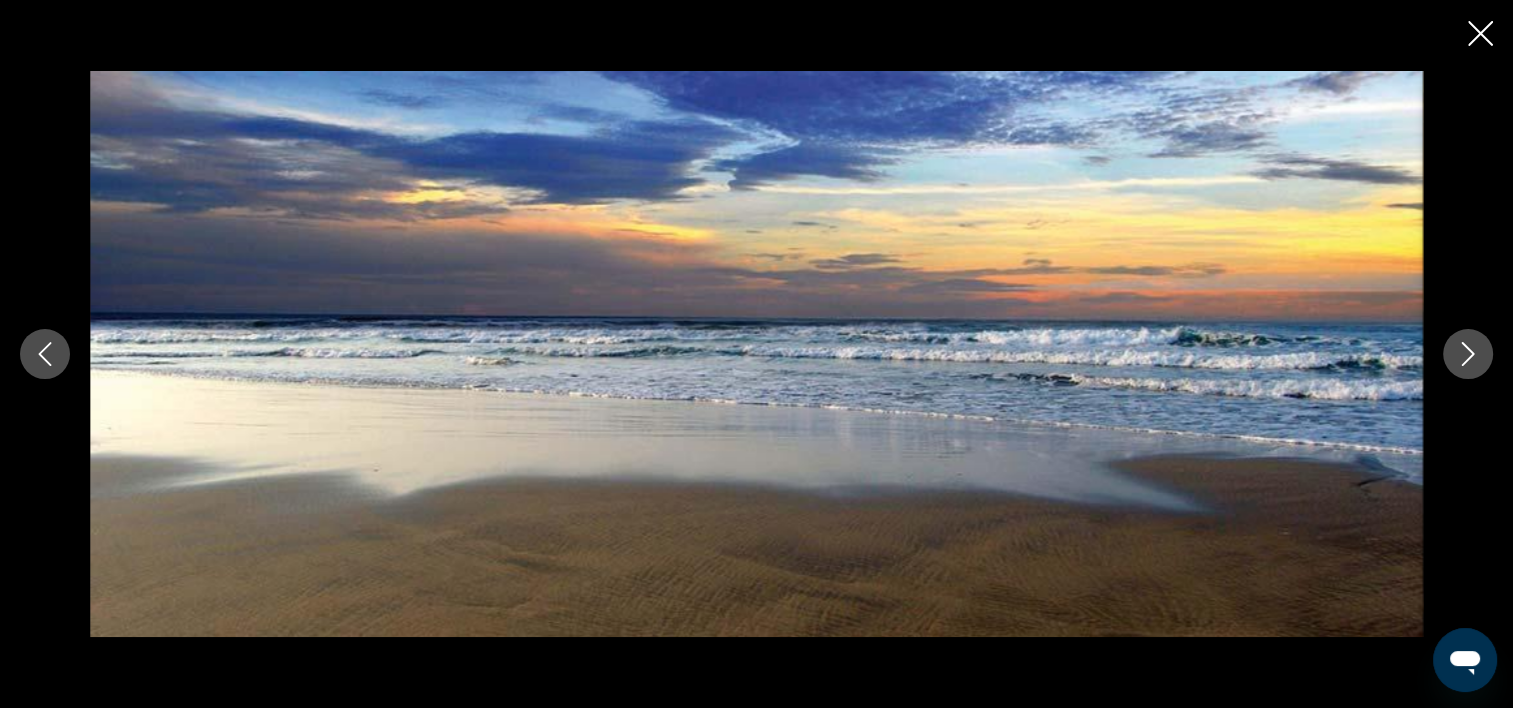 click 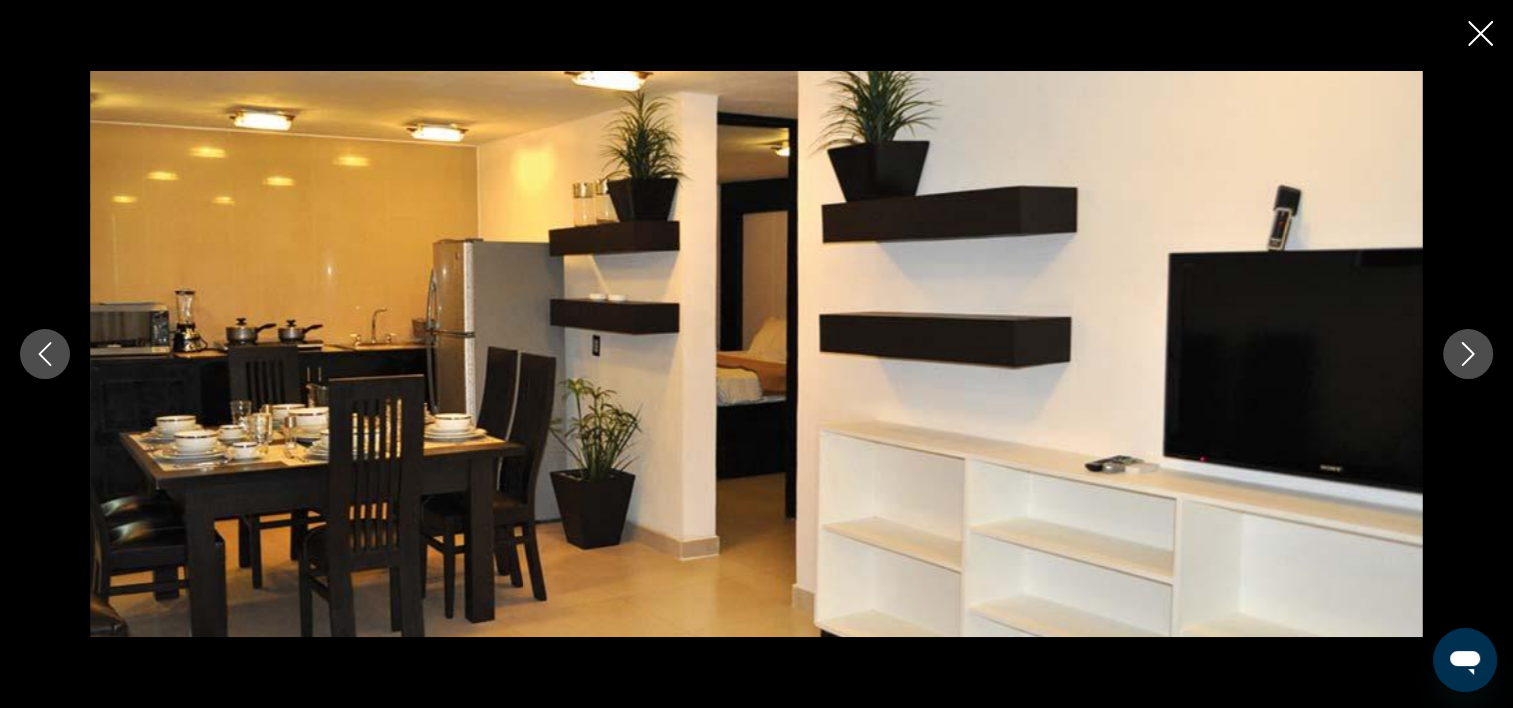 click 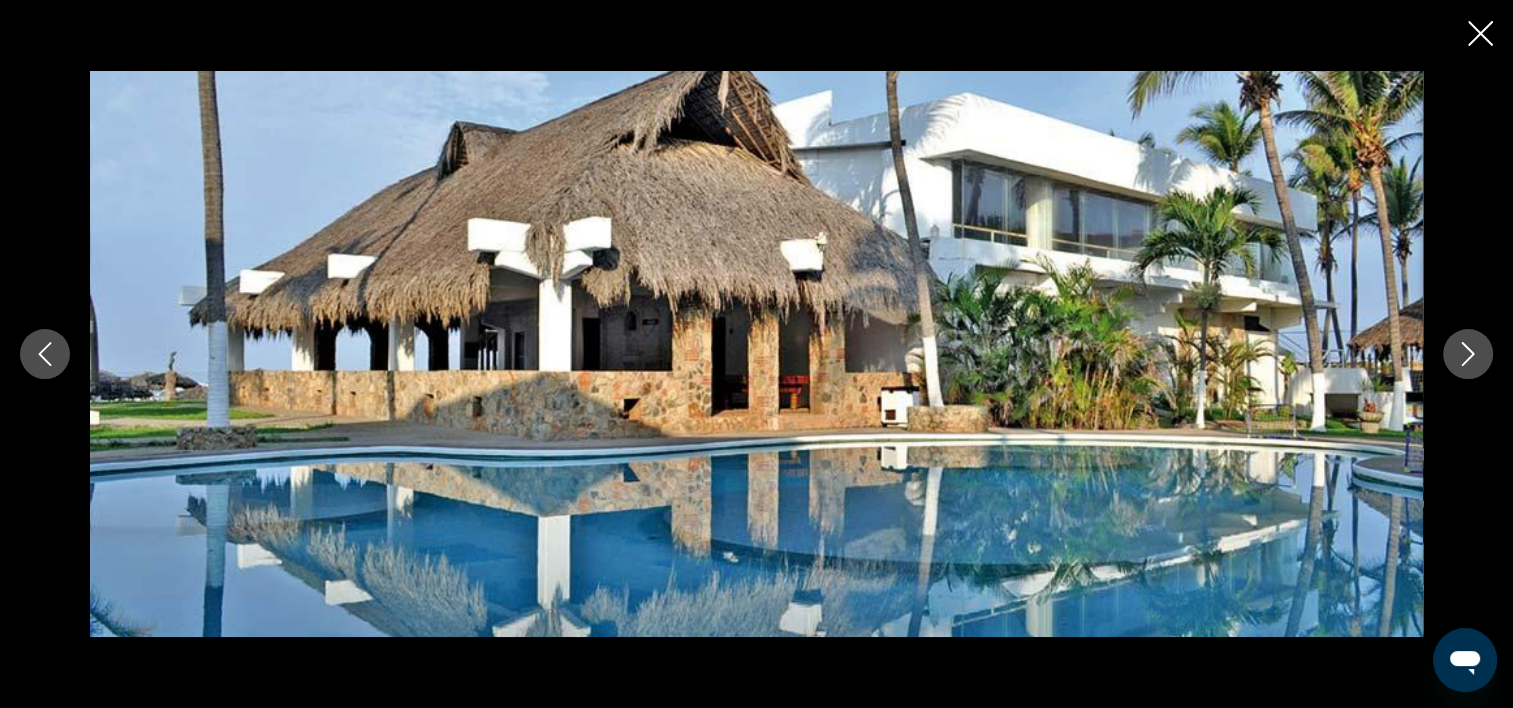 click 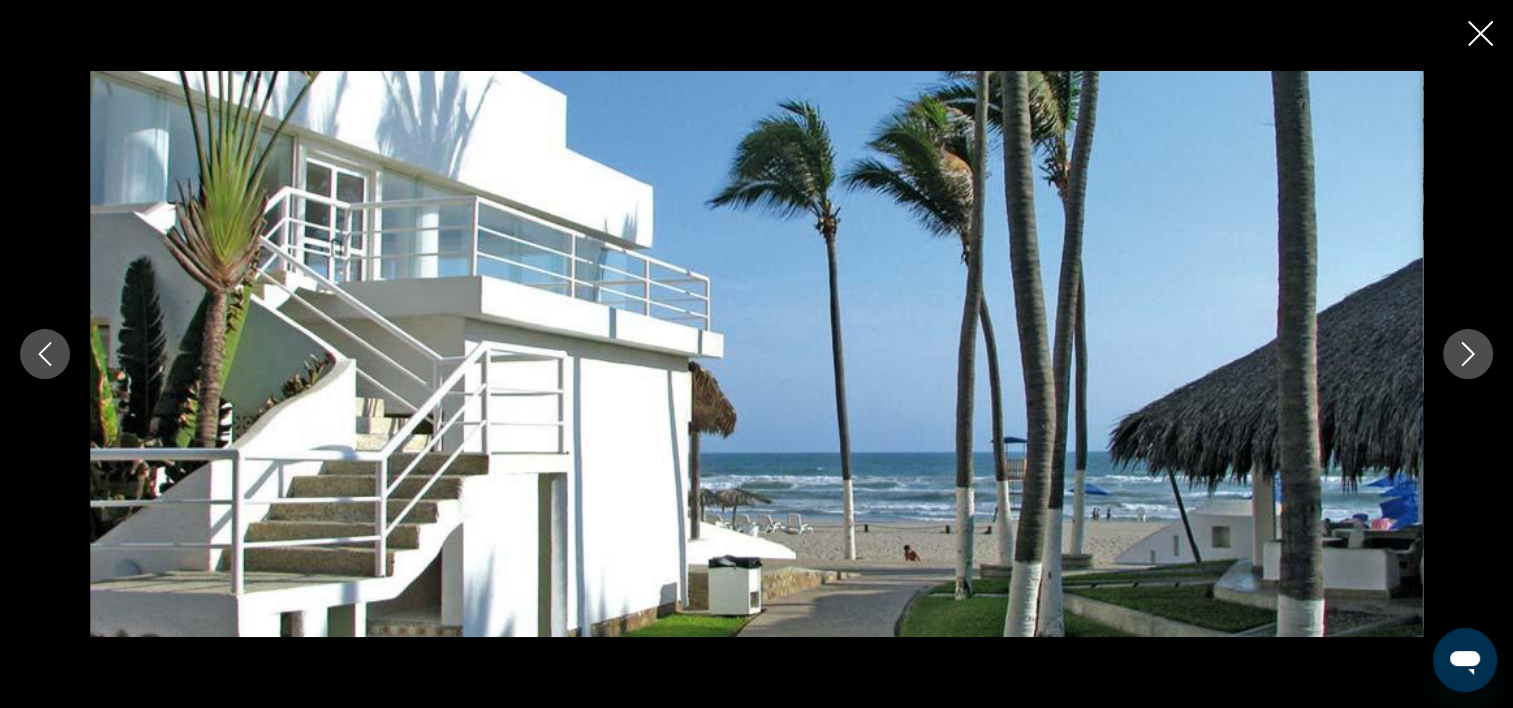 click 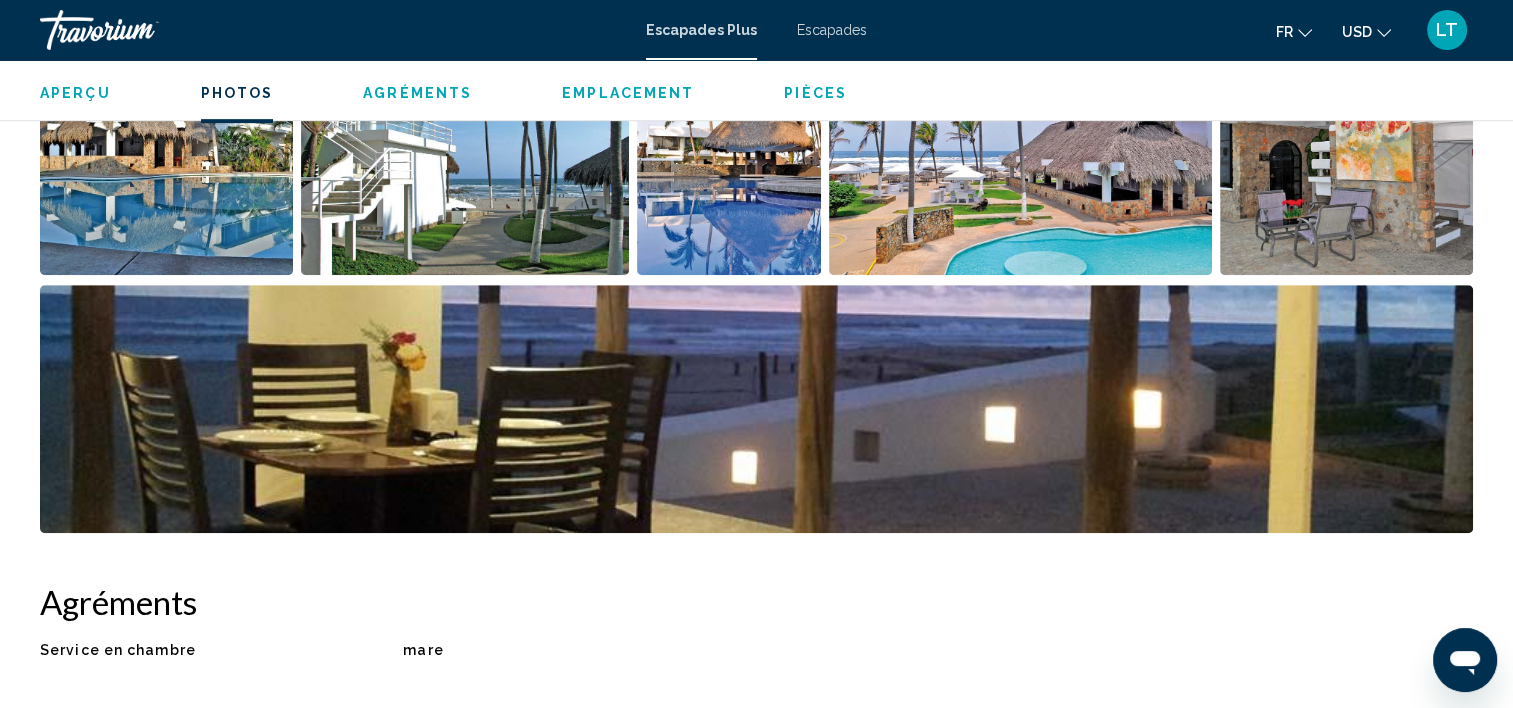 scroll, scrollTop: 1262, scrollLeft: 0, axis: vertical 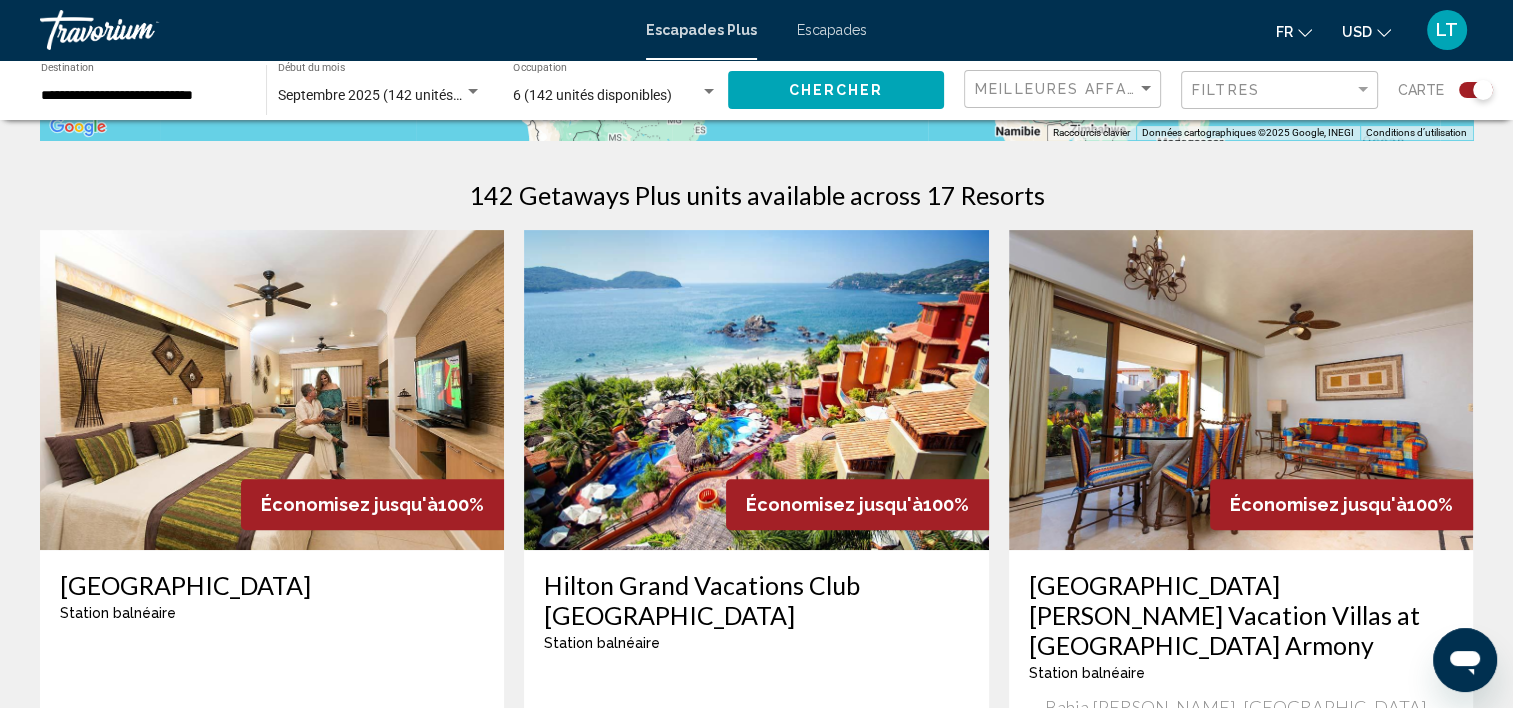 click at bounding box center (756, 390) 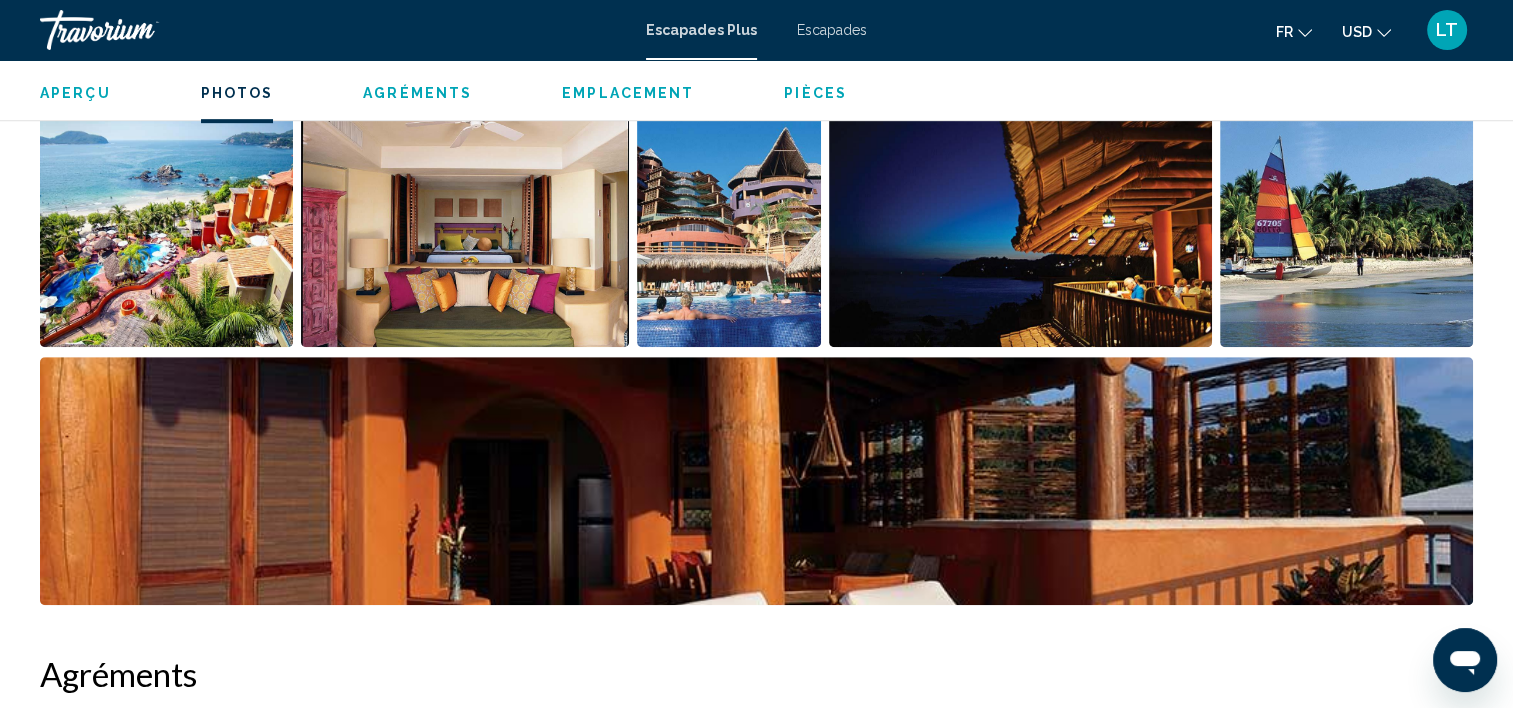scroll, scrollTop: 806, scrollLeft: 0, axis: vertical 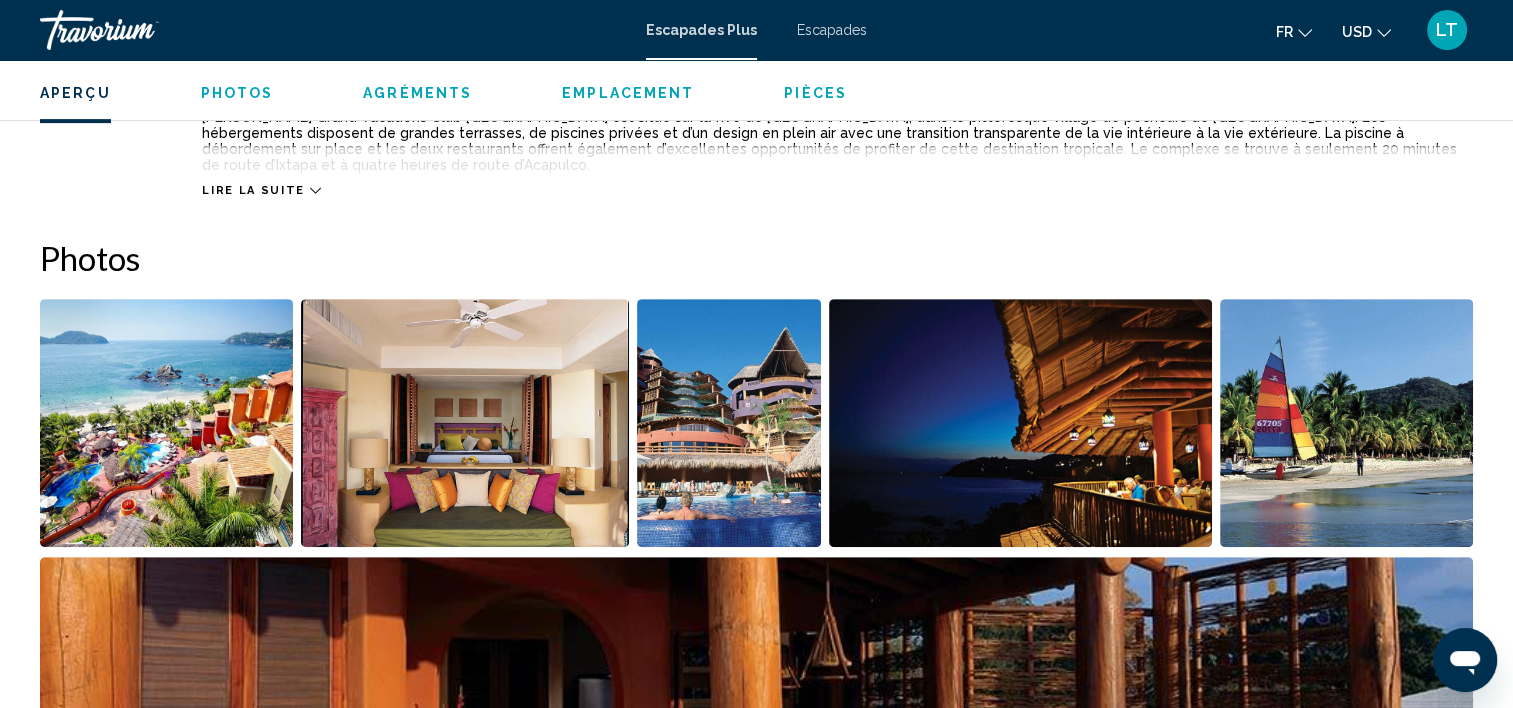click at bounding box center (166, 423) 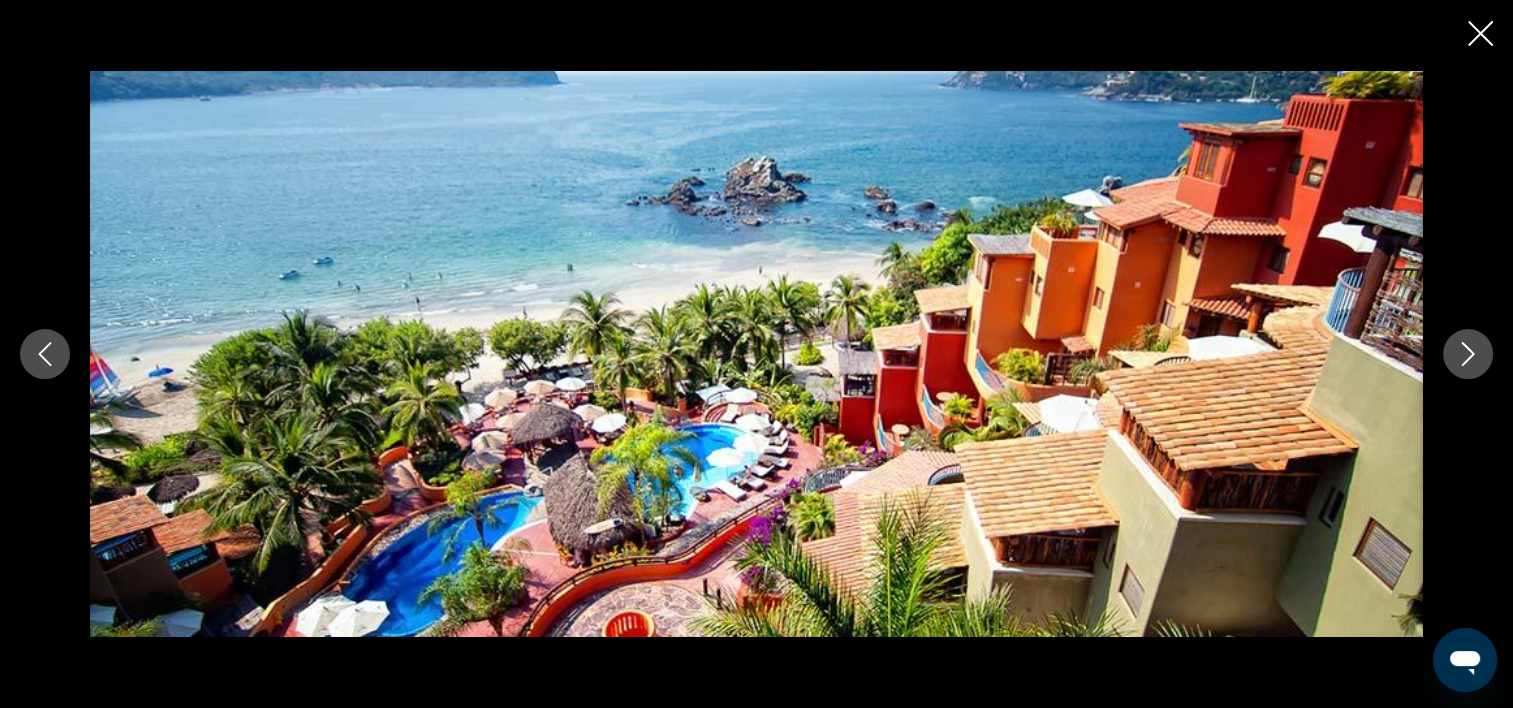 click 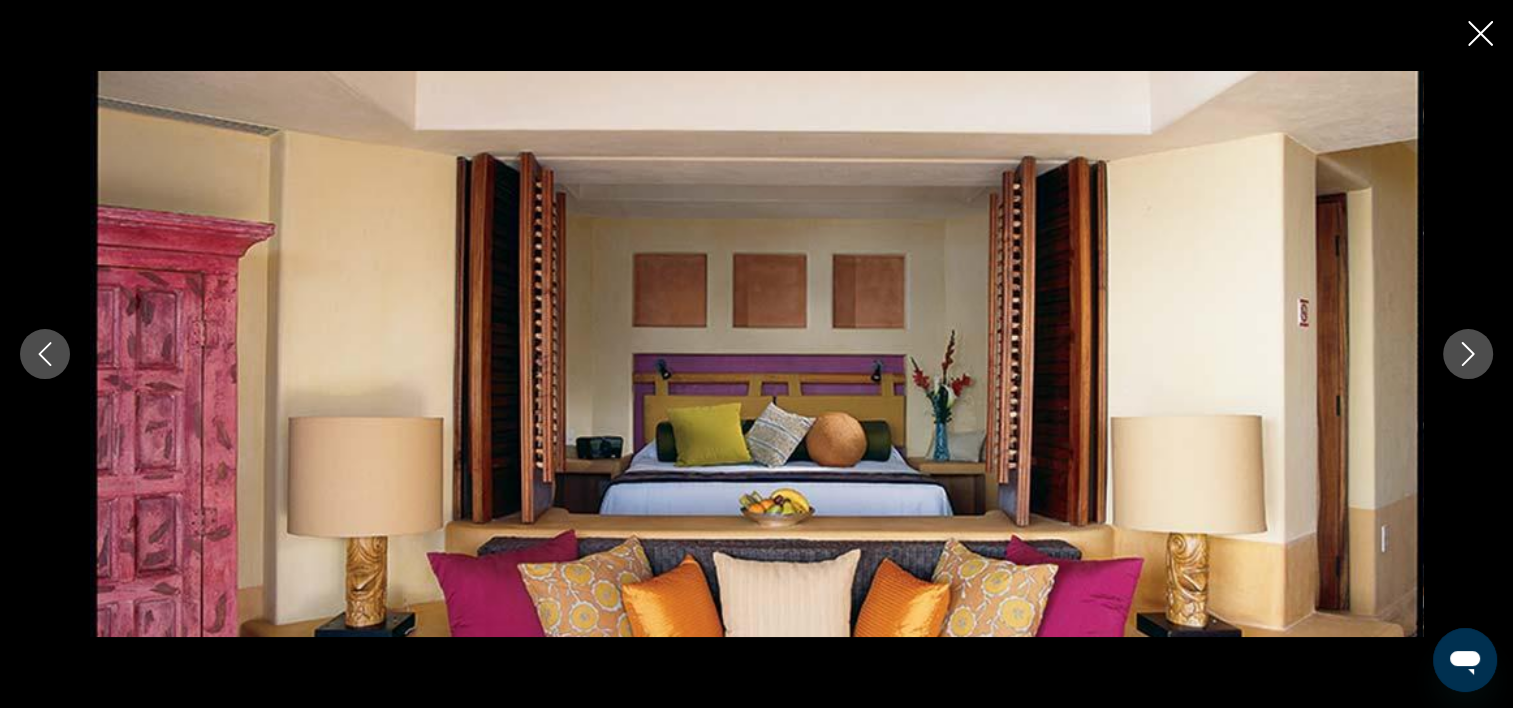 click 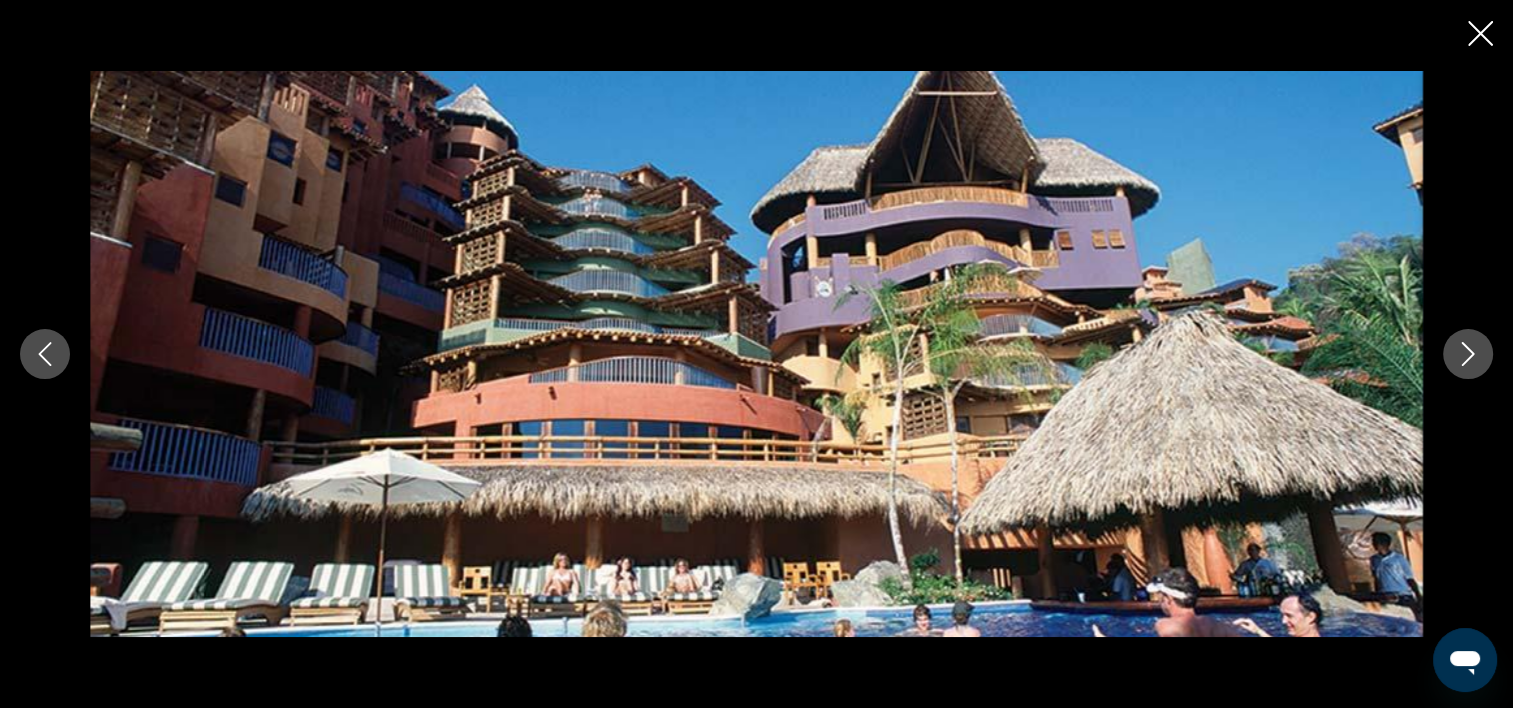 click 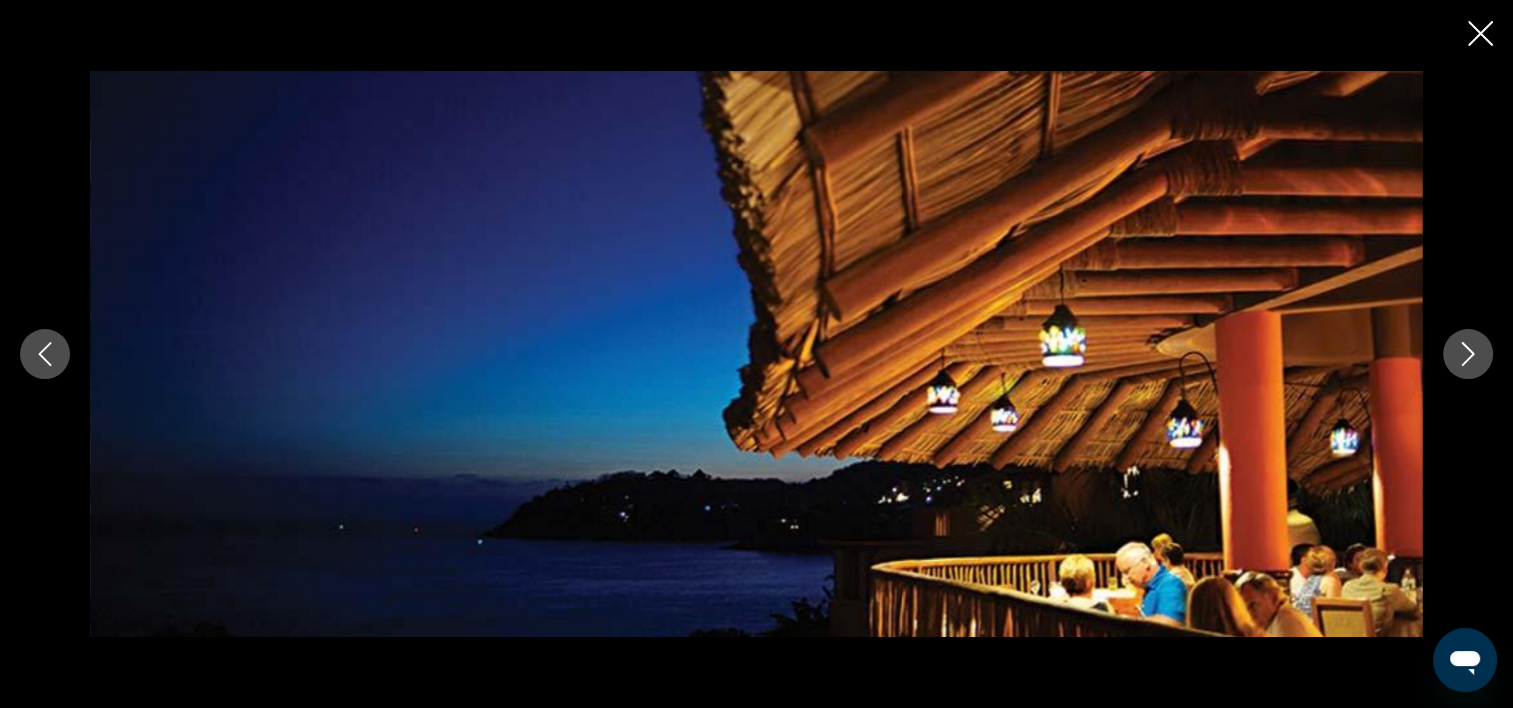 click 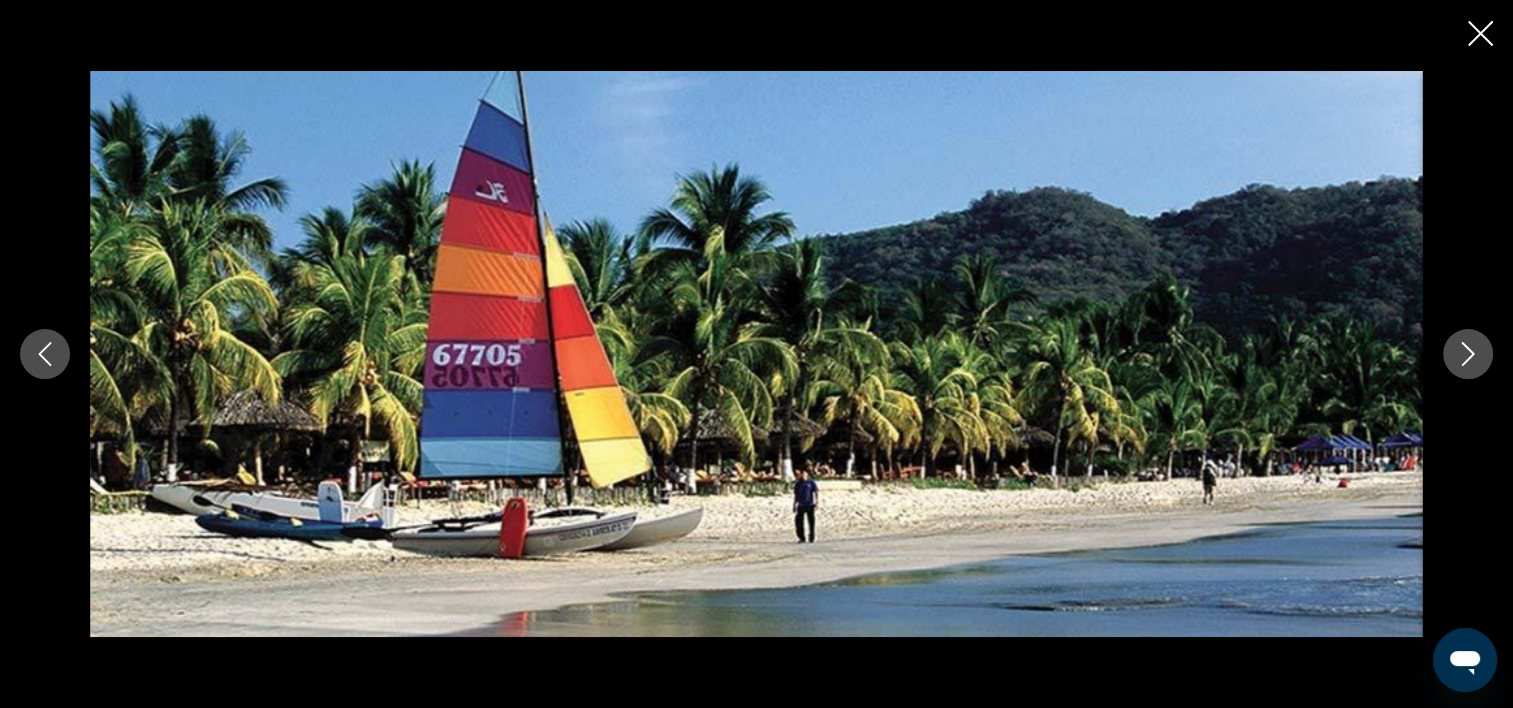 click 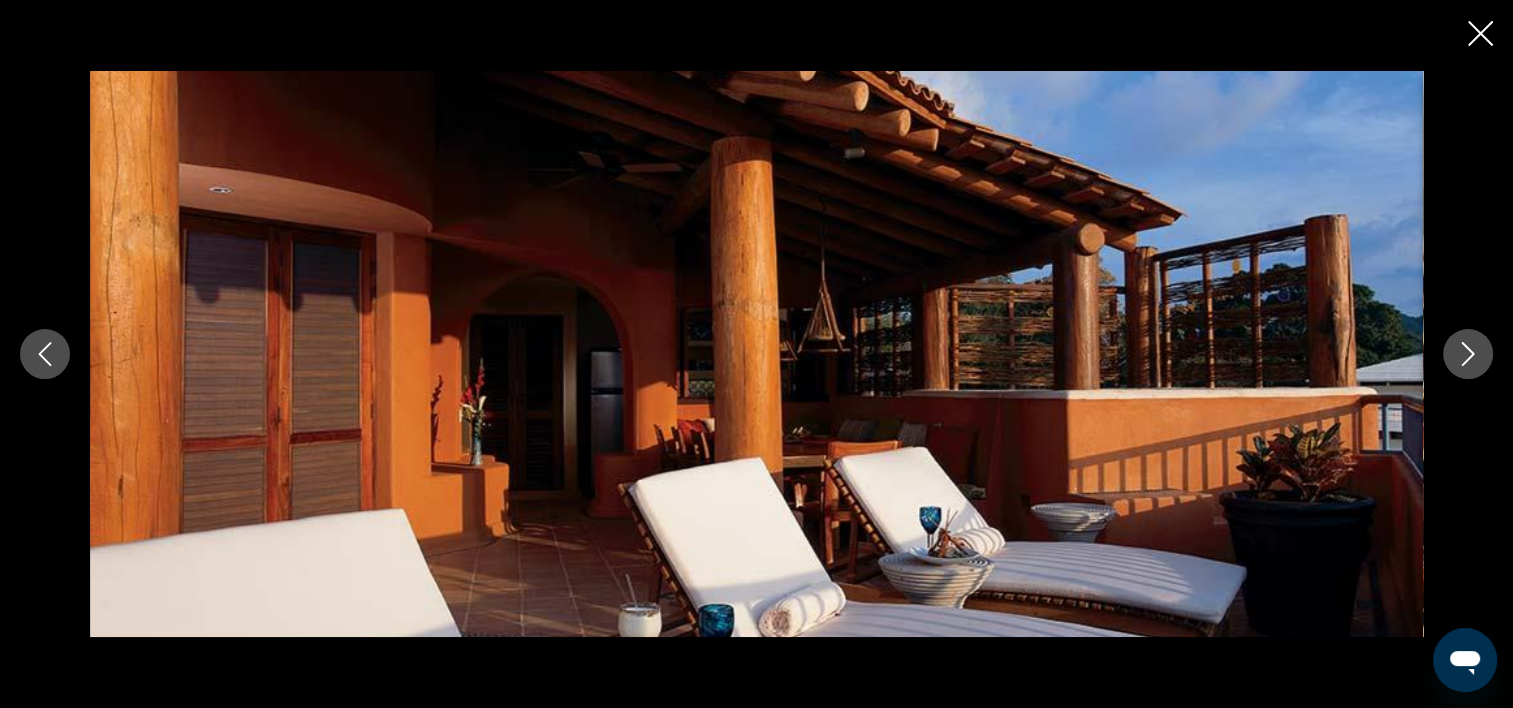 click 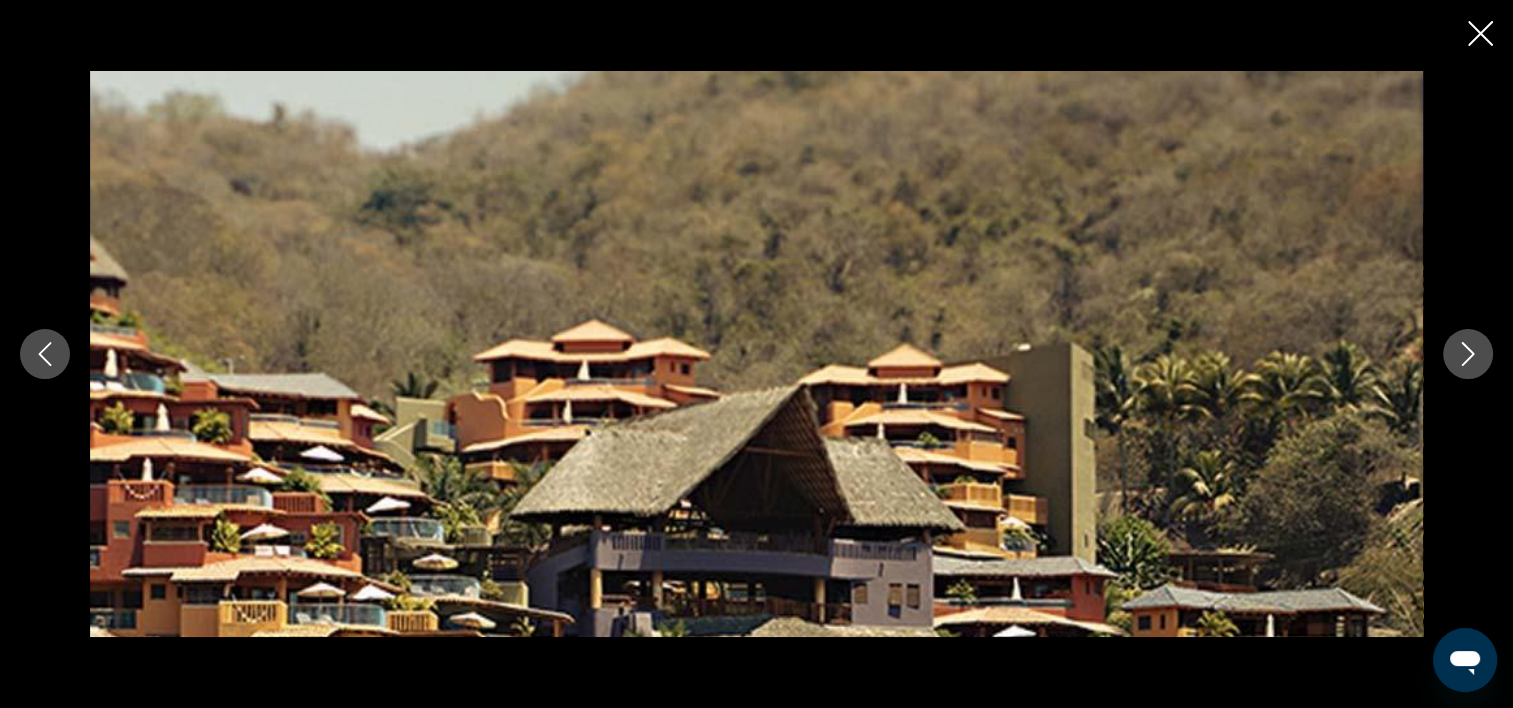 click 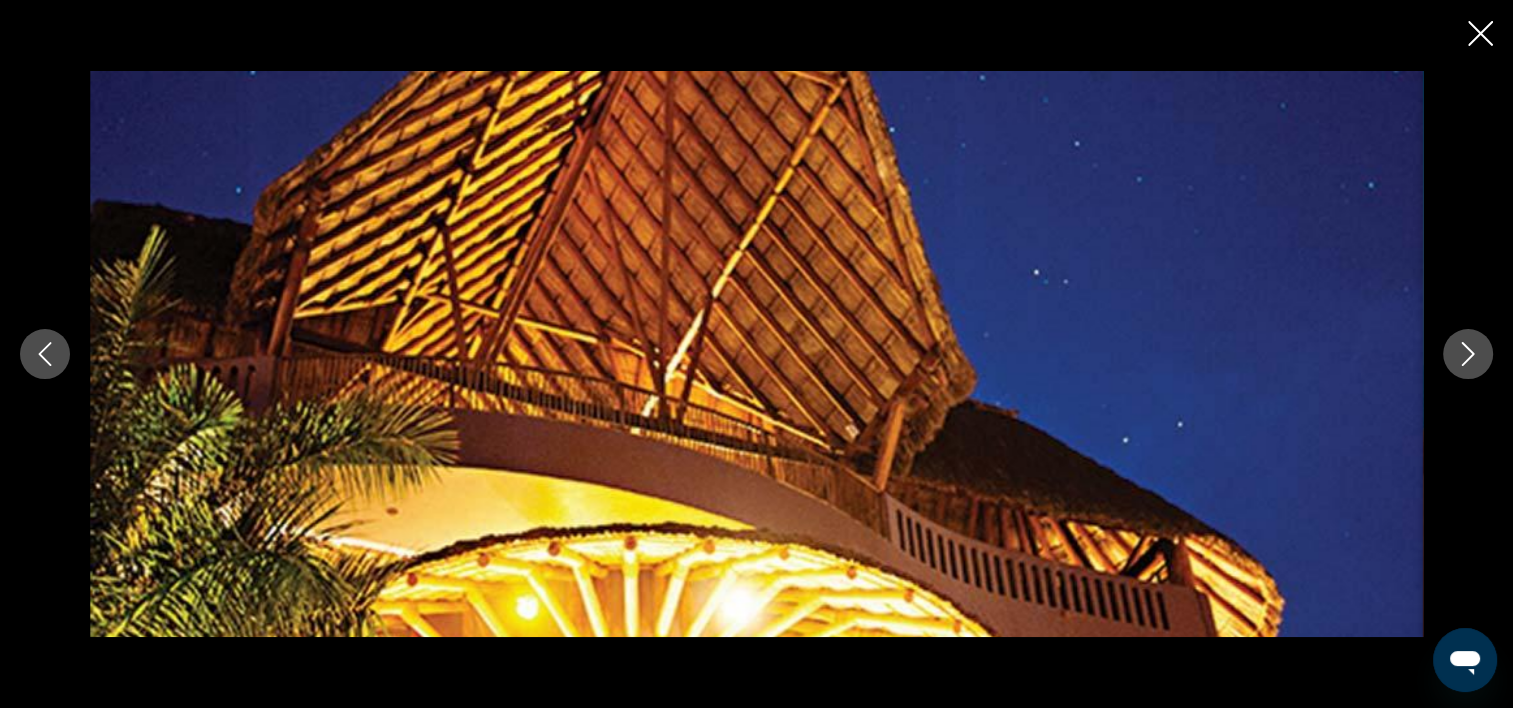 click 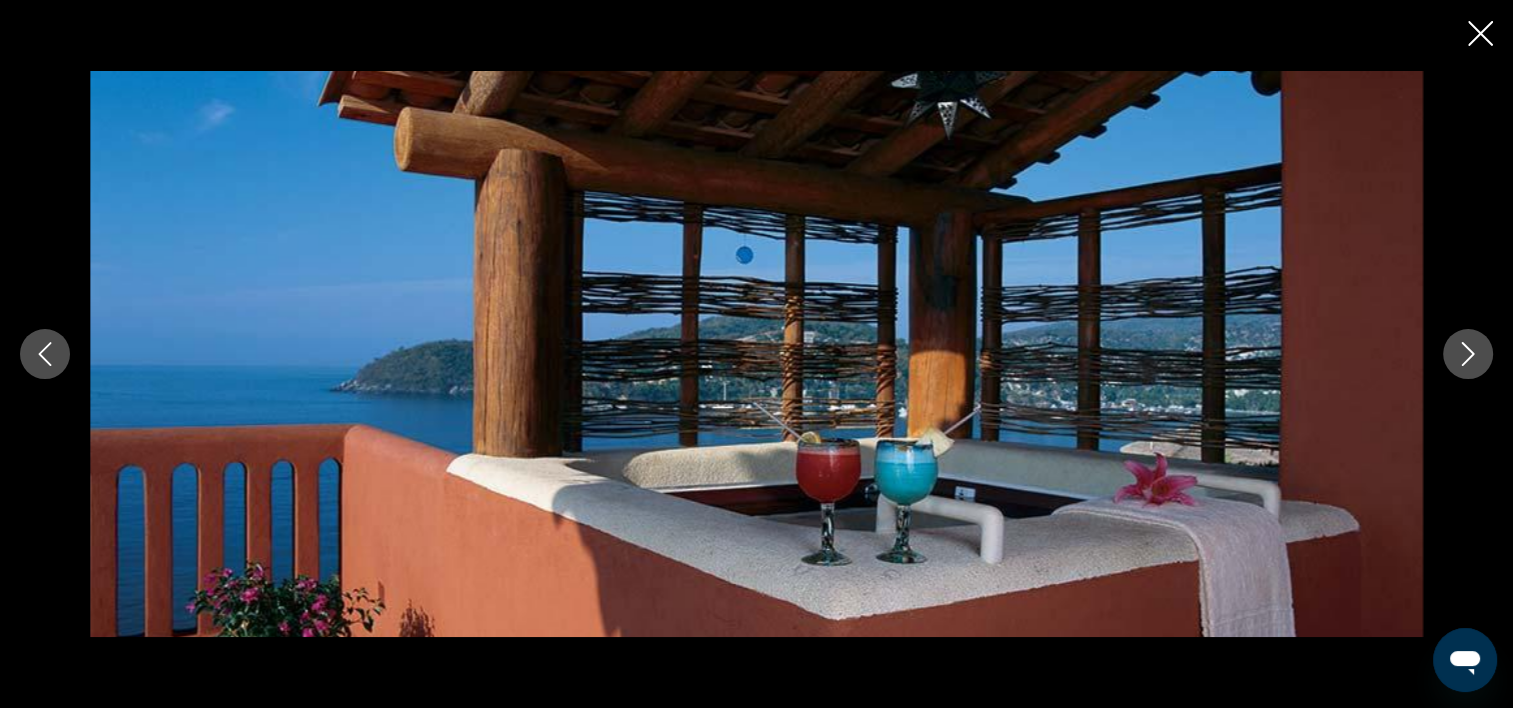 click 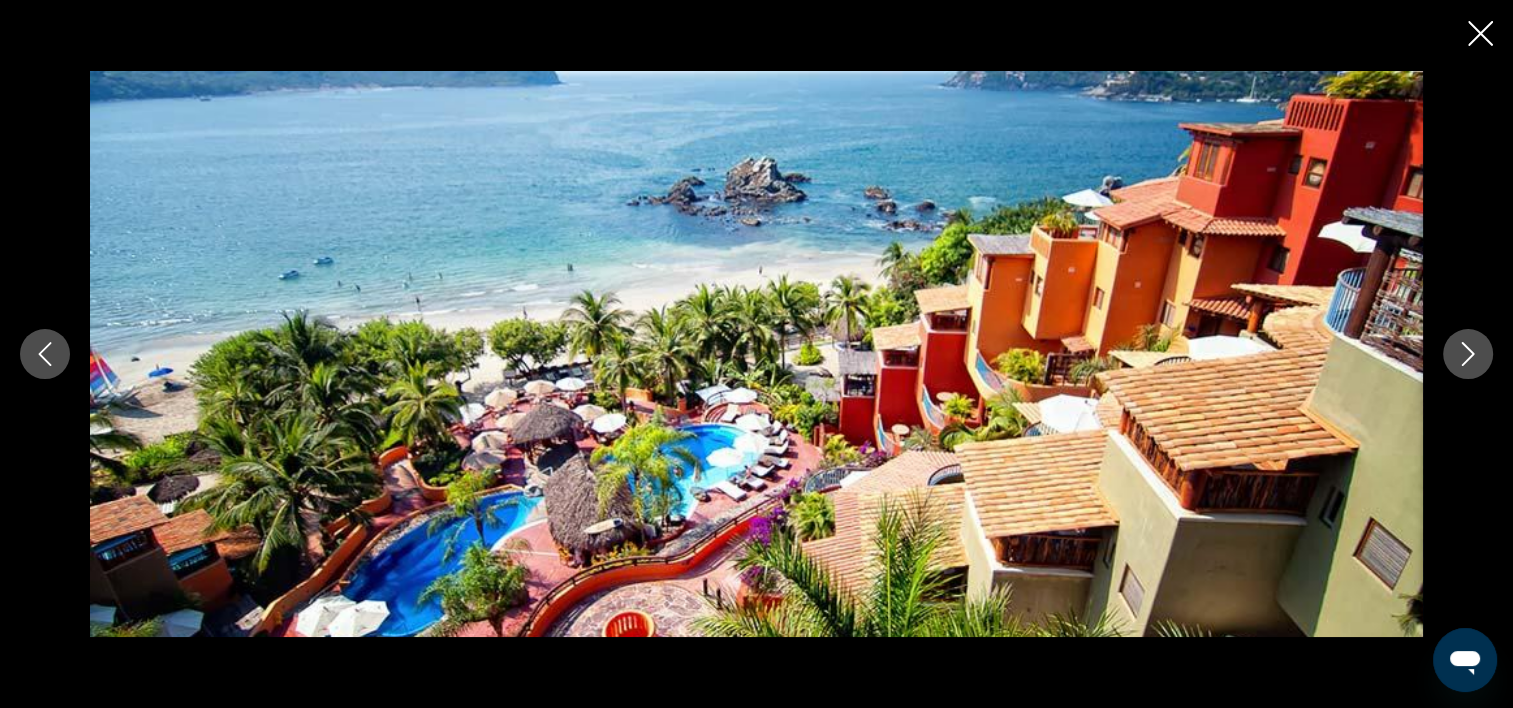 click 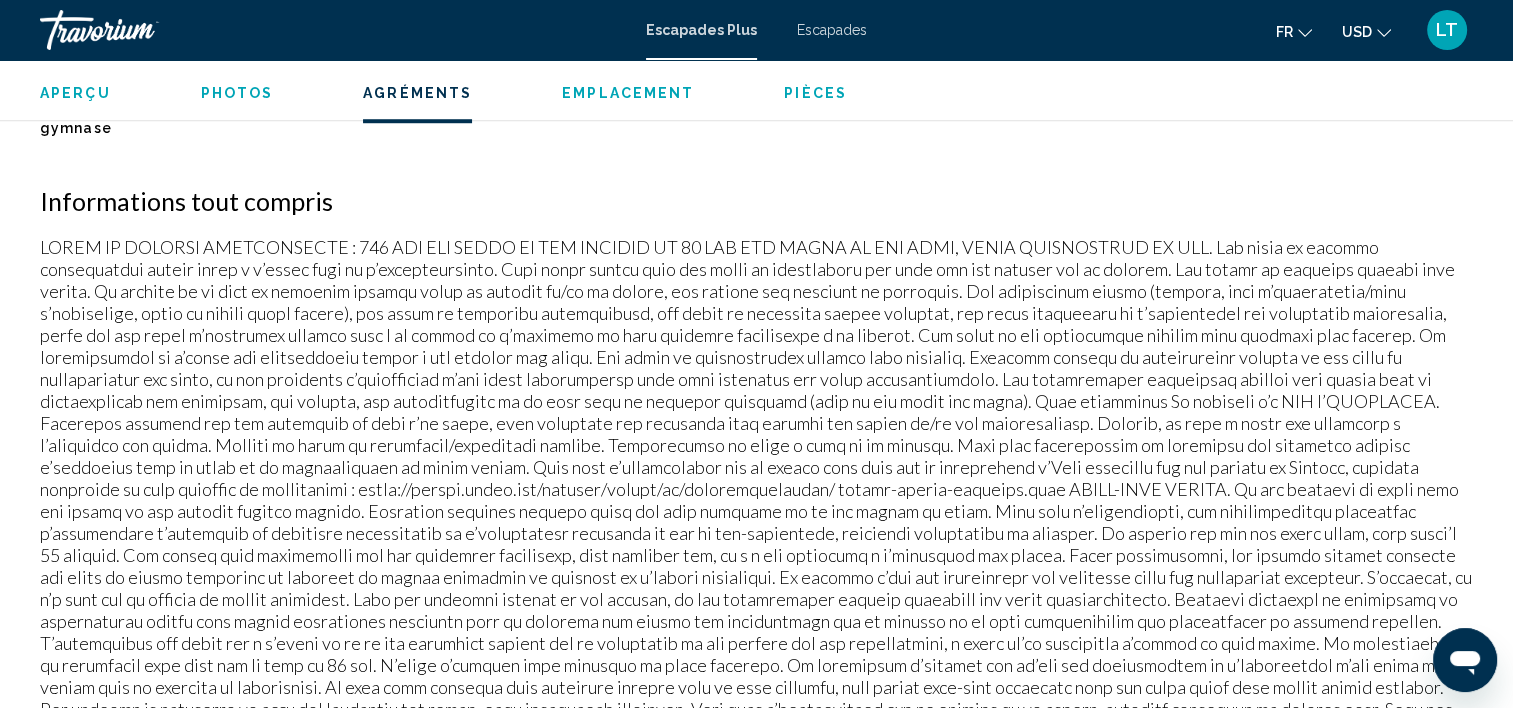 scroll, scrollTop: 1372, scrollLeft: 0, axis: vertical 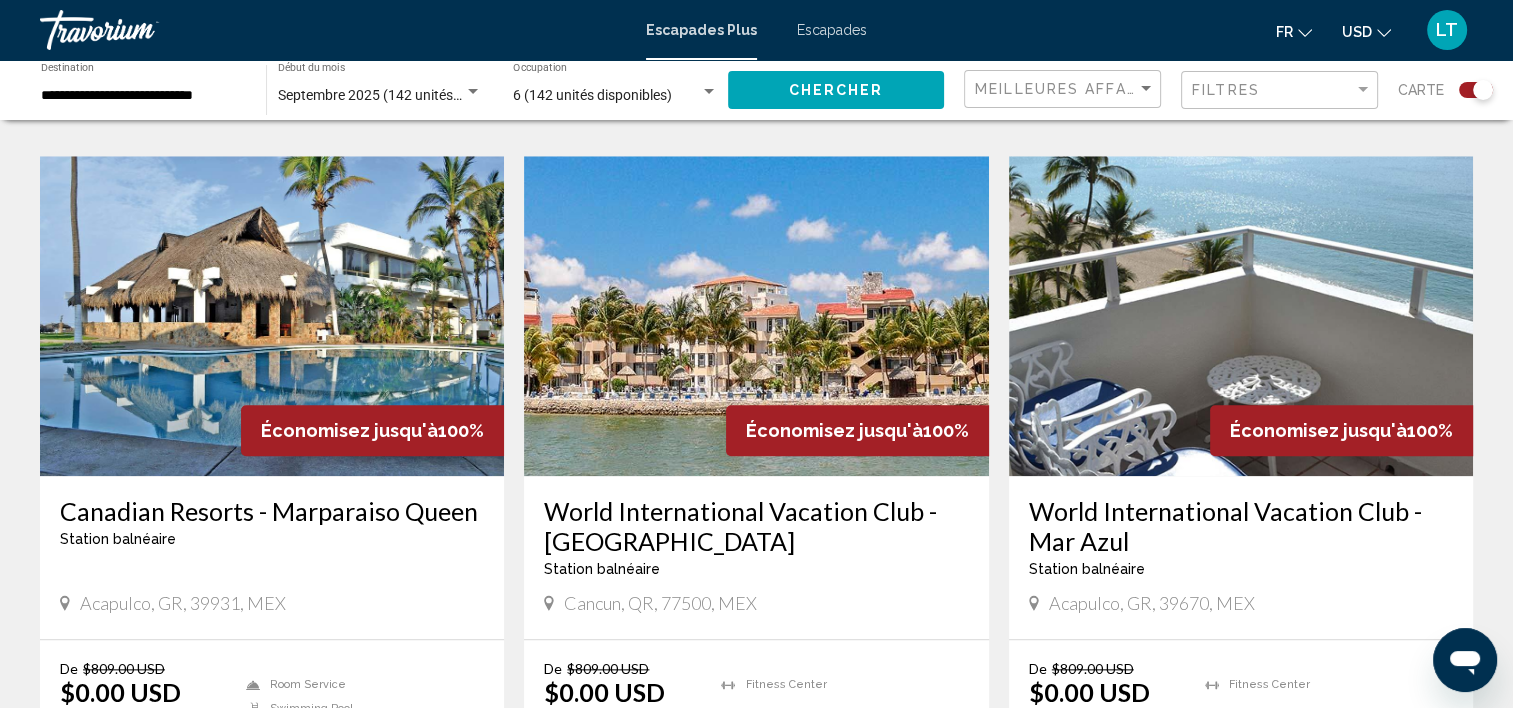 click at bounding box center (756, 316) 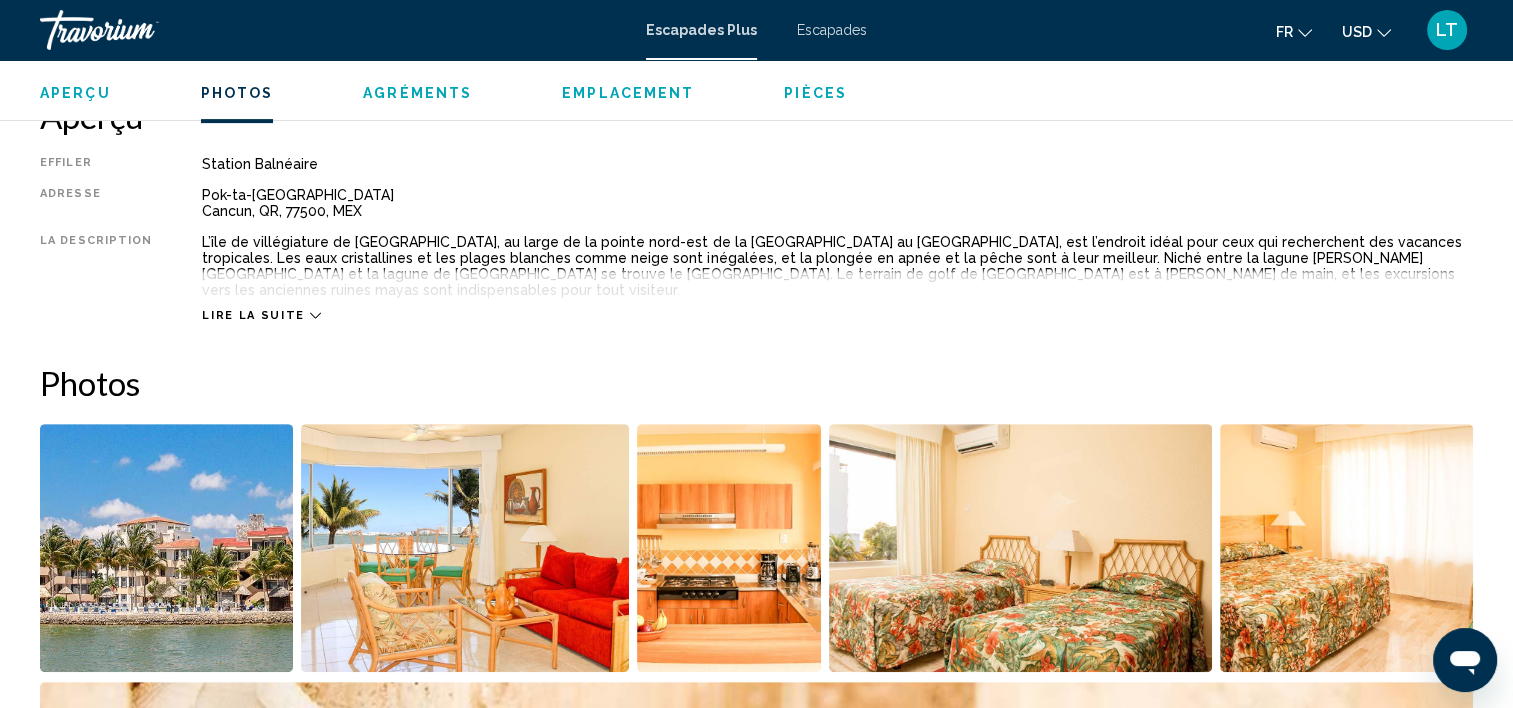 scroll, scrollTop: 1006, scrollLeft: 0, axis: vertical 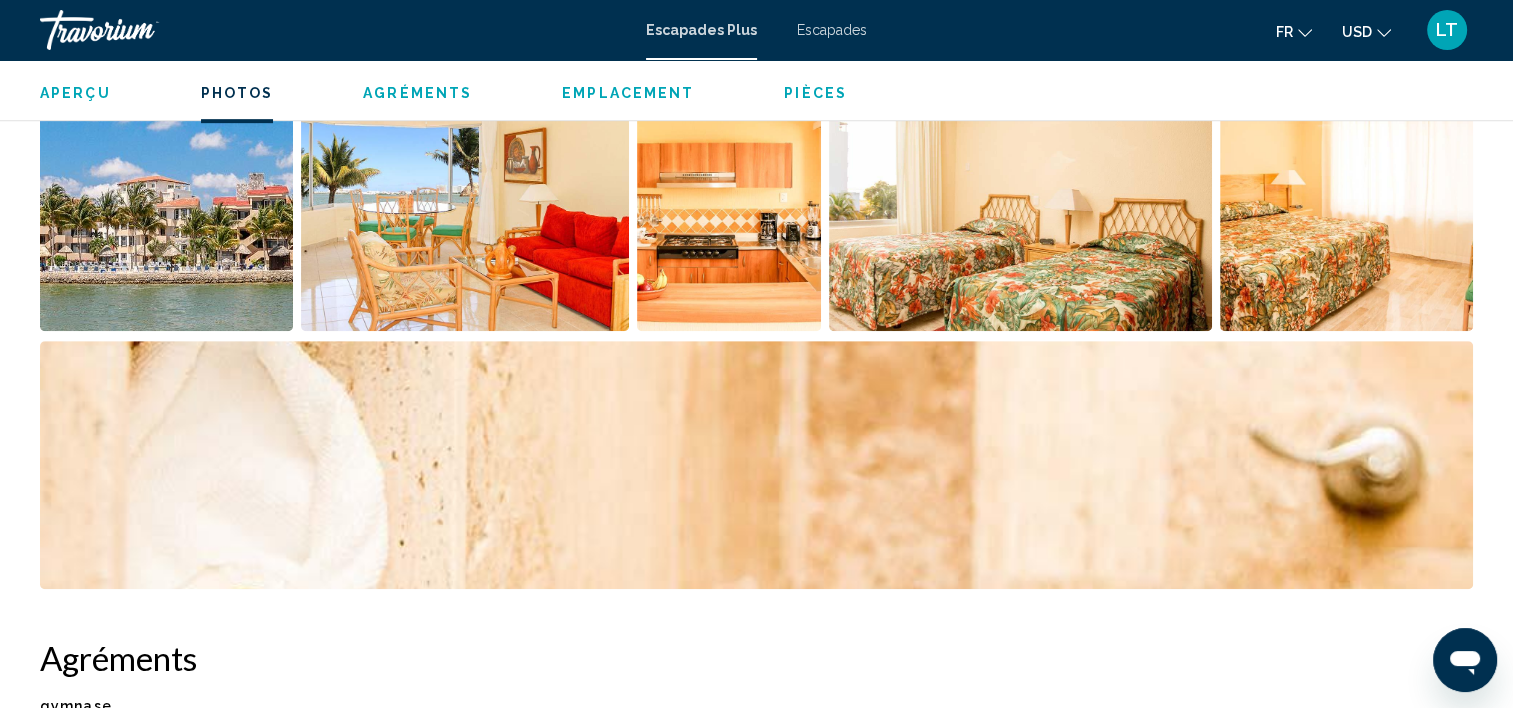 click at bounding box center [166, 207] 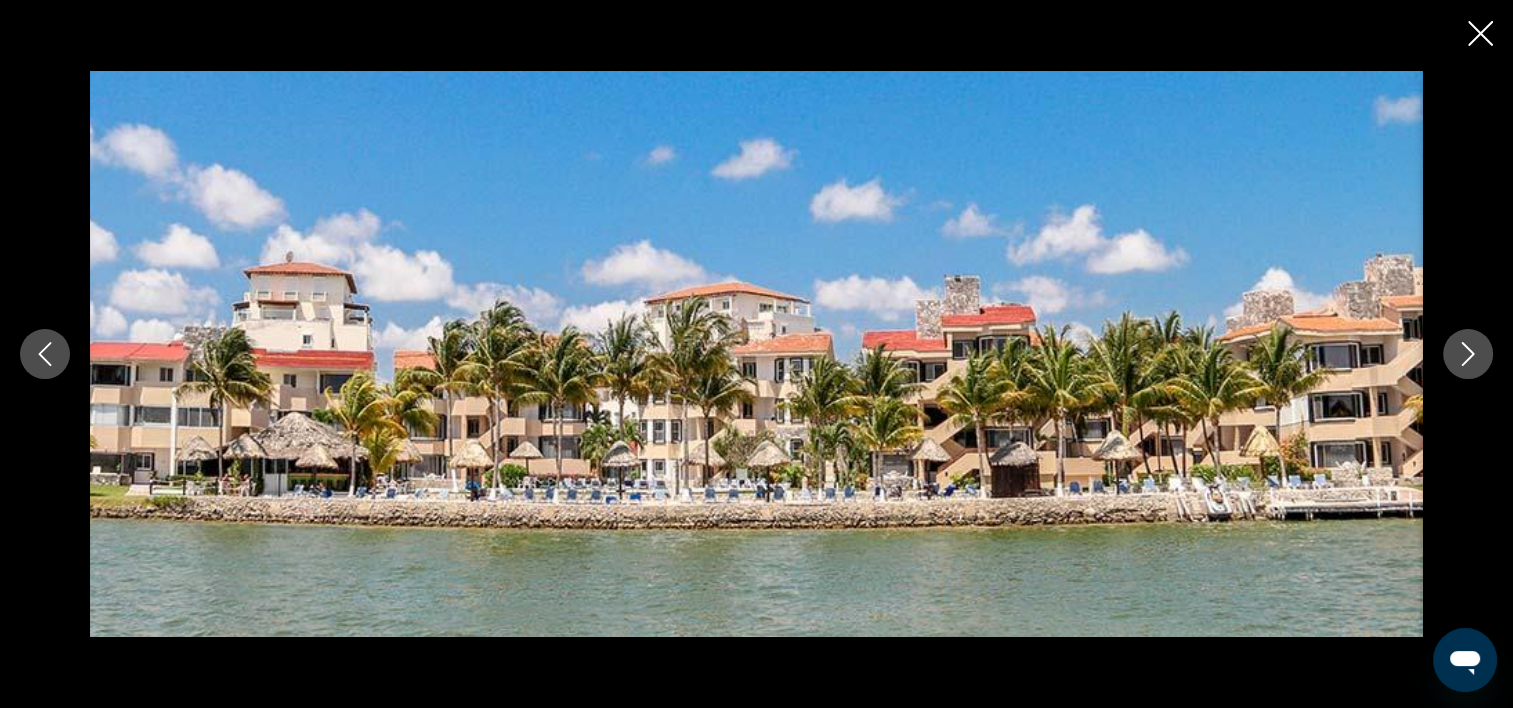 click 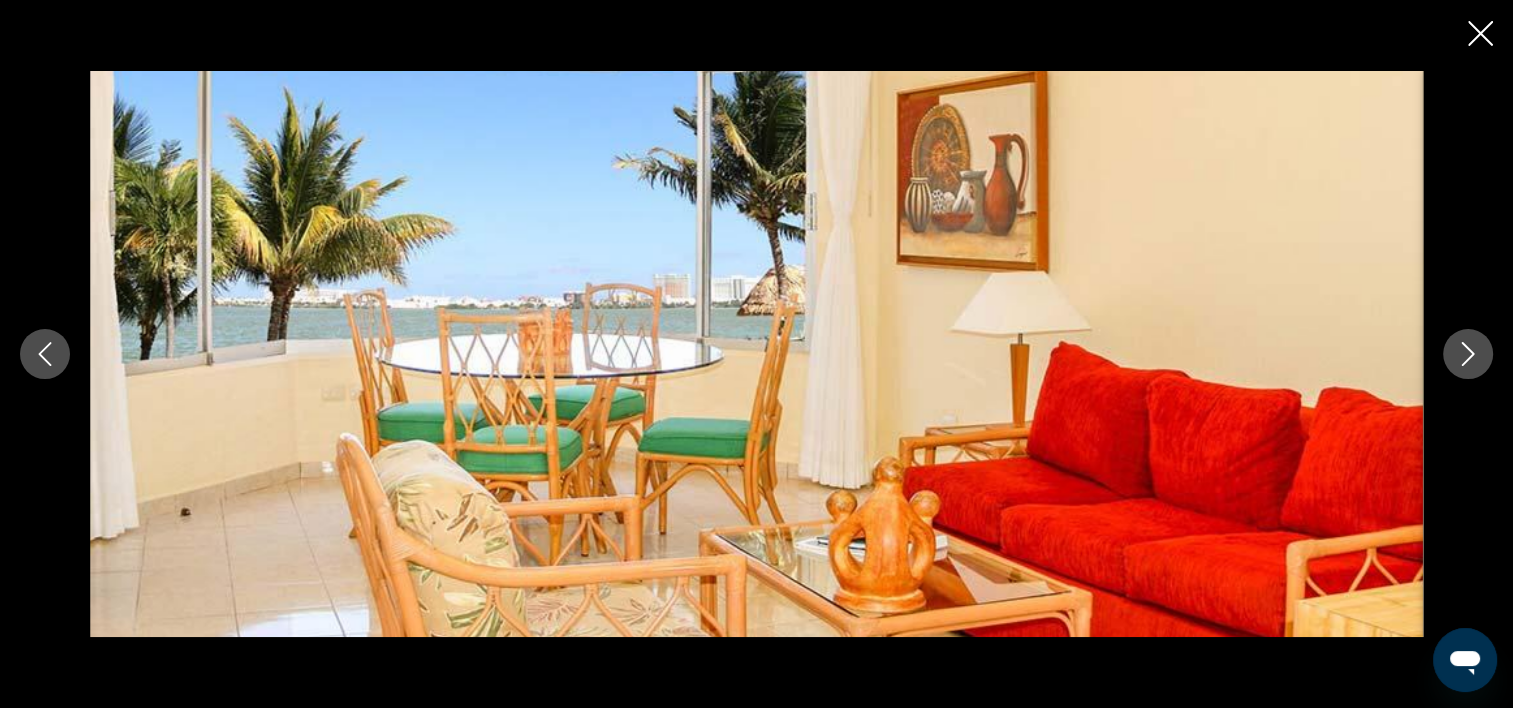 click 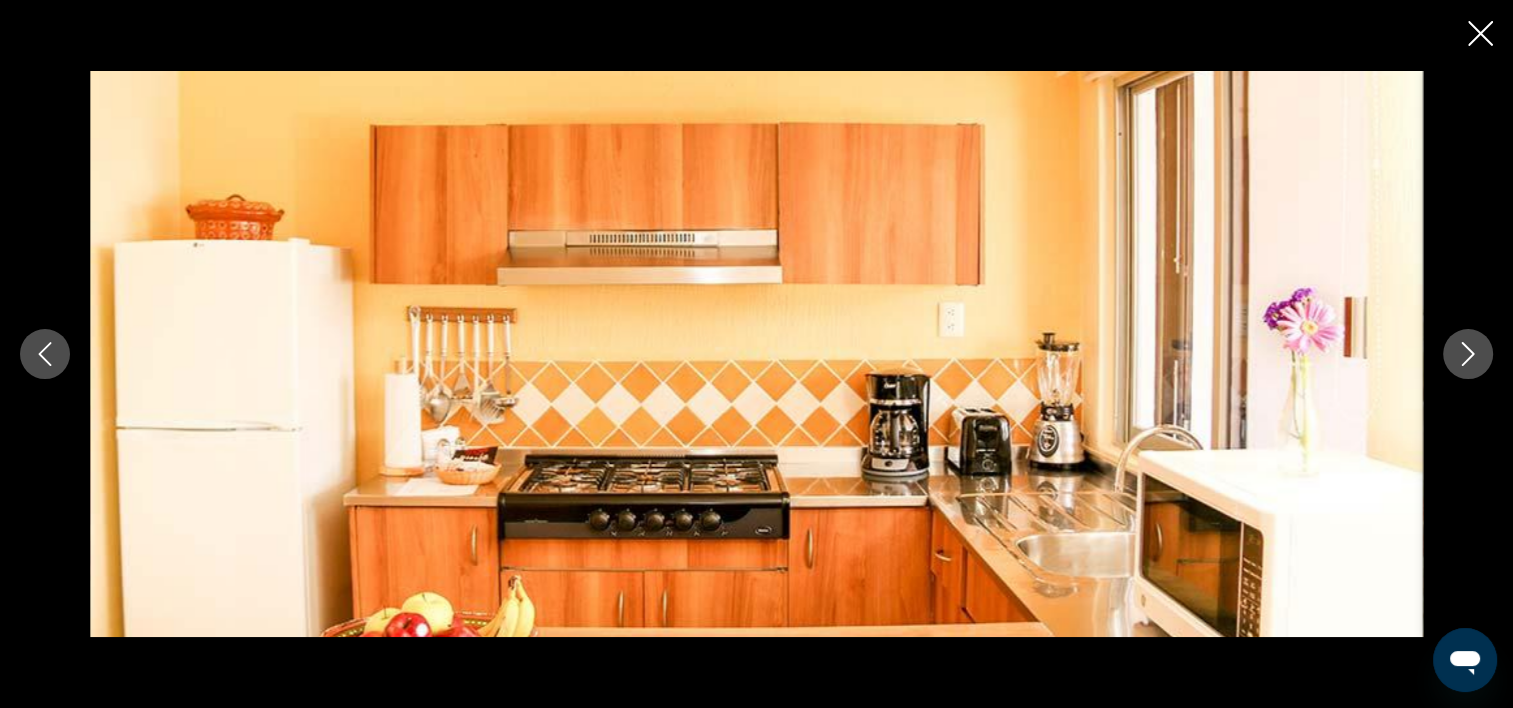 click 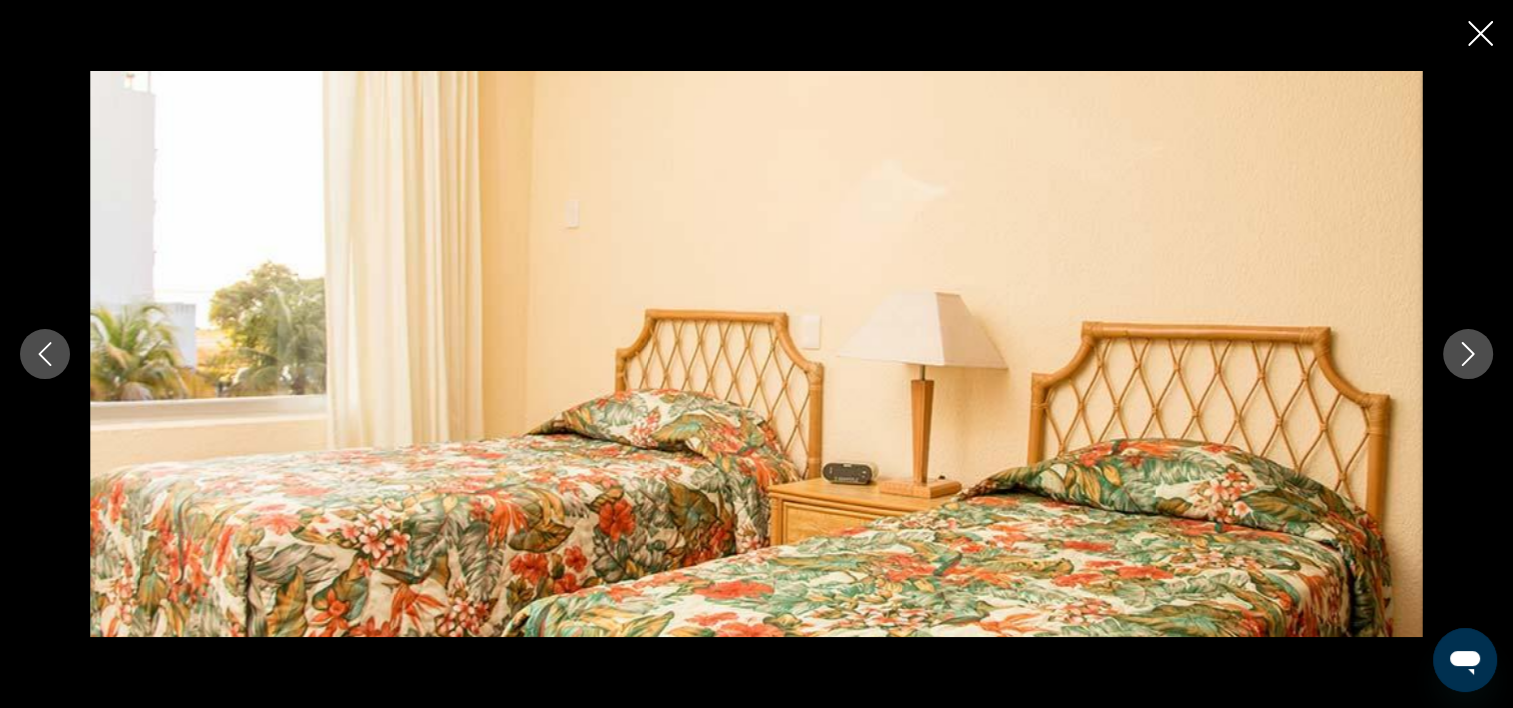 click 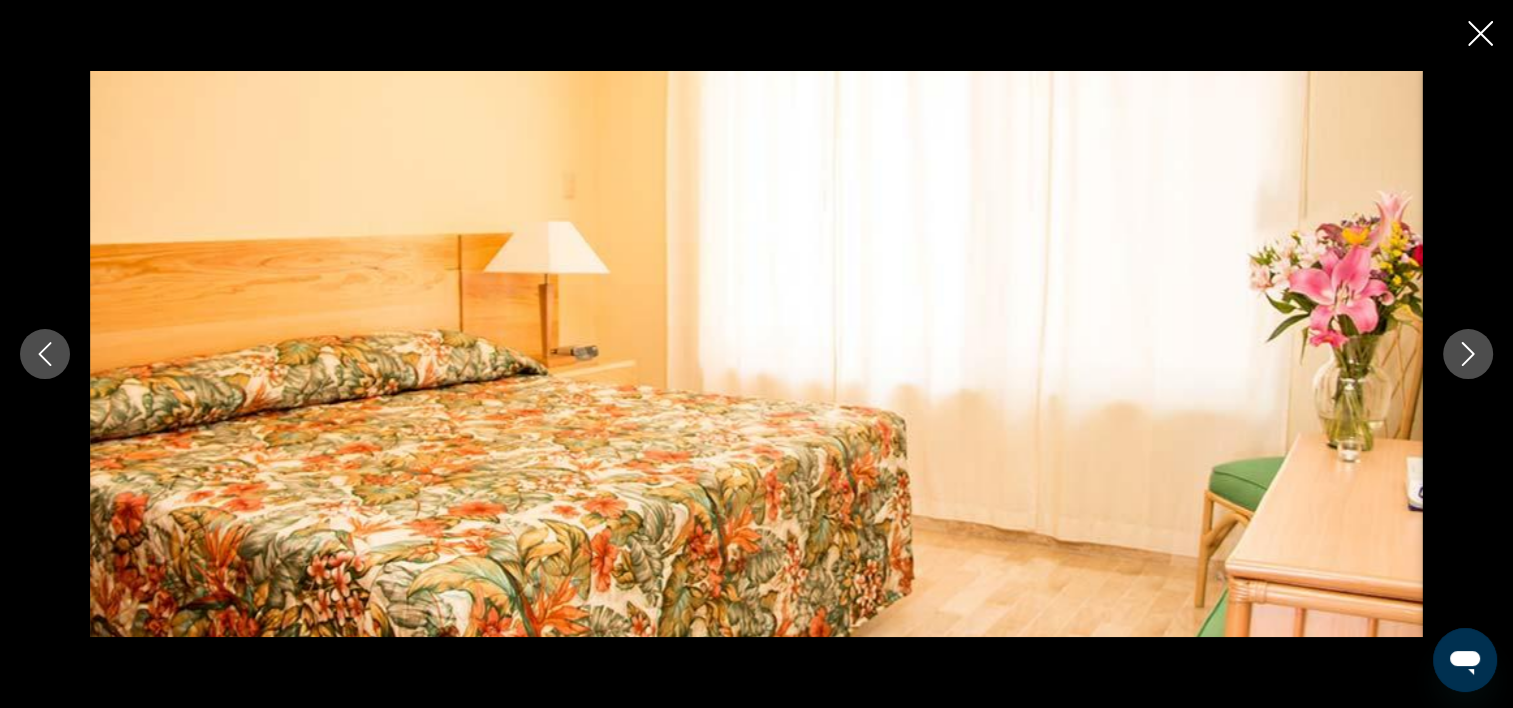 click 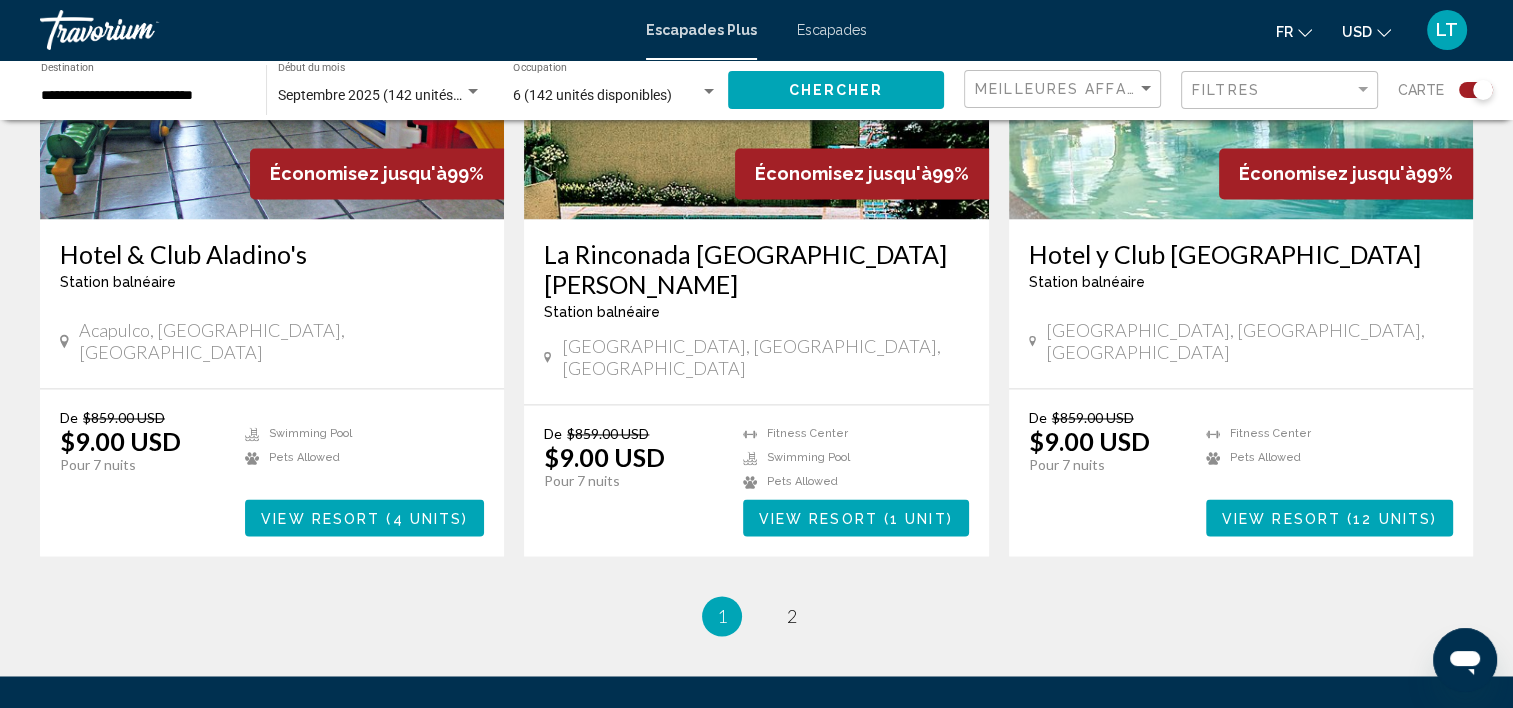 scroll, scrollTop: 3086, scrollLeft: 0, axis: vertical 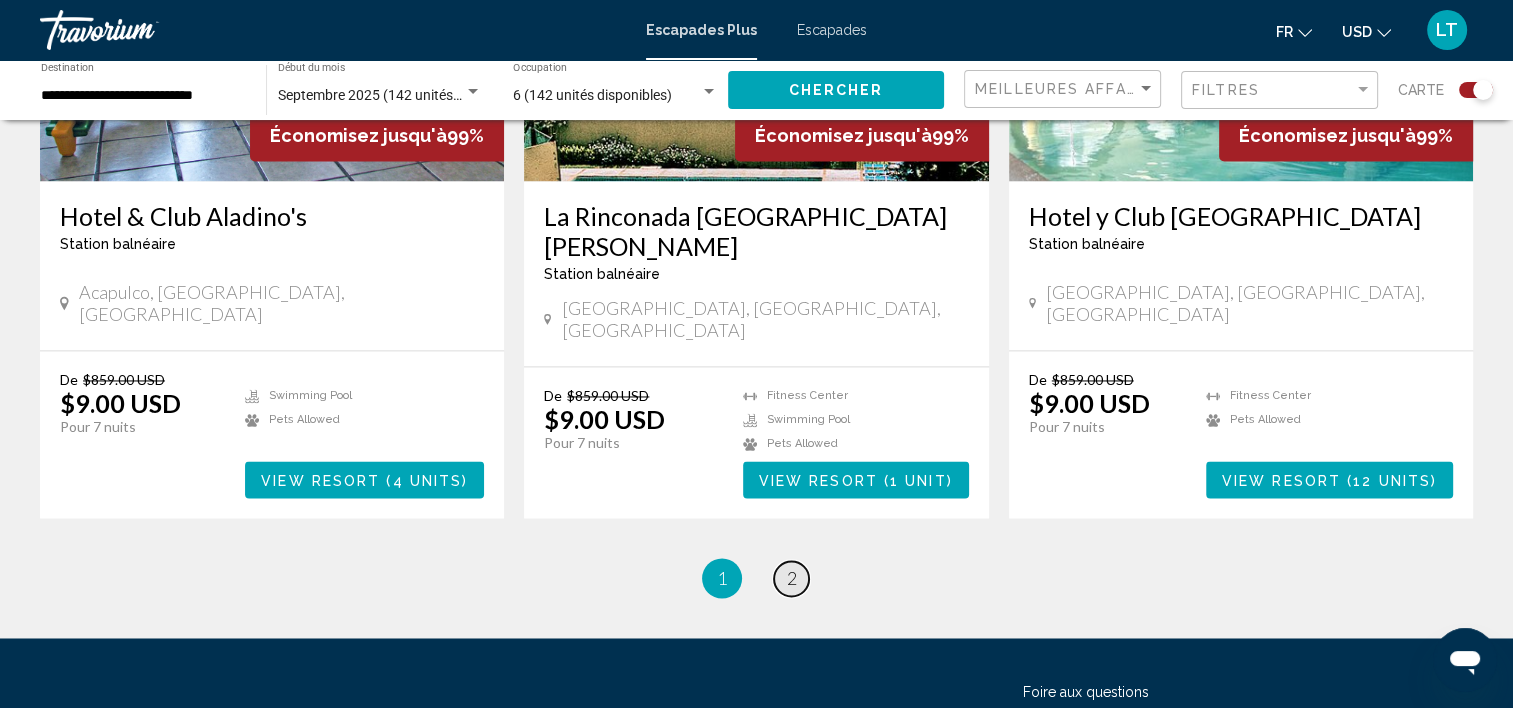 click on "2" at bounding box center (792, 578) 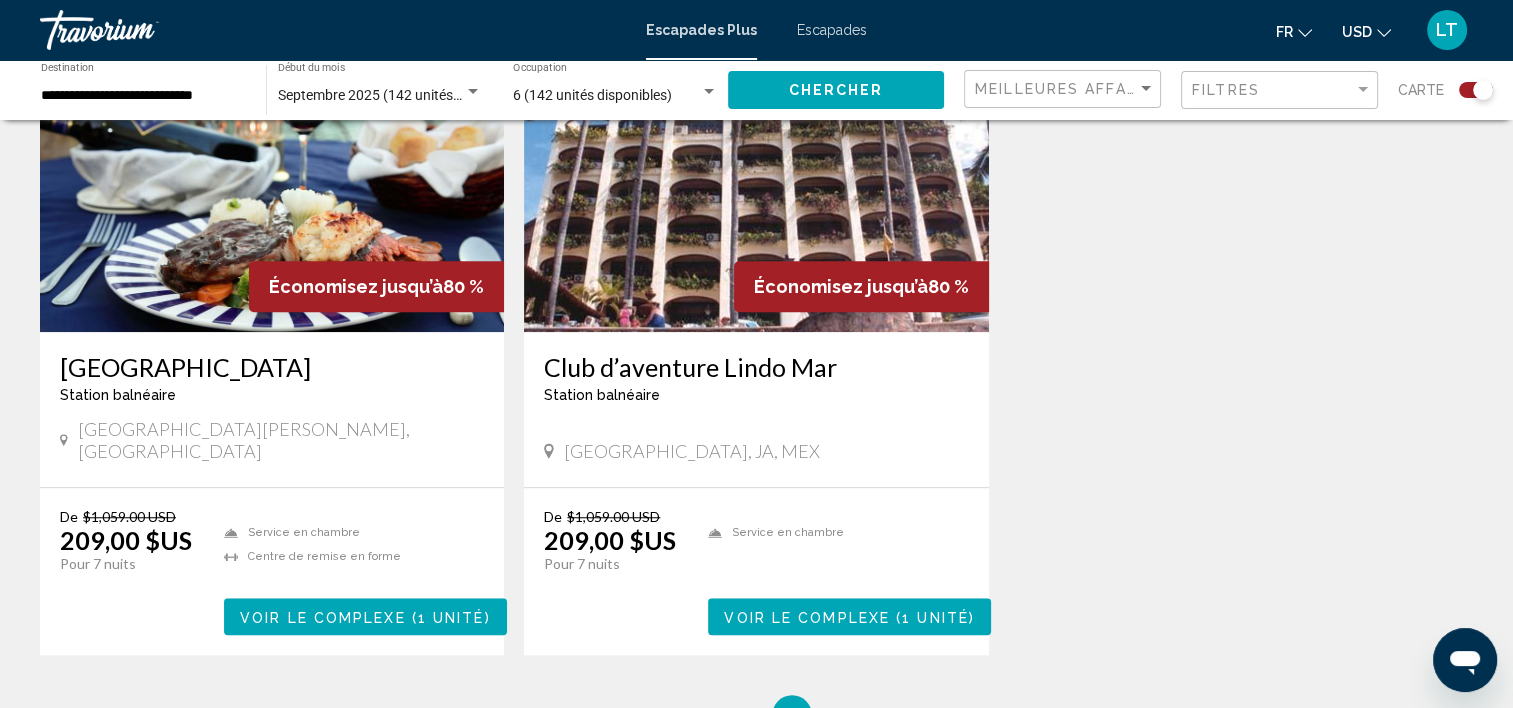 scroll, scrollTop: 1300, scrollLeft: 0, axis: vertical 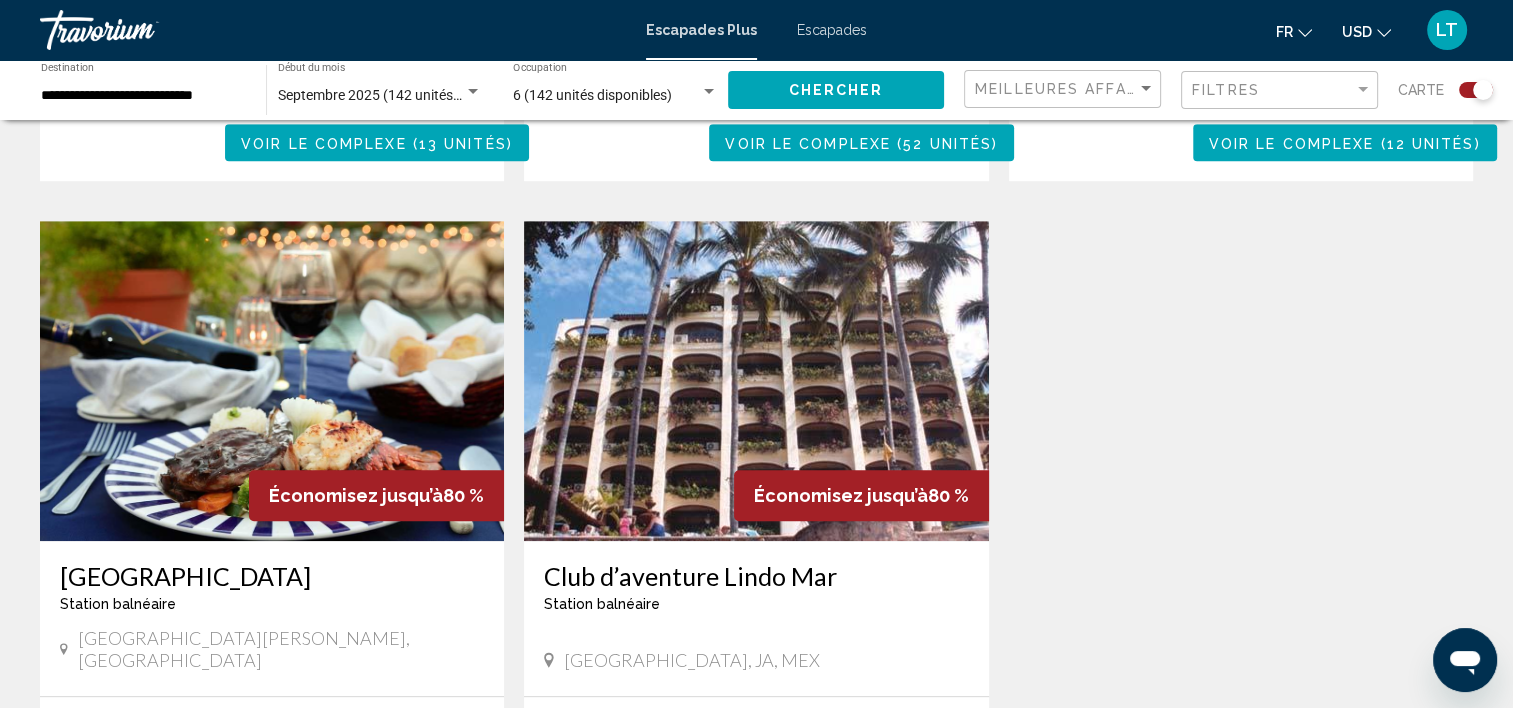 click on "Escapades" at bounding box center [832, 30] 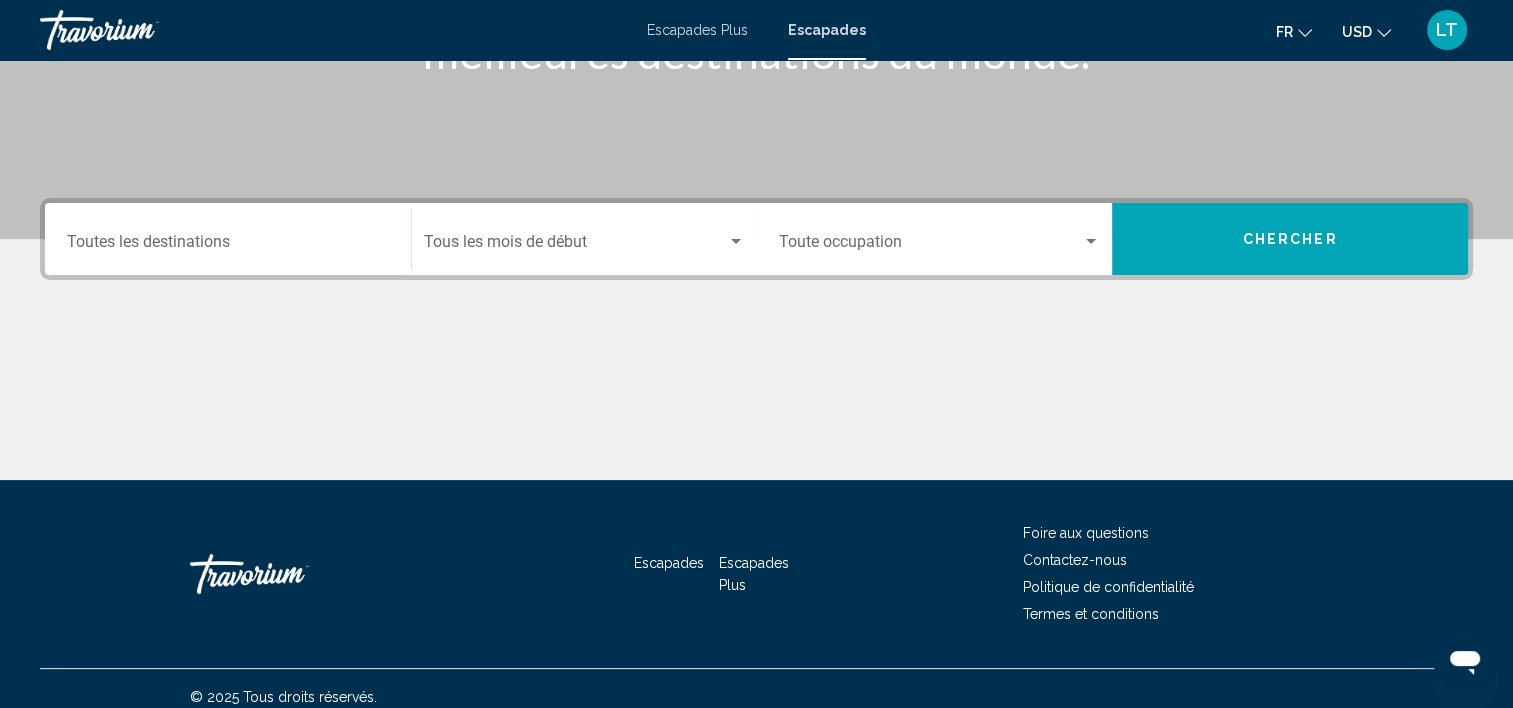 scroll, scrollTop: 377, scrollLeft: 0, axis: vertical 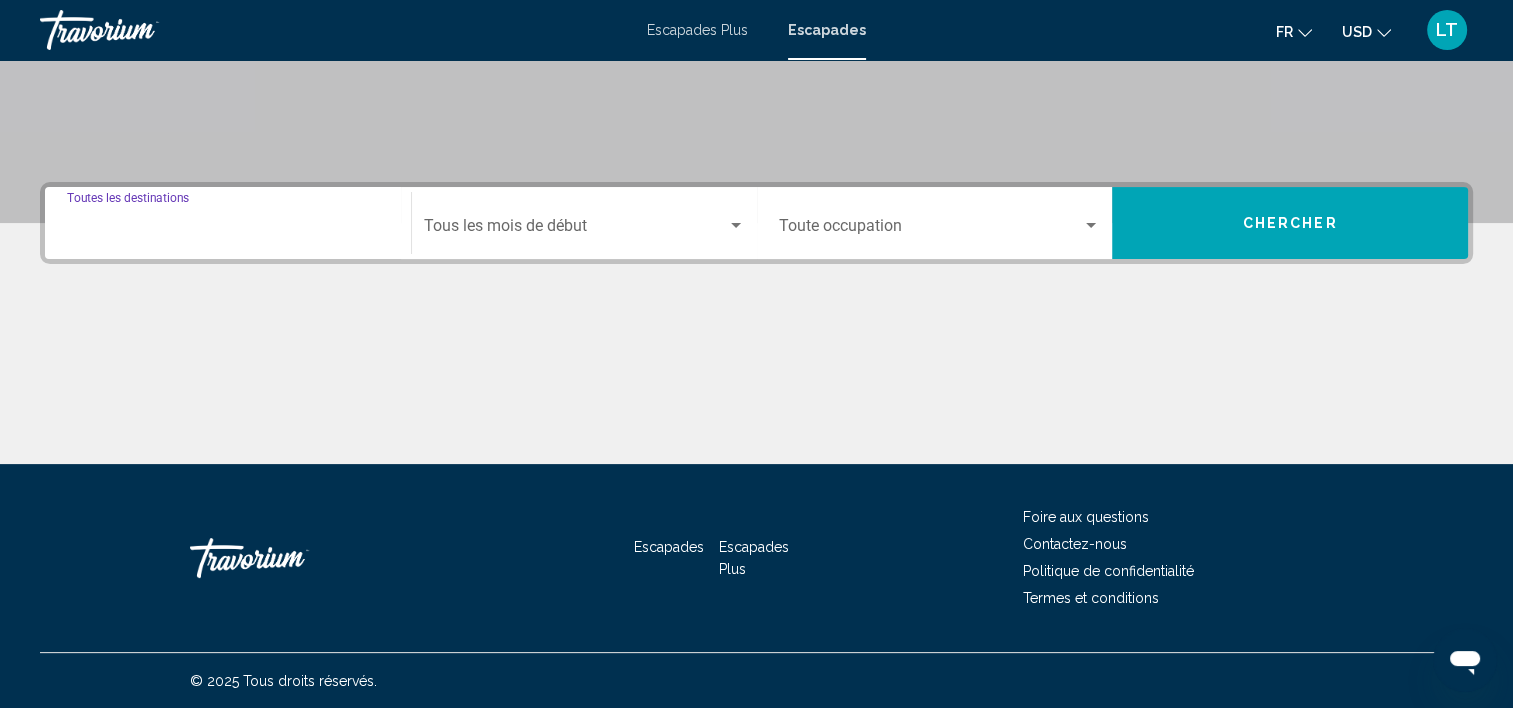click on "Destination Toutes les destinations" at bounding box center (228, 230) 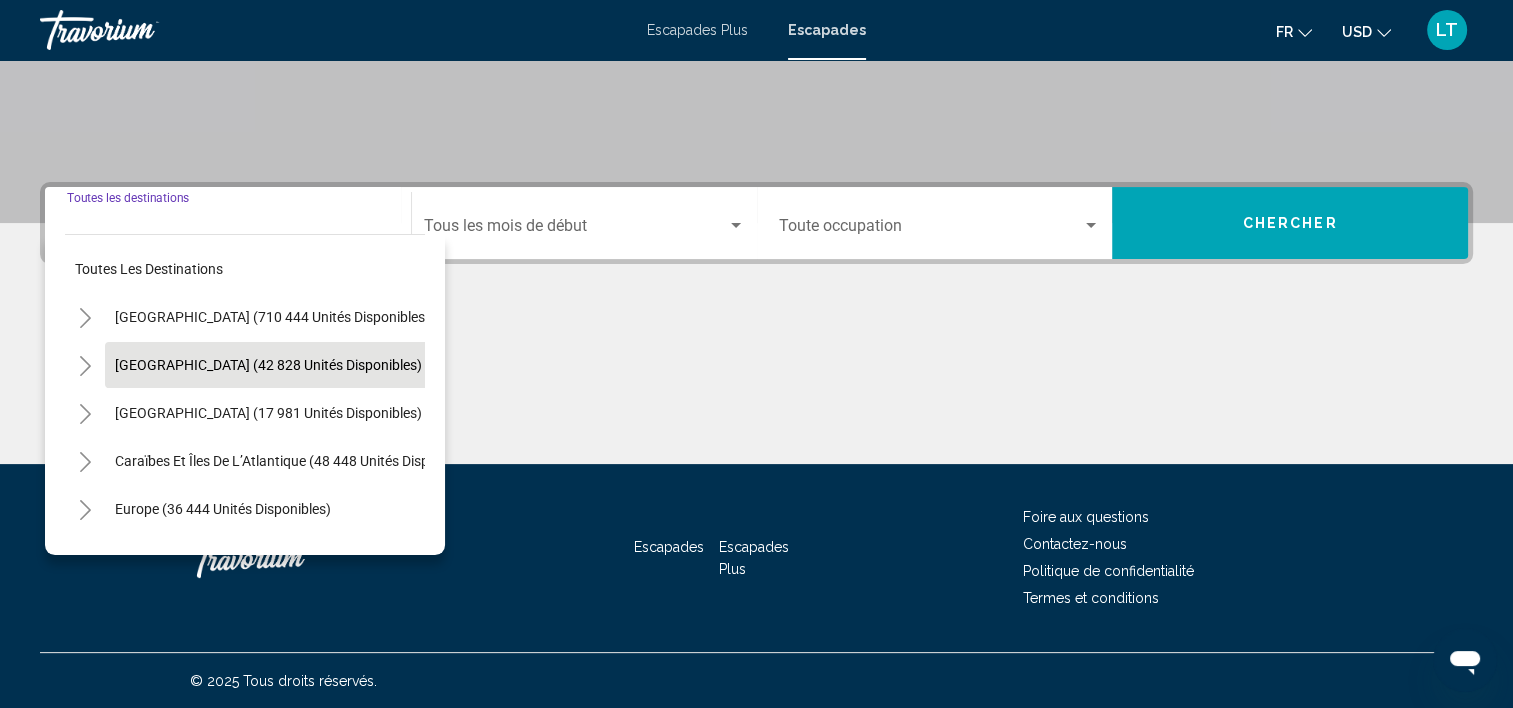 click on "Mexique (42 828 unités disponibles)" at bounding box center [268, 413] 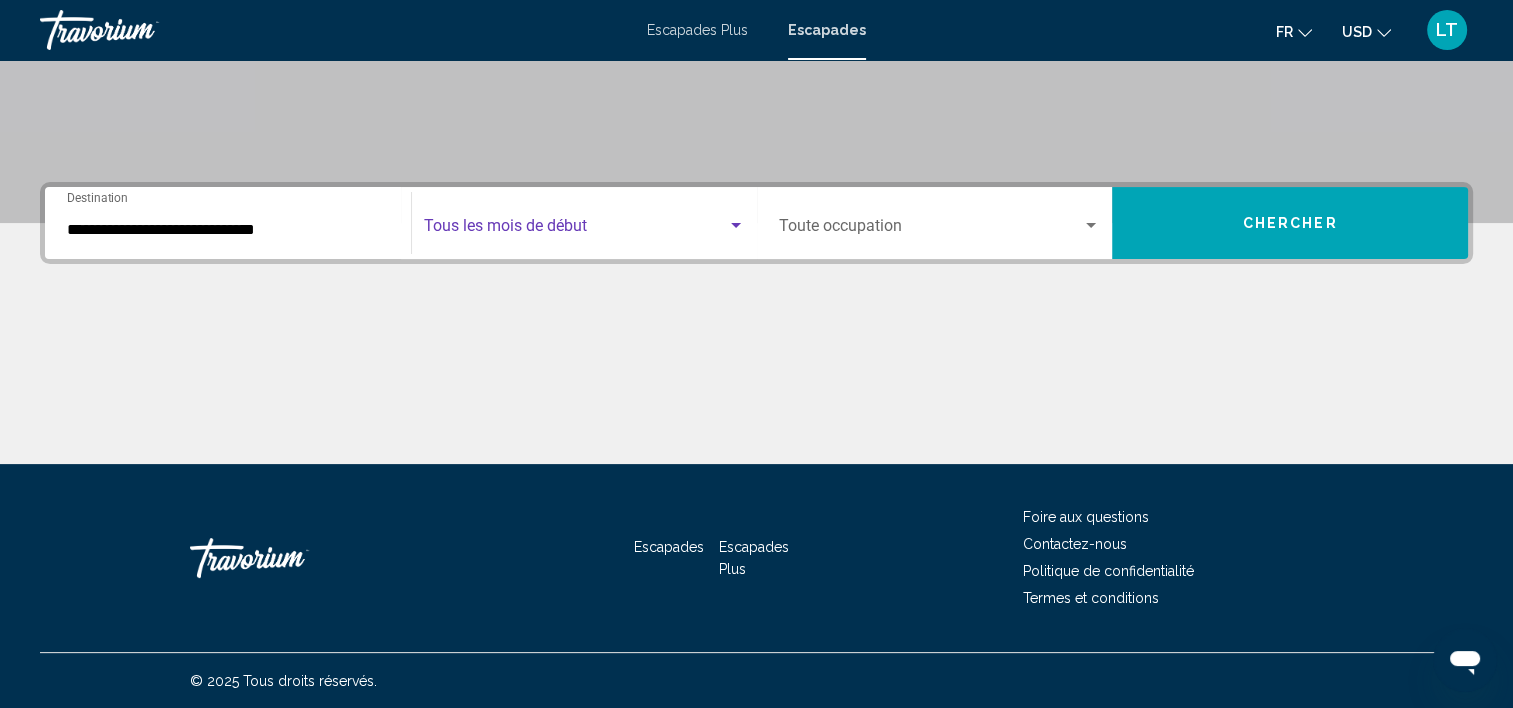 click at bounding box center (736, 225) 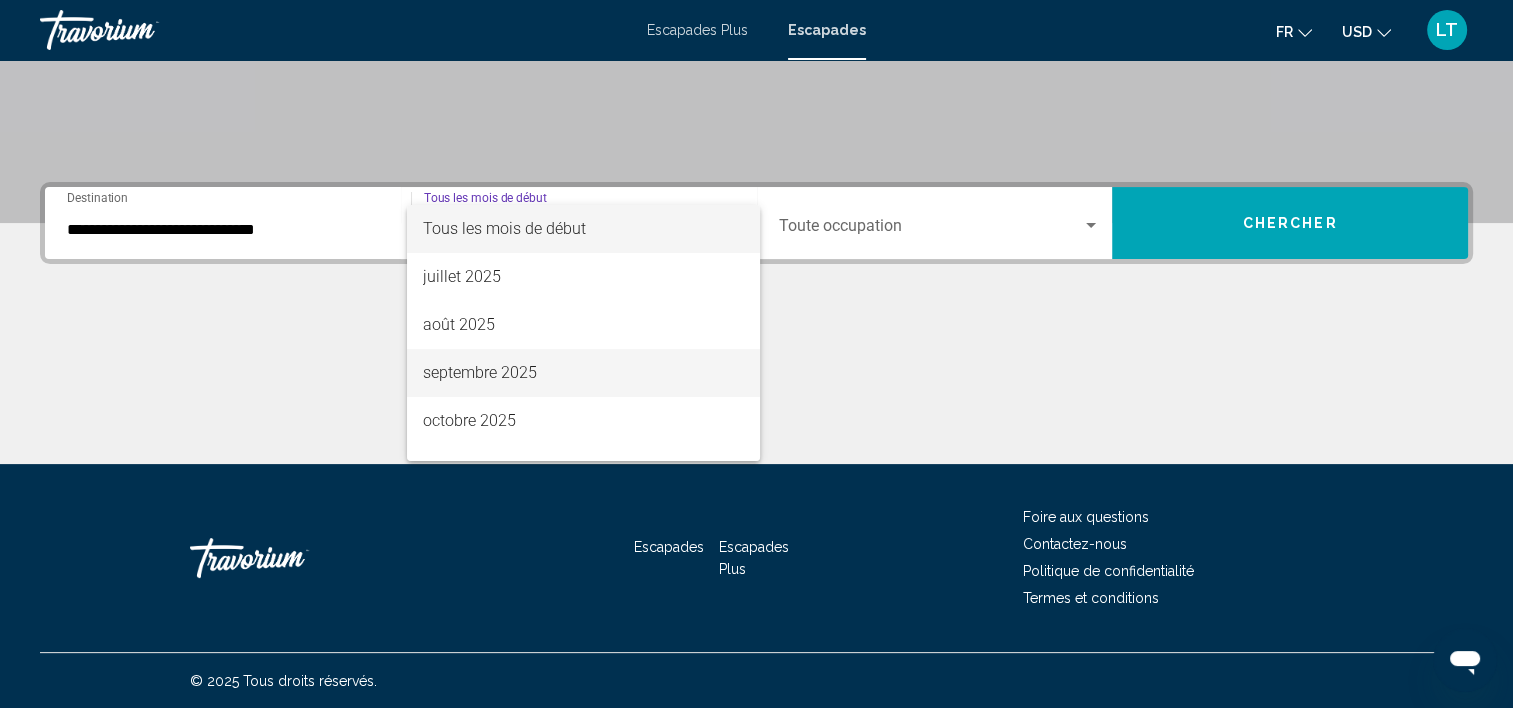 click on "septembre 2025" at bounding box center [583, 373] 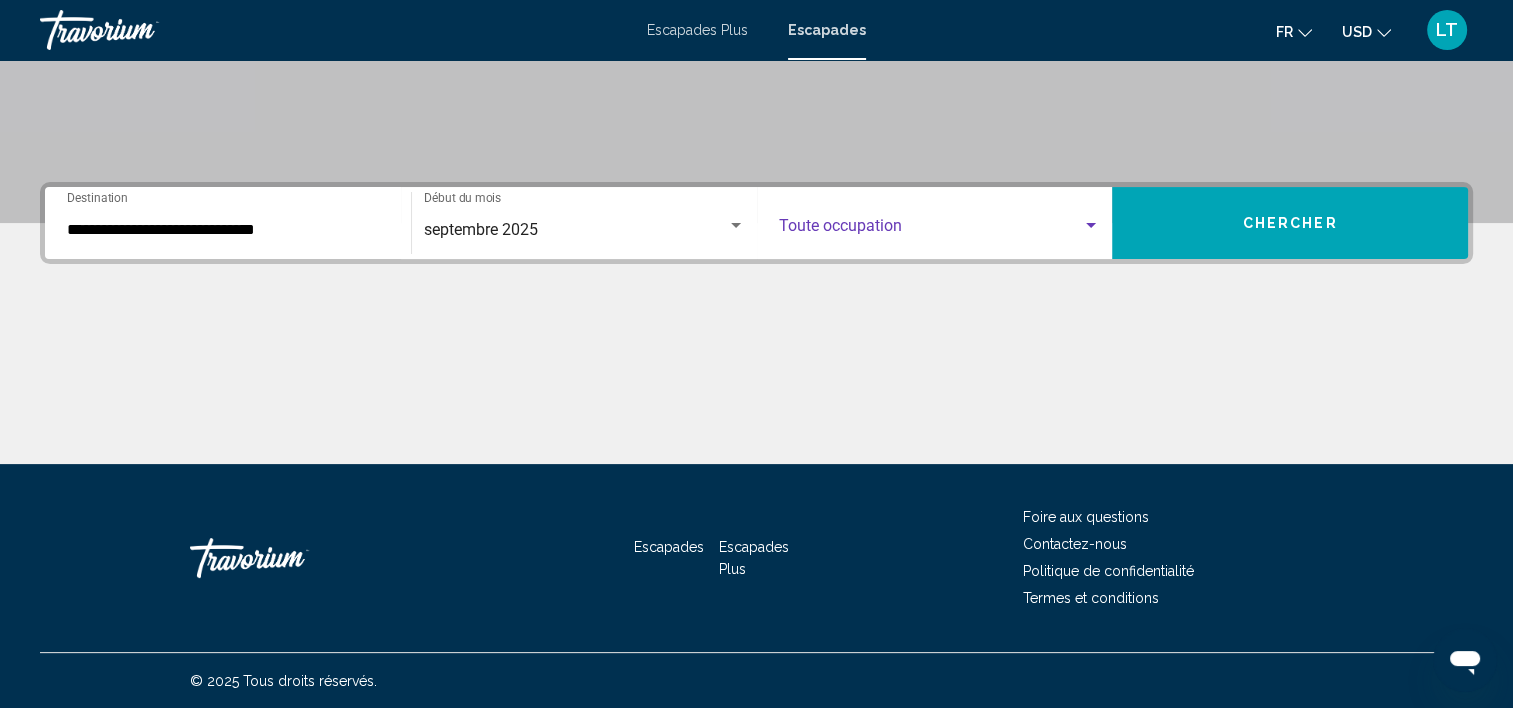 click at bounding box center (1091, 226) 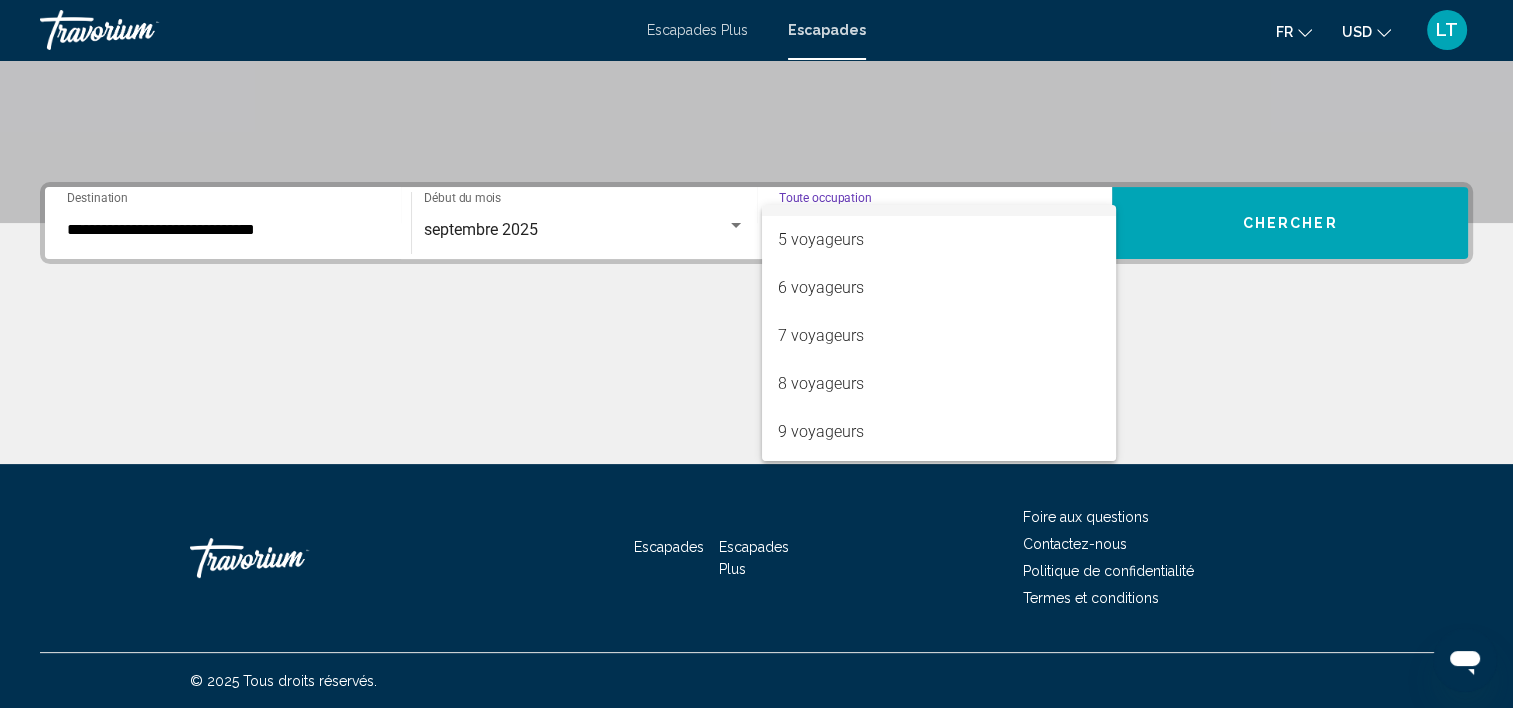 scroll, scrollTop: 224, scrollLeft: 0, axis: vertical 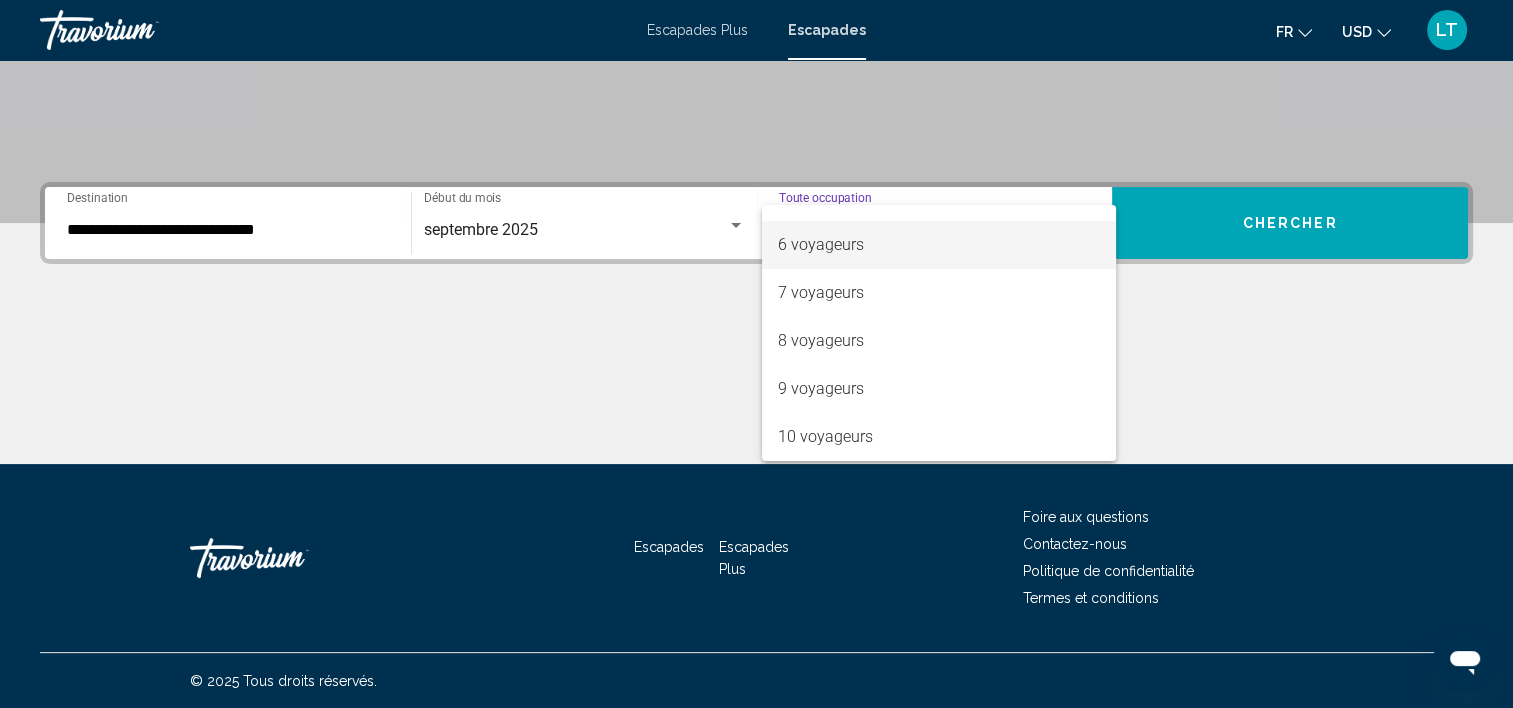 click on "6 voyageurs" at bounding box center [939, 245] 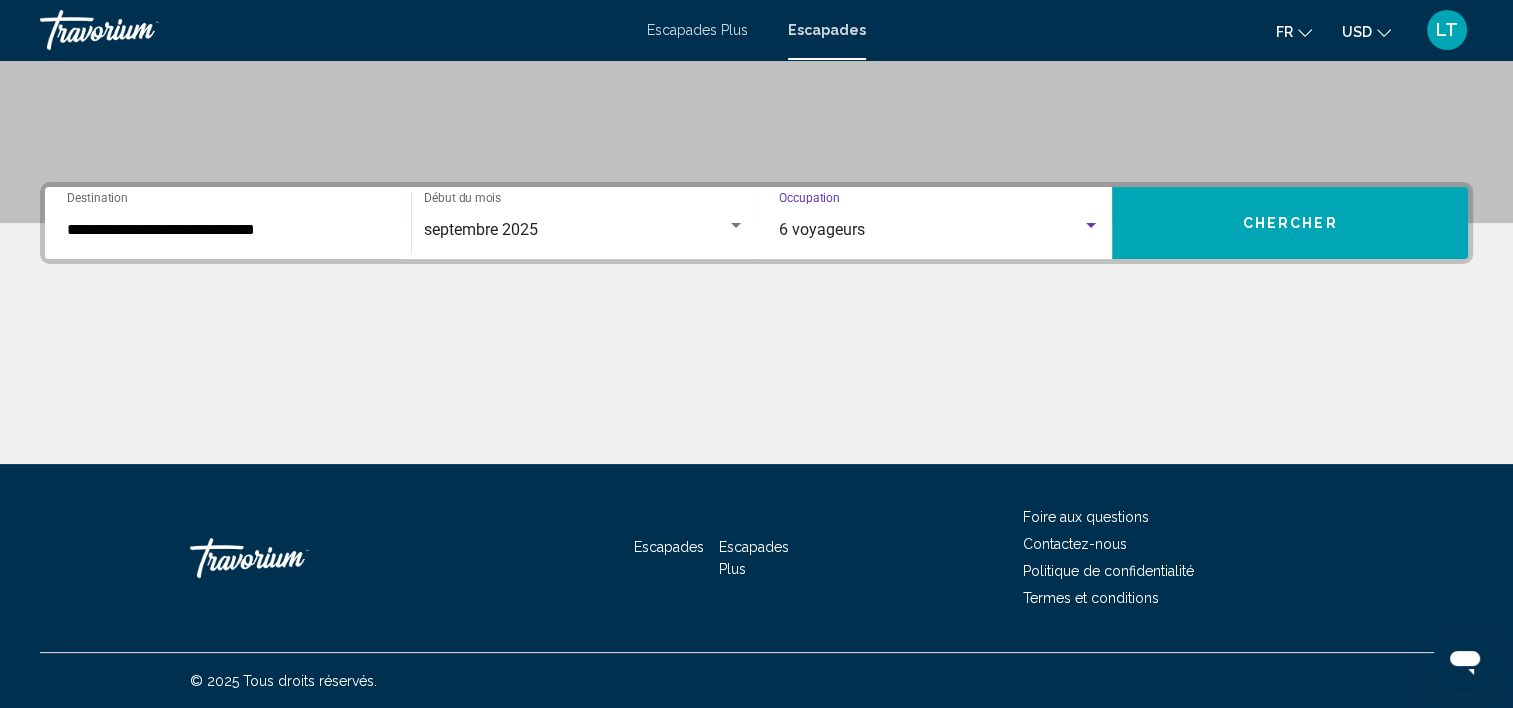 click on "Chercher" at bounding box center [1290, 224] 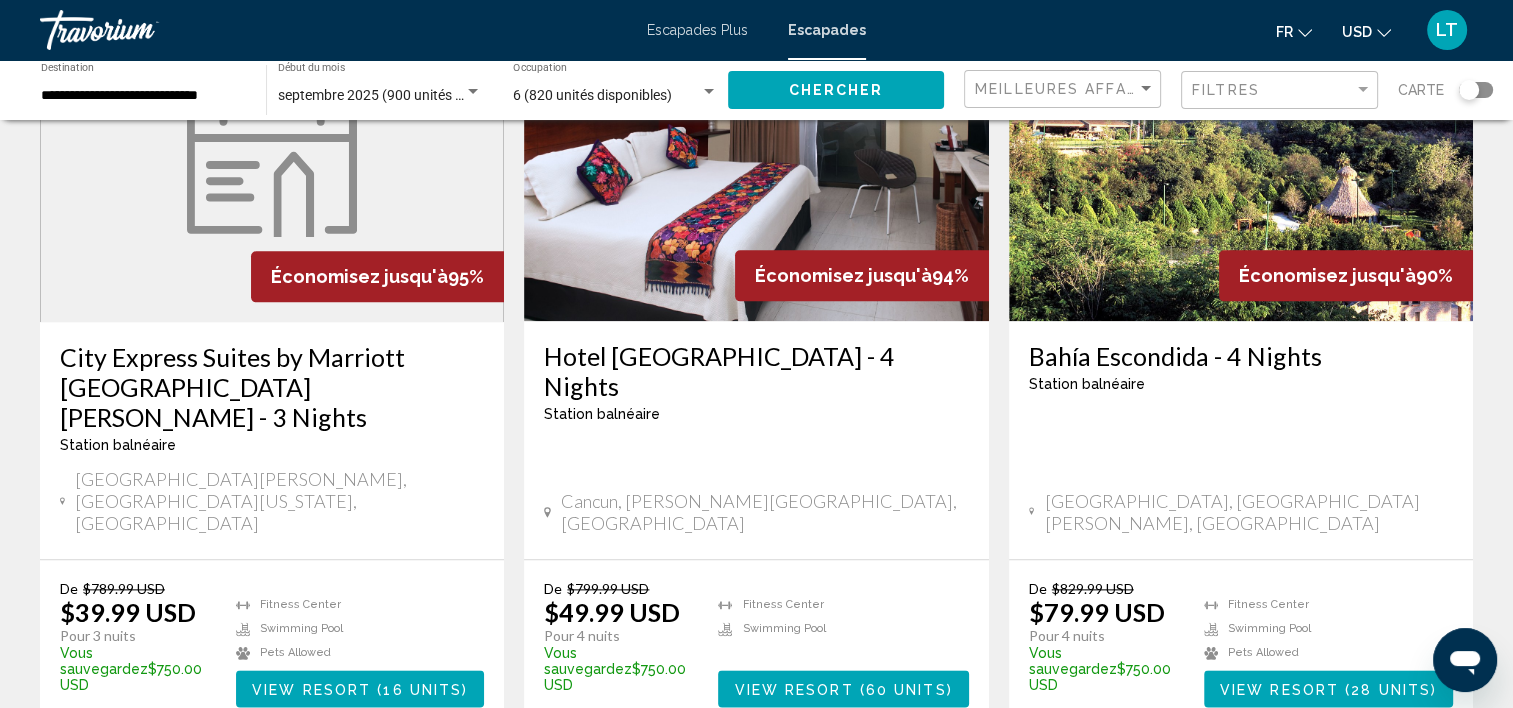 scroll, scrollTop: 2438, scrollLeft: 0, axis: vertical 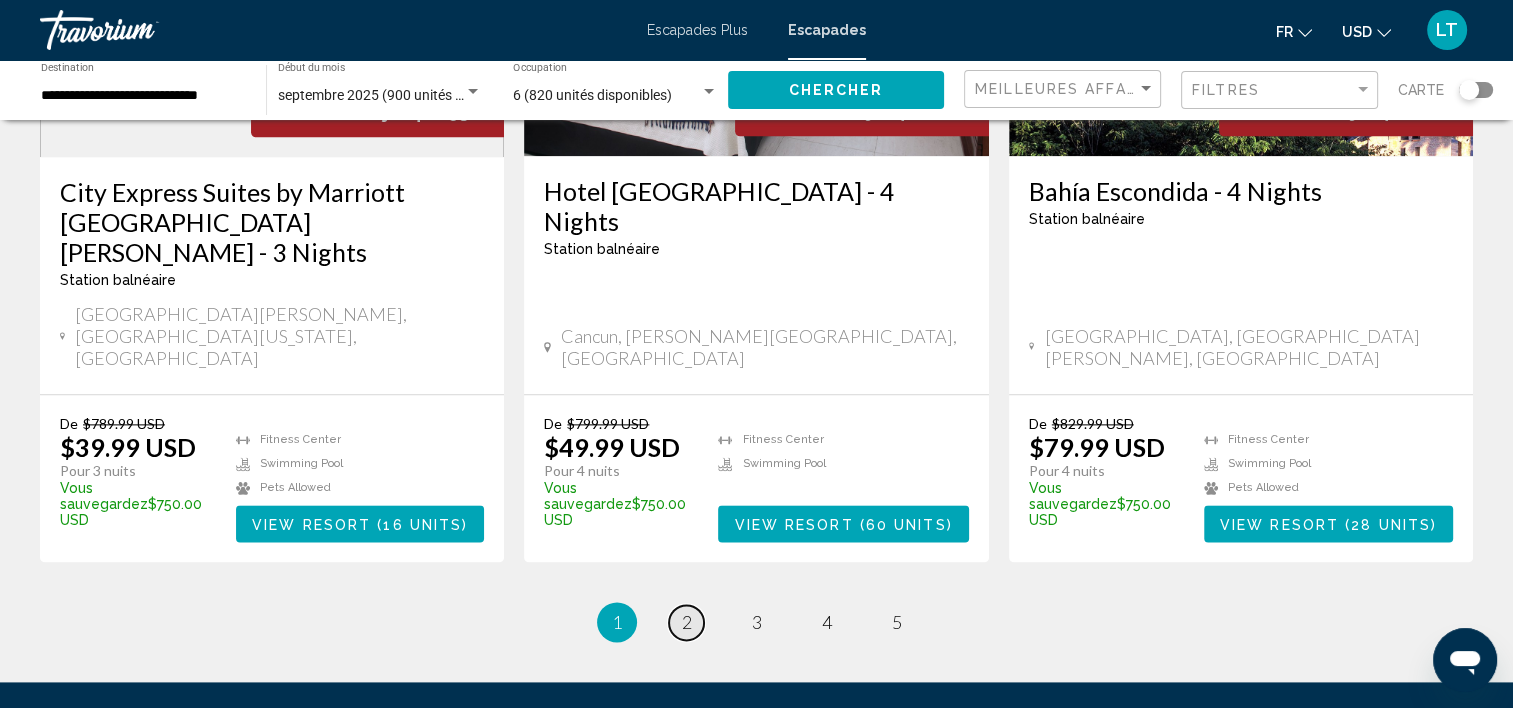 click on "page  2" at bounding box center (686, 622) 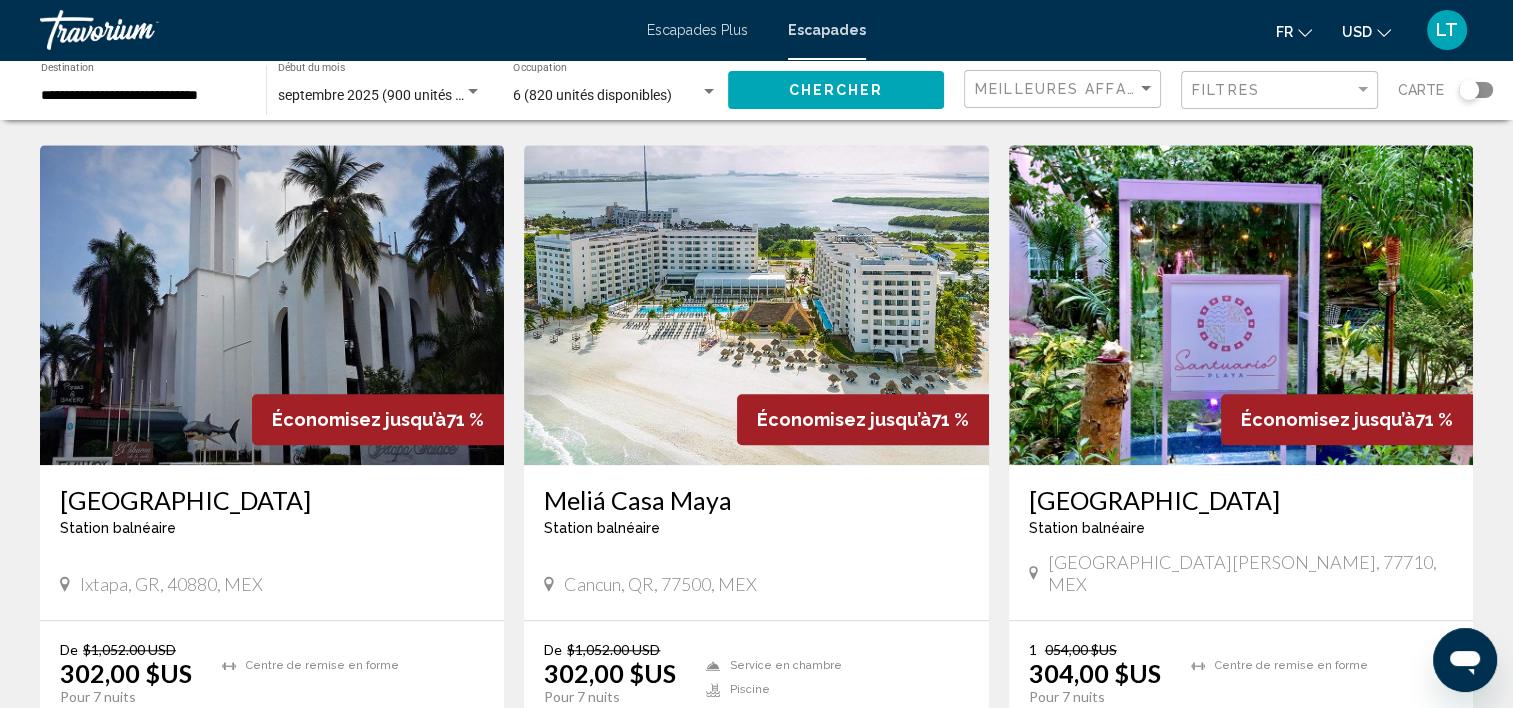 scroll, scrollTop: 1500, scrollLeft: 0, axis: vertical 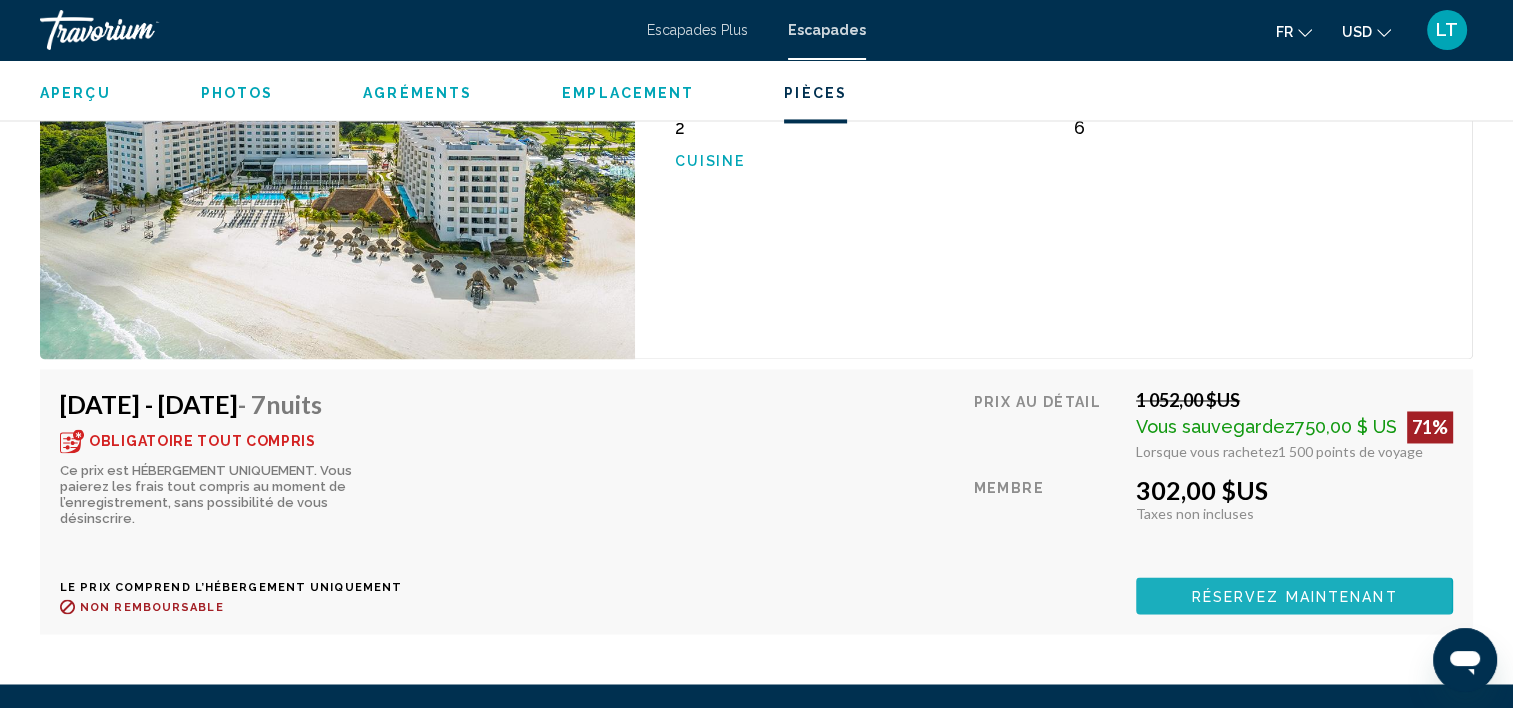 click on "Réservez maintenant" at bounding box center [1295, 596] 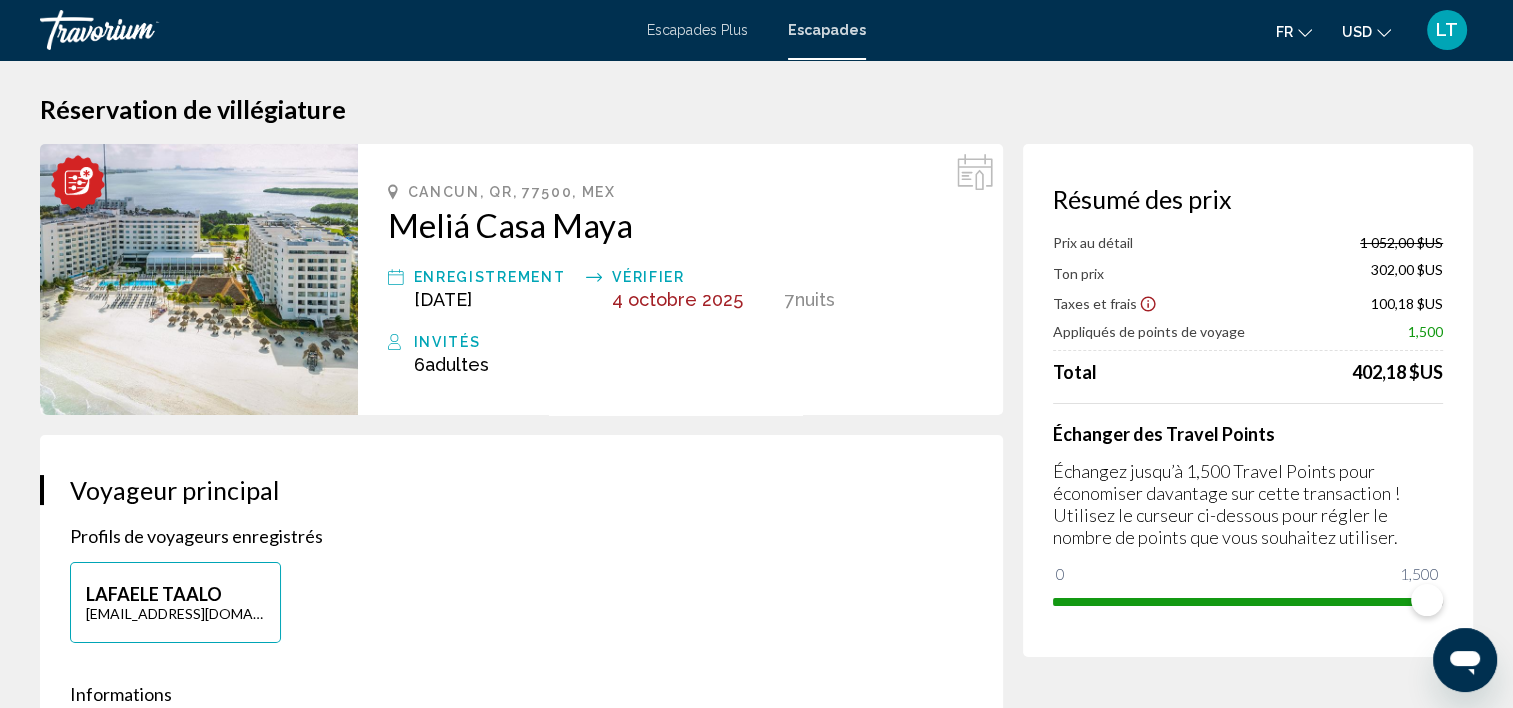scroll, scrollTop: 0, scrollLeft: 0, axis: both 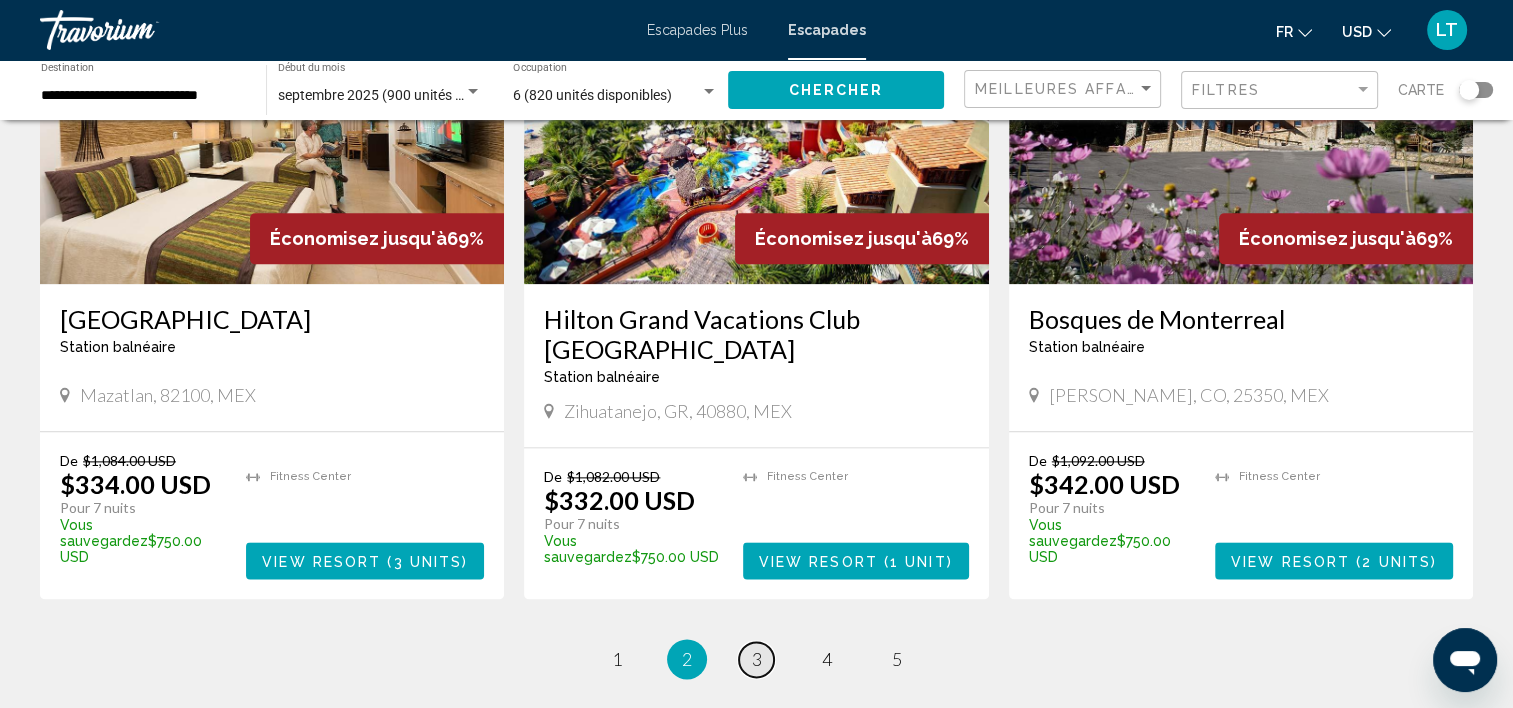 click on "3" at bounding box center (757, 659) 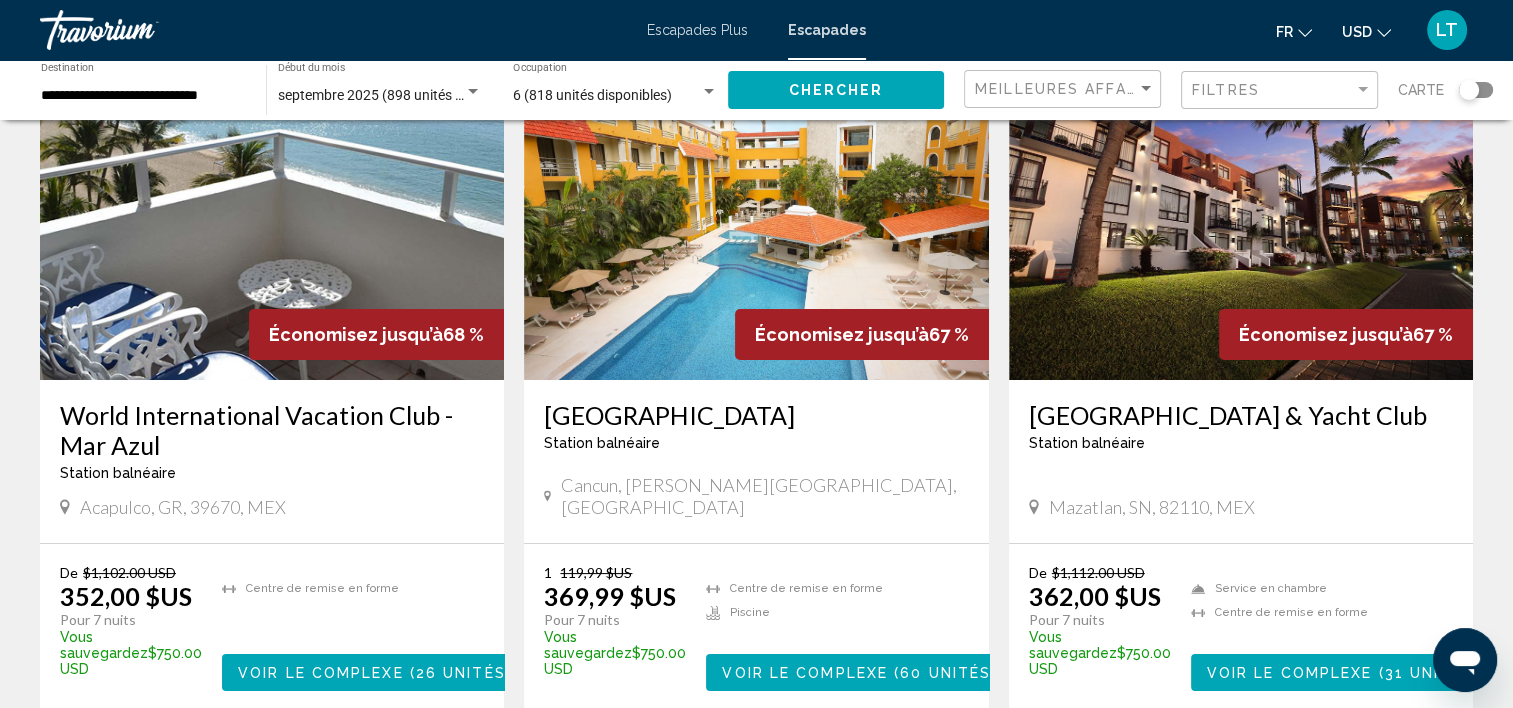 scroll, scrollTop: 0, scrollLeft: 0, axis: both 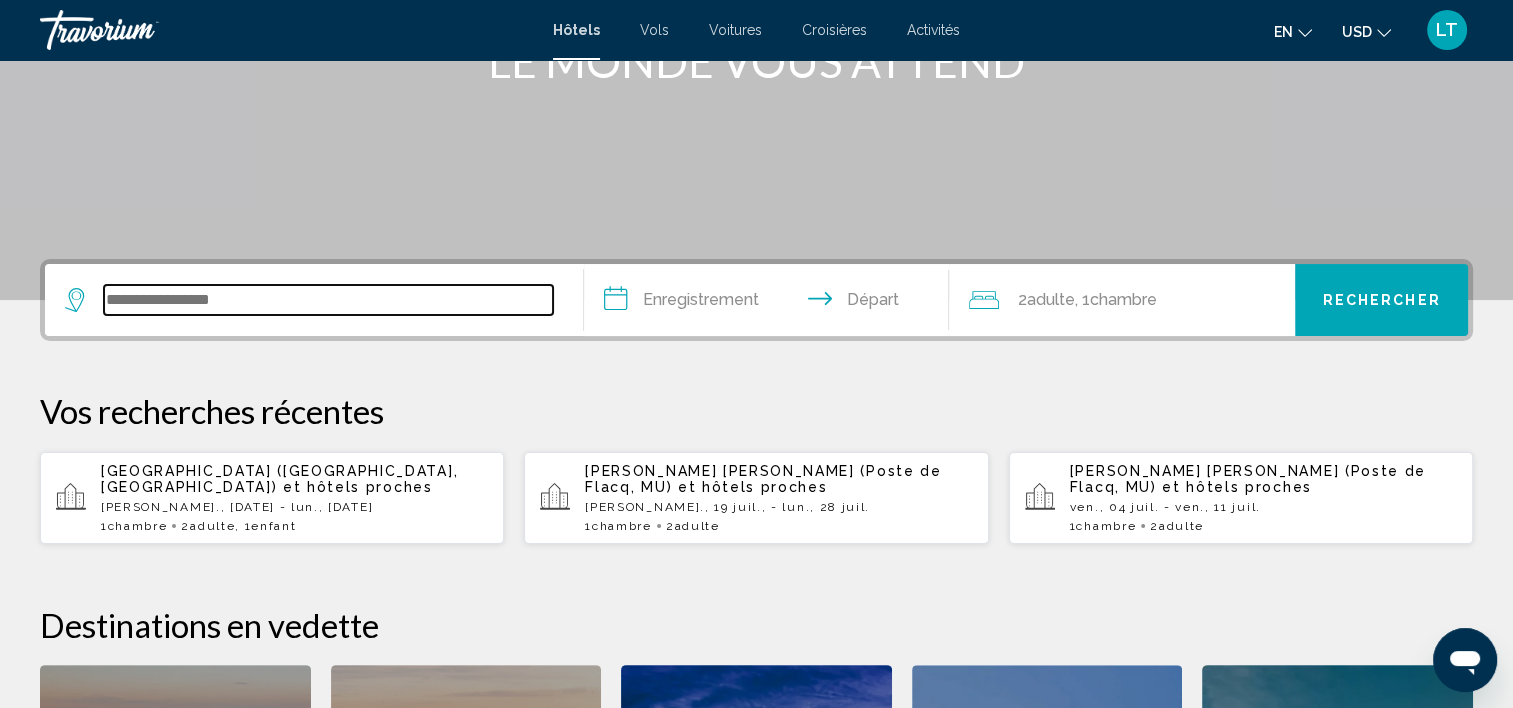click at bounding box center [328, 300] 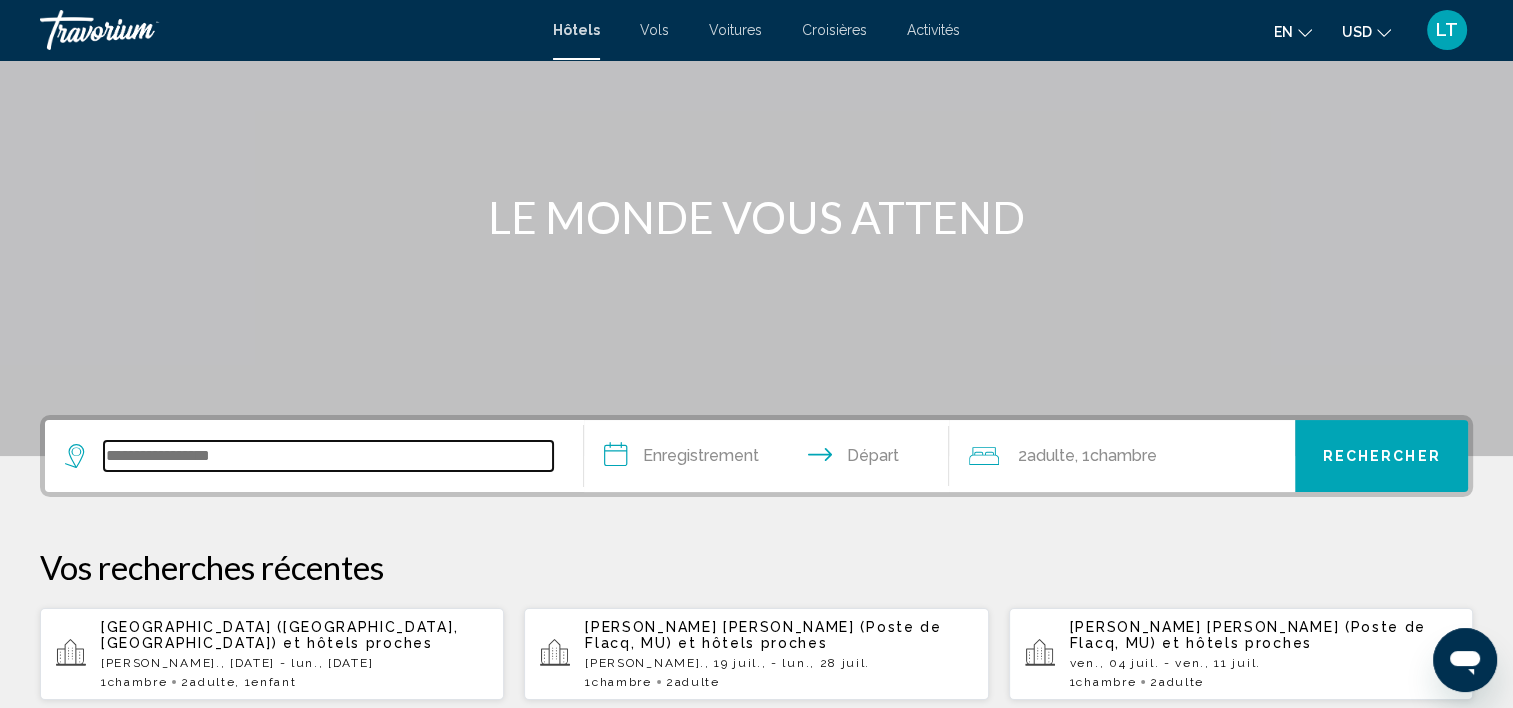 scroll, scrollTop: 115, scrollLeft: 0, axis: vertical 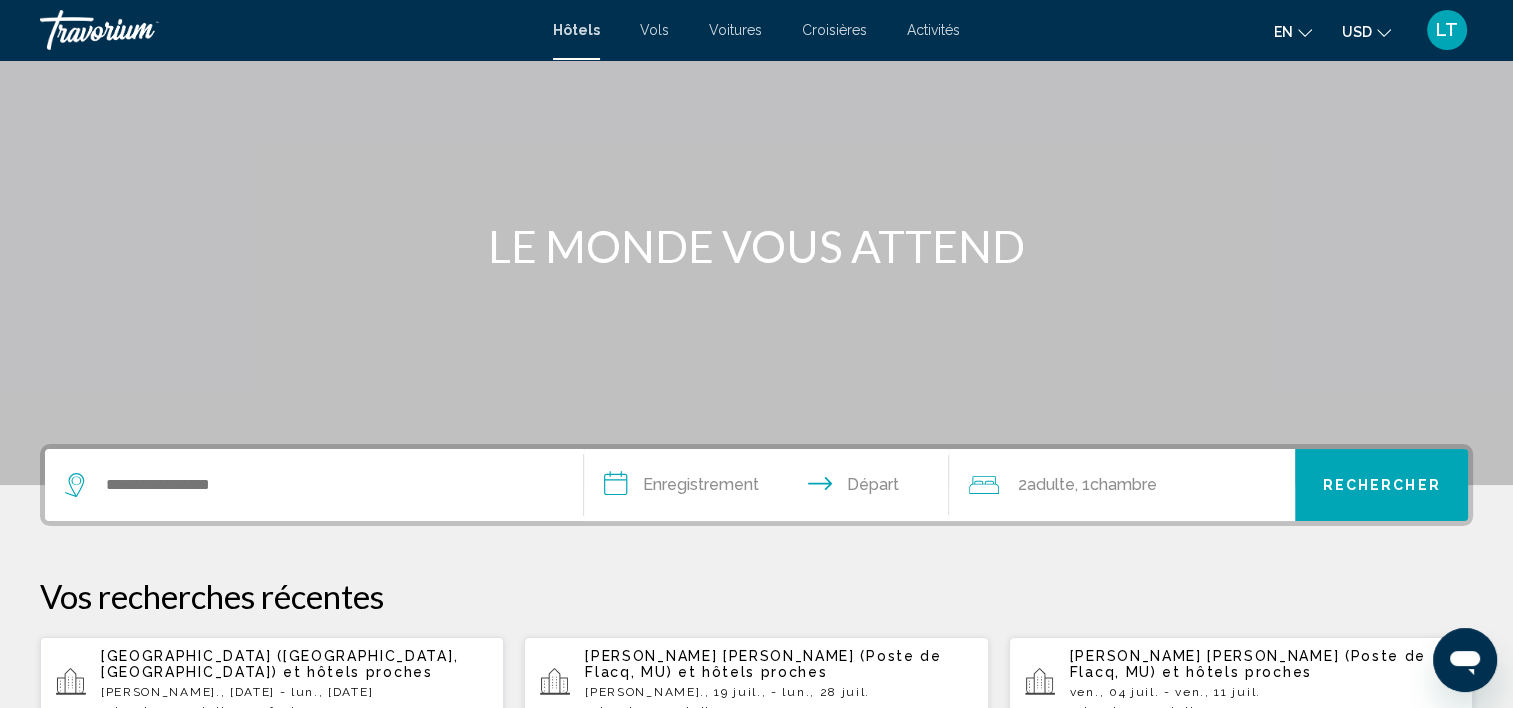 click on "Vols" at bounding box center (654, 30) 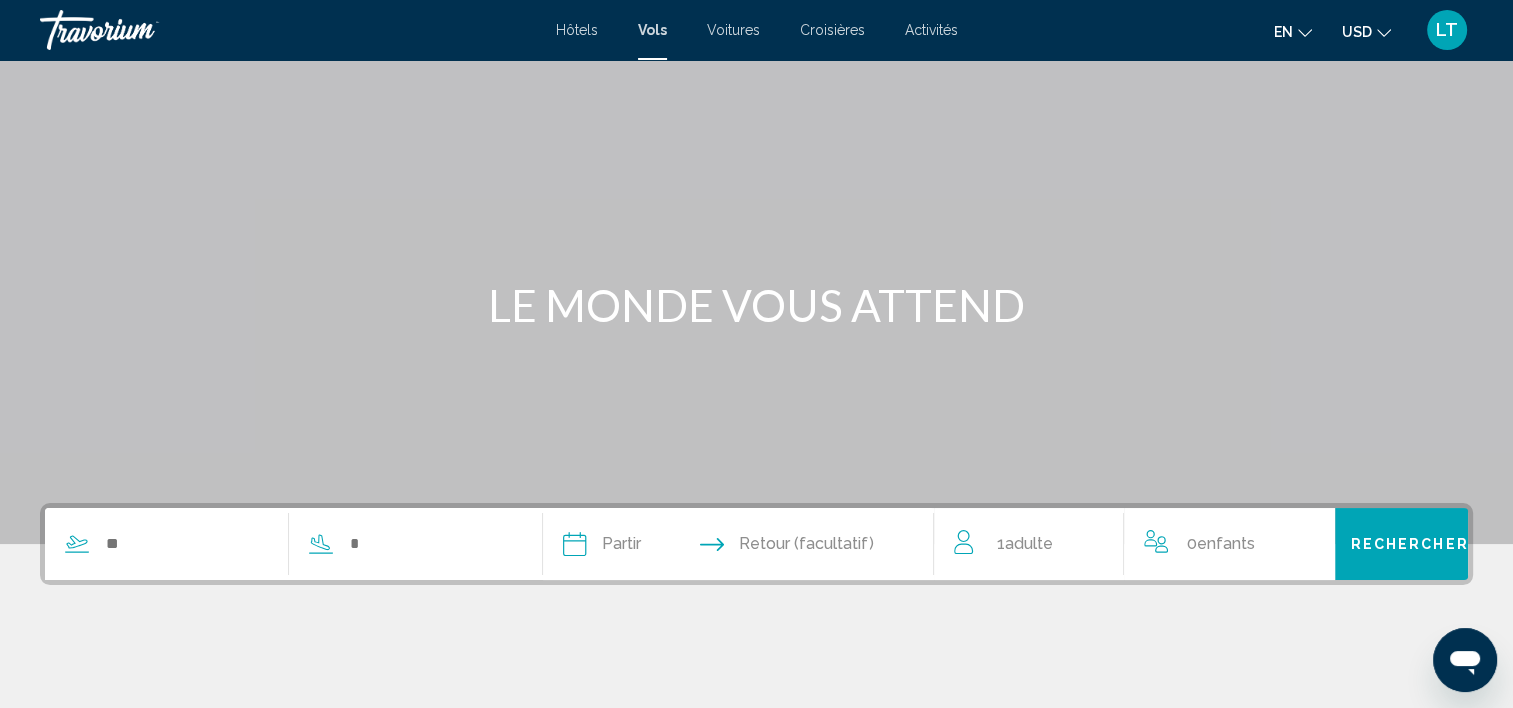 scroll, scrollTop: 200, scrollLeft: 0, axis: vertical 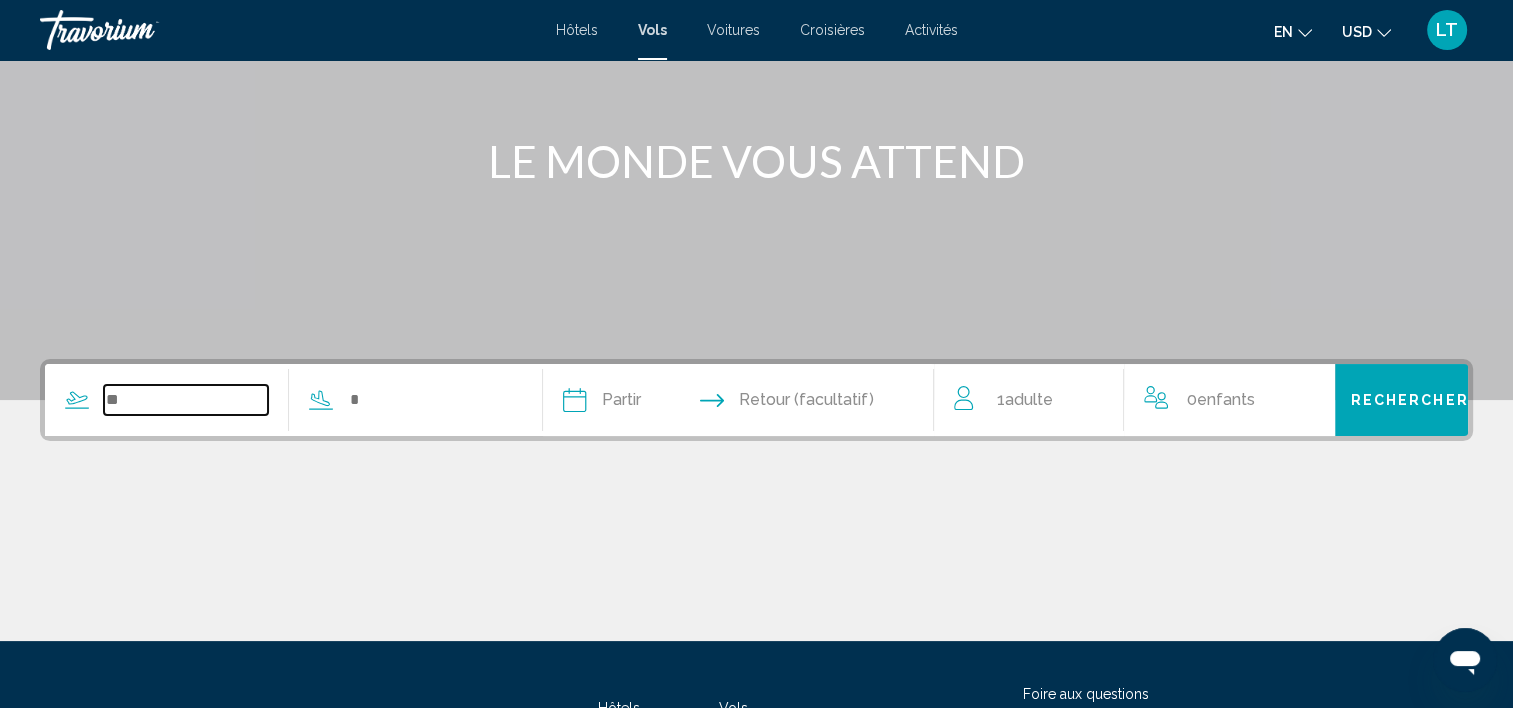 click at bounding box center [186, 400] 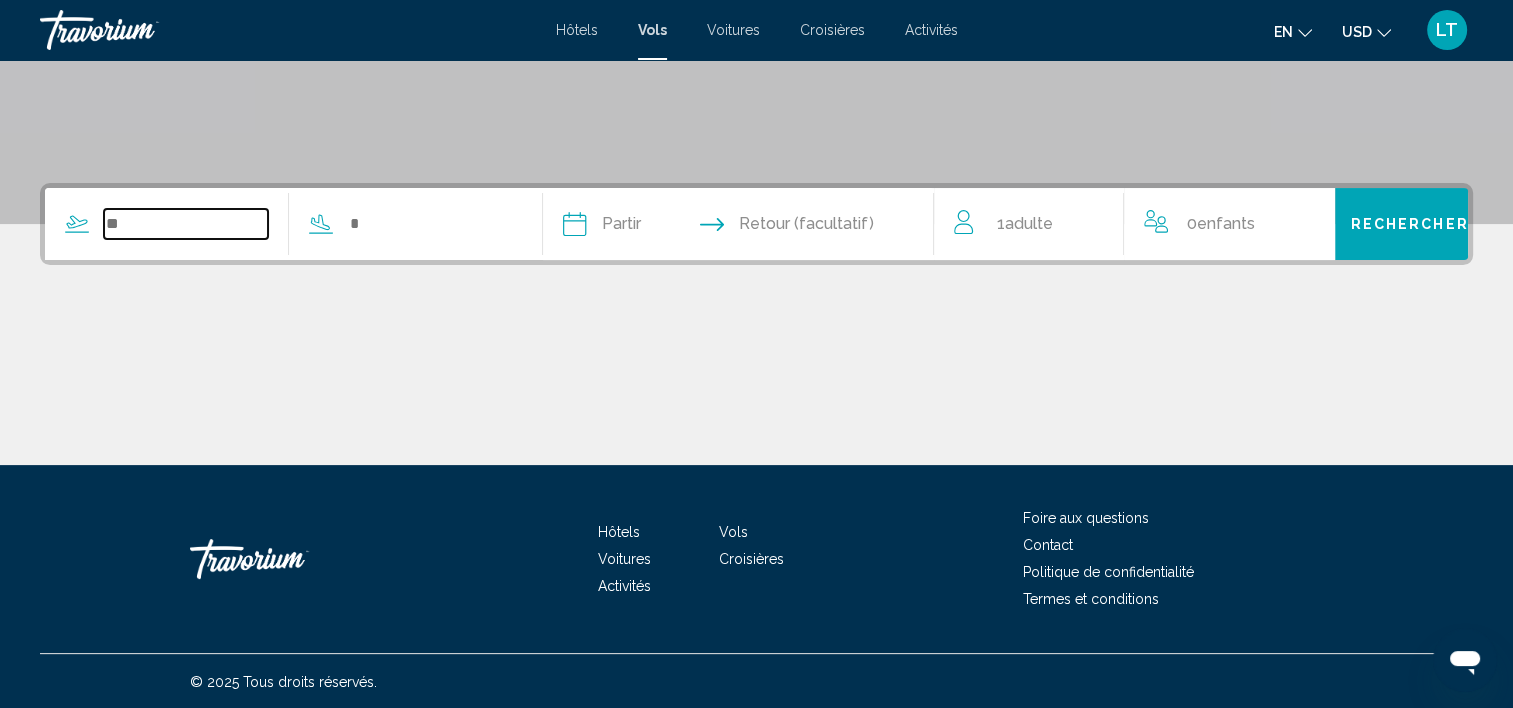 scroll, scrollTop: 377, scrollLeft: 0, axis: vertical 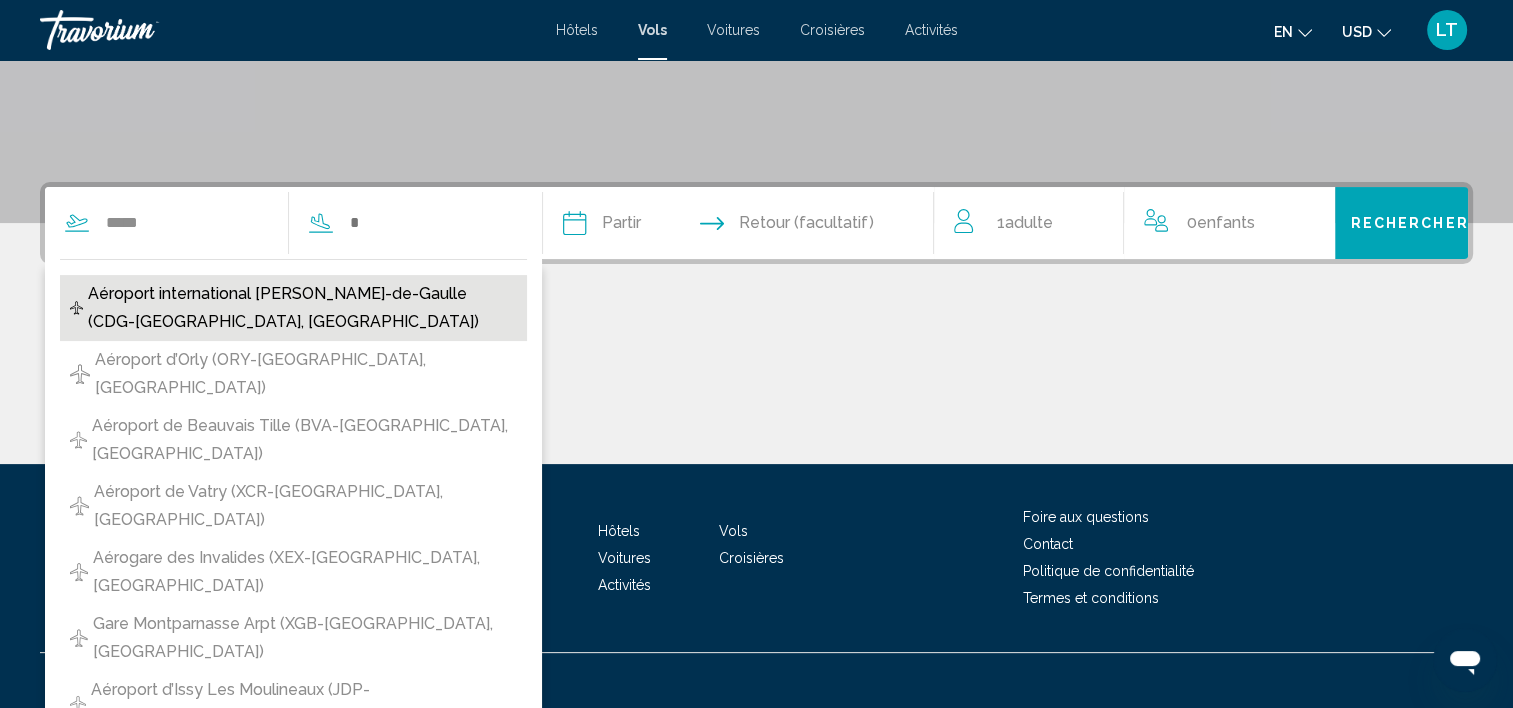 click on "Aéroport international [PERSON_NAME]-de-Gaulle (CDG-[GEOGRAPHIC_DATA], [GEOGRAPHIC_DATA])" at bounding box center (302, 308) 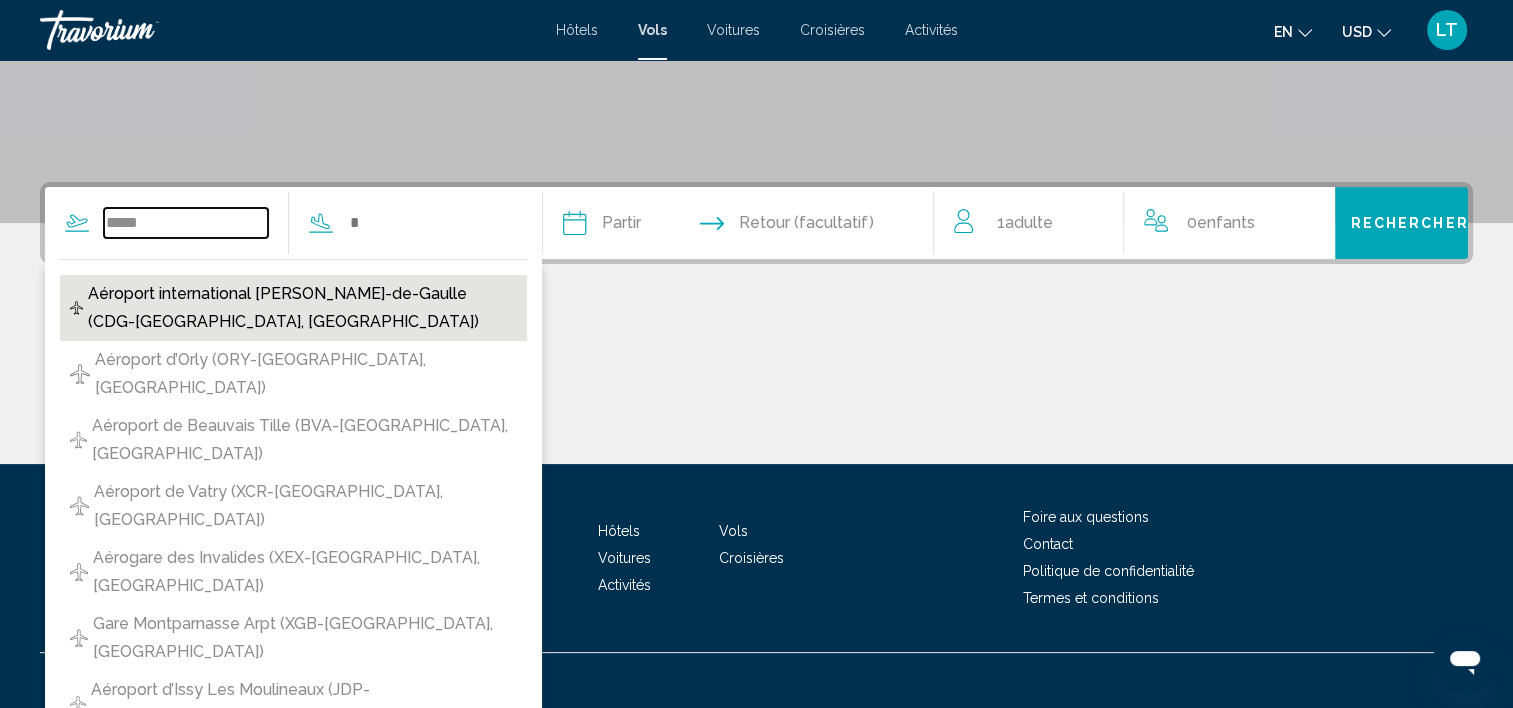 type on "**********" 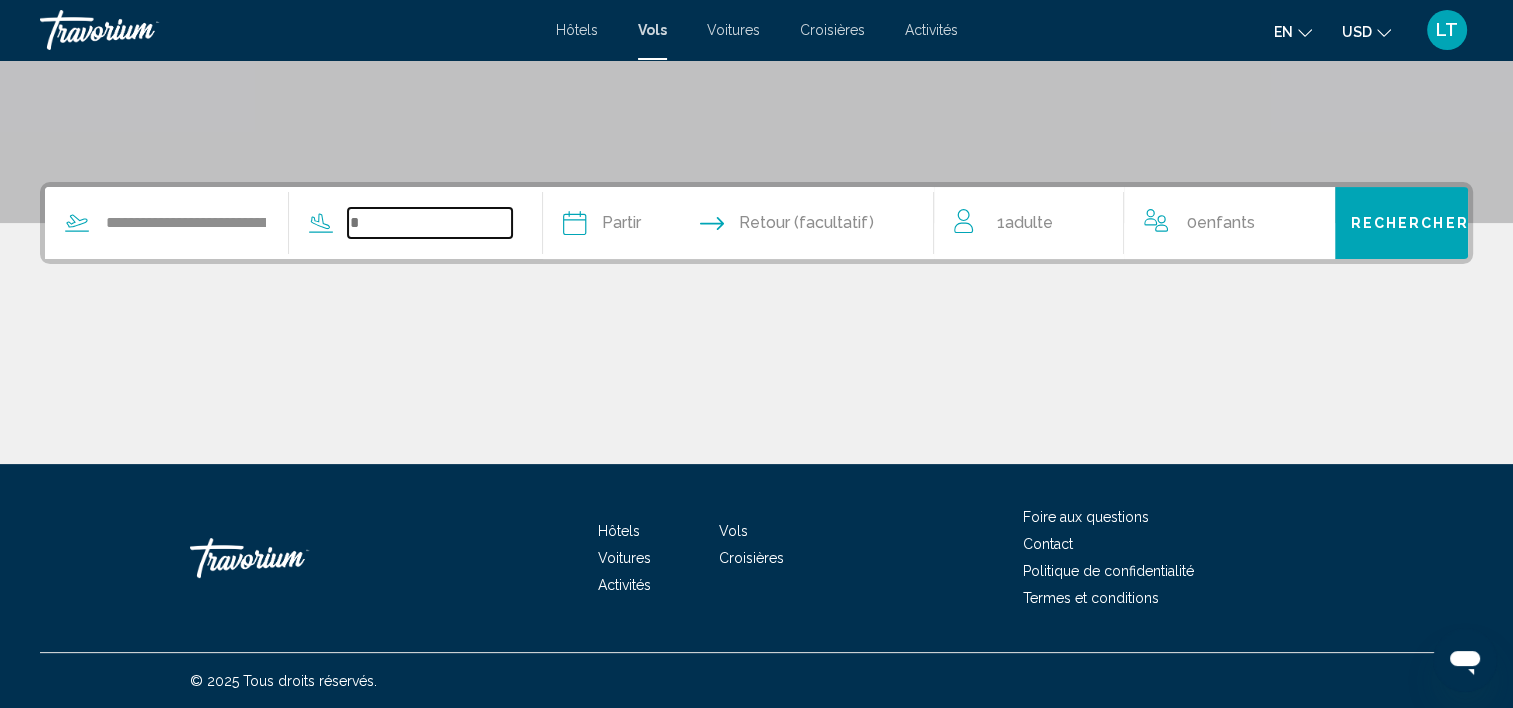 click at bounding box center [430, 223] 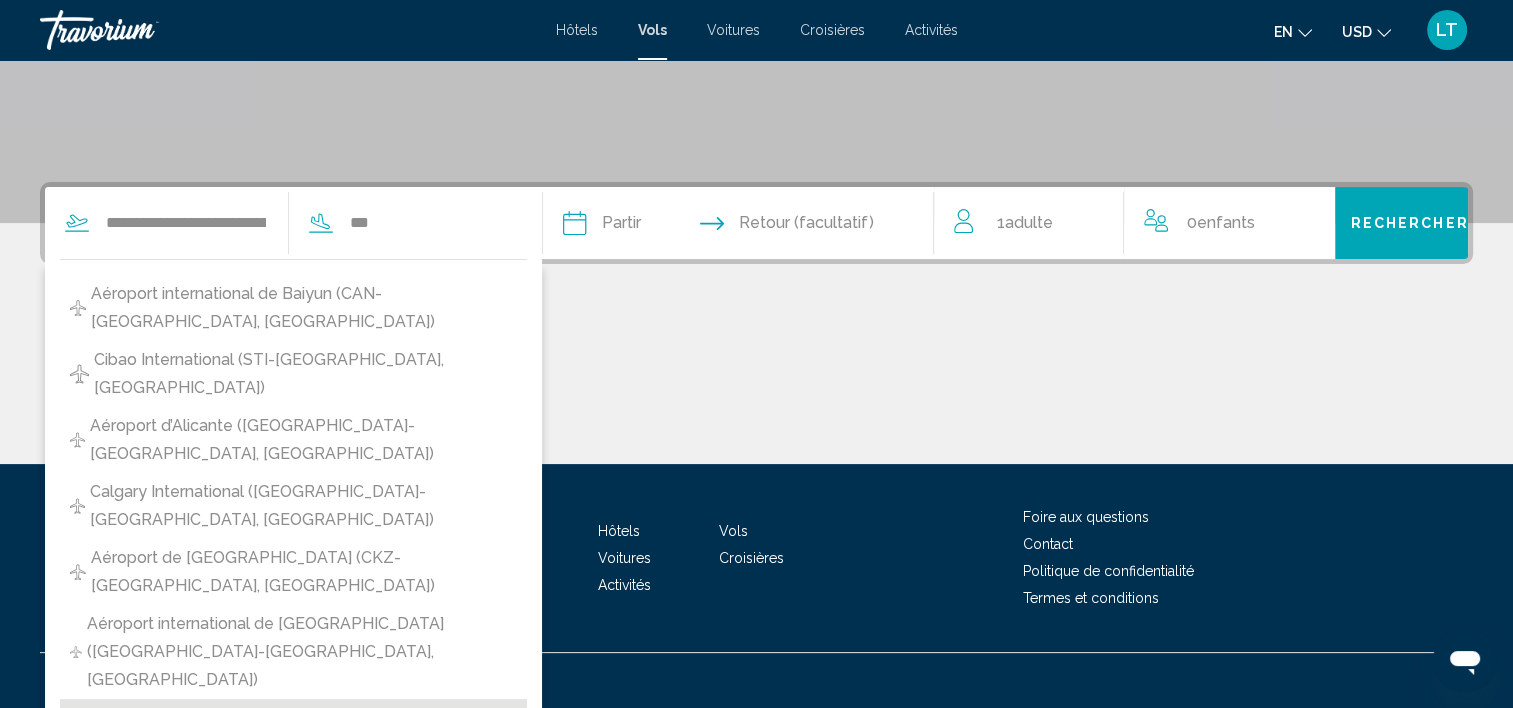 click on "Cancun International (CUN-[GEOGRAPHIC_DATA], [GEOGRAPHIC_DATA])" at bounding box center [305, 732] 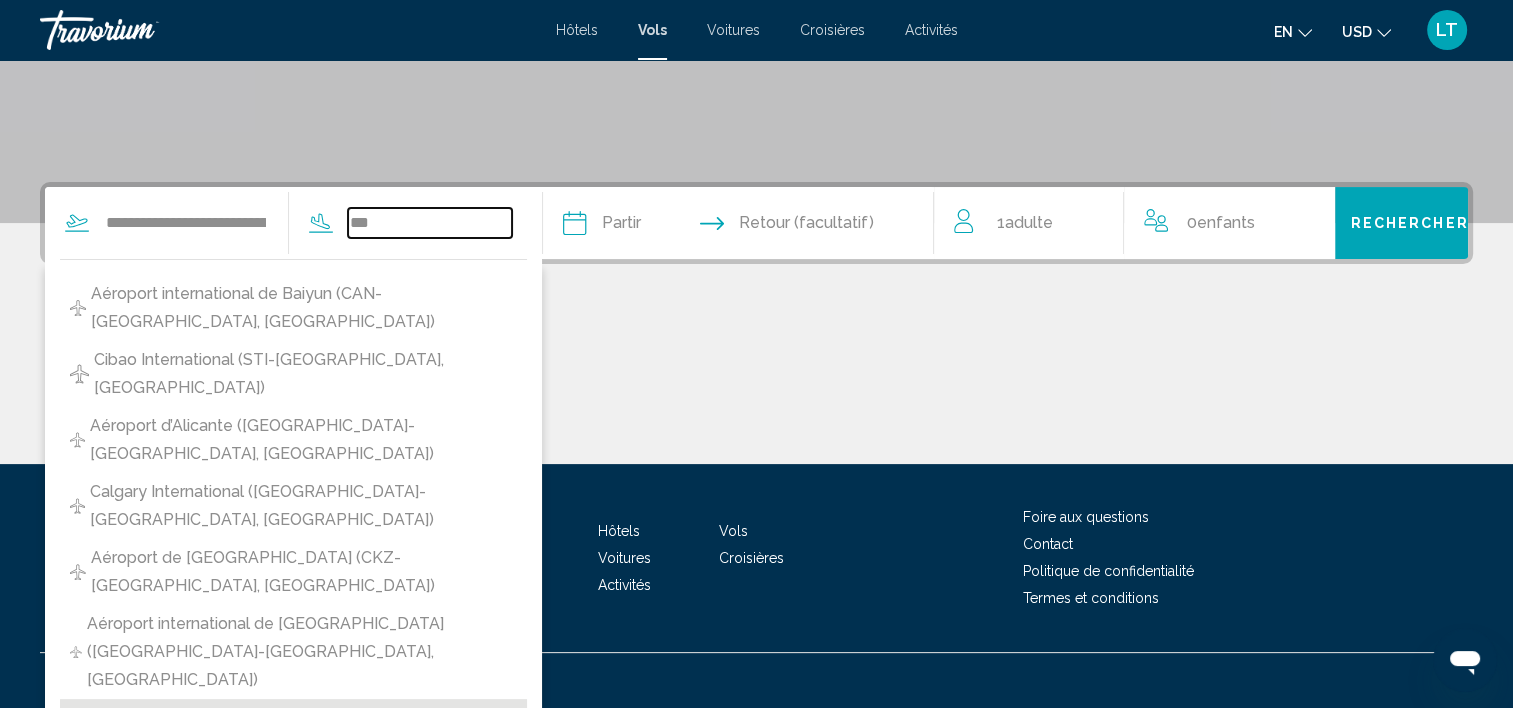 type on "**********" 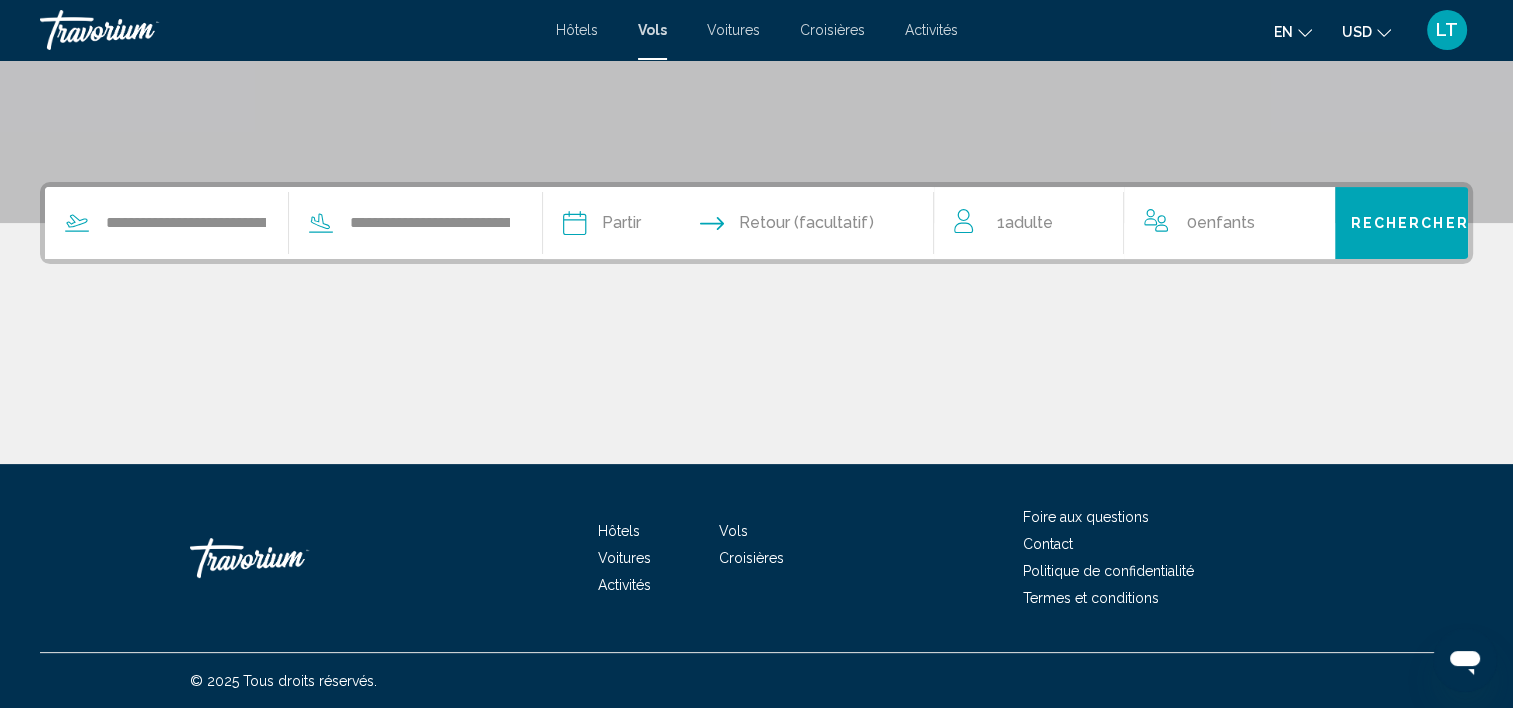 click at bounding box center [655, 226] 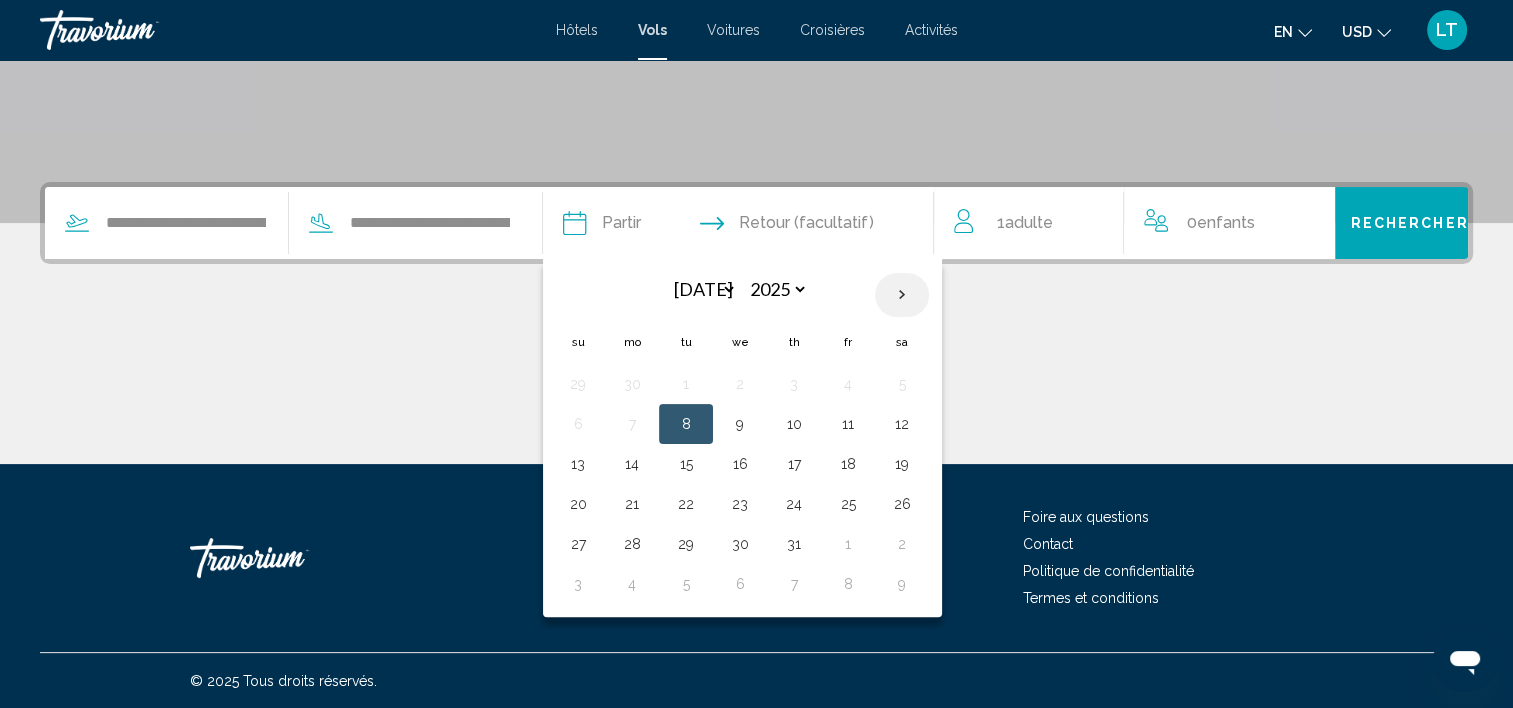 click at bounding box center (902, 295) 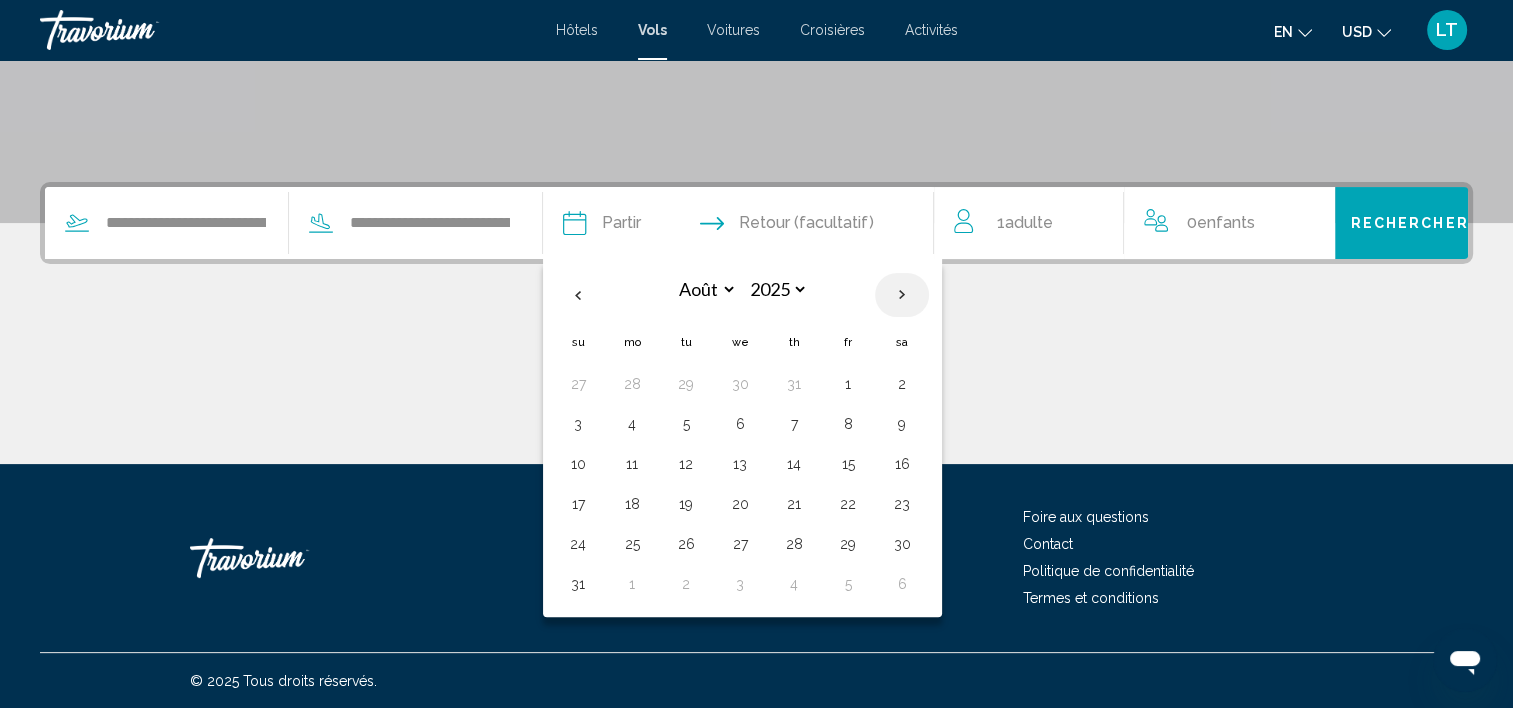 click at bounding box center [902, 295] 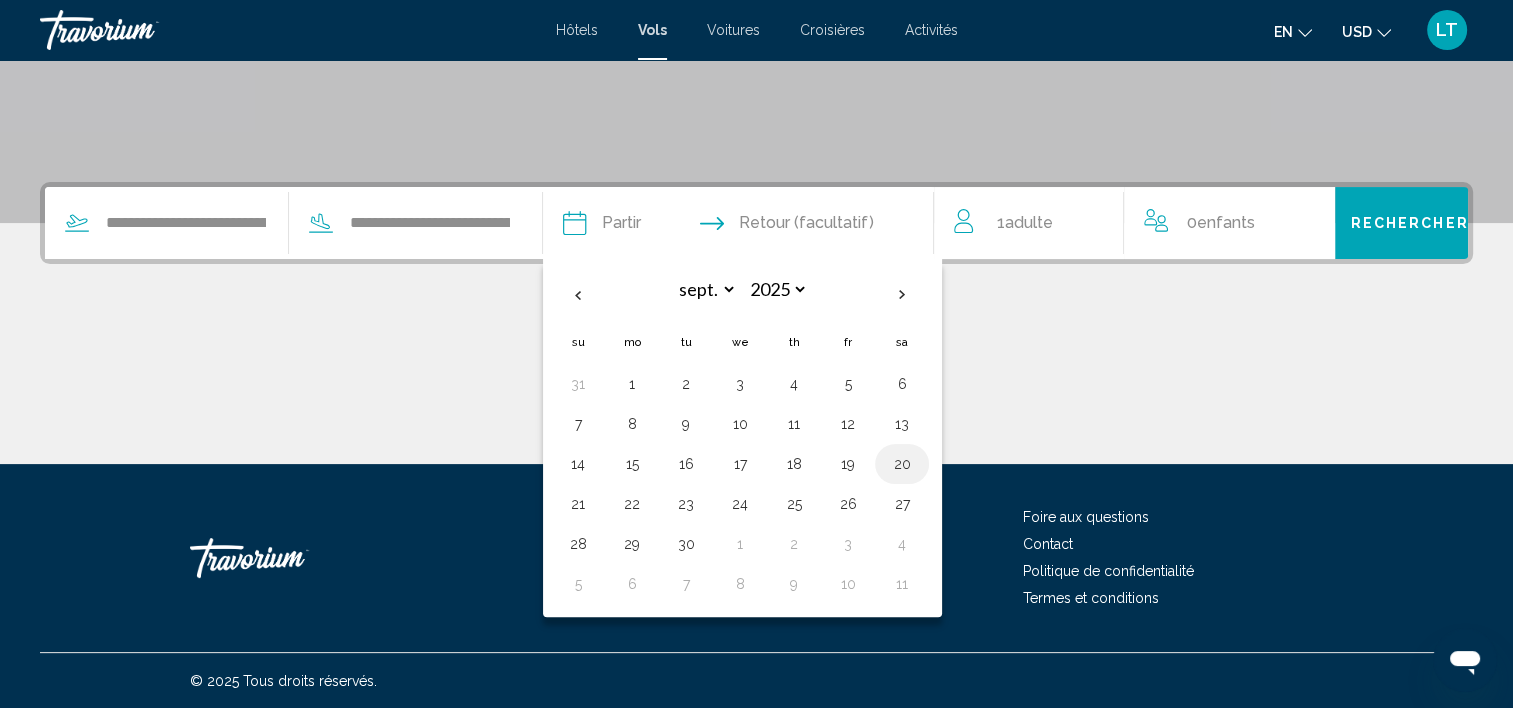 click on "20" at bounding box center (902, 464) 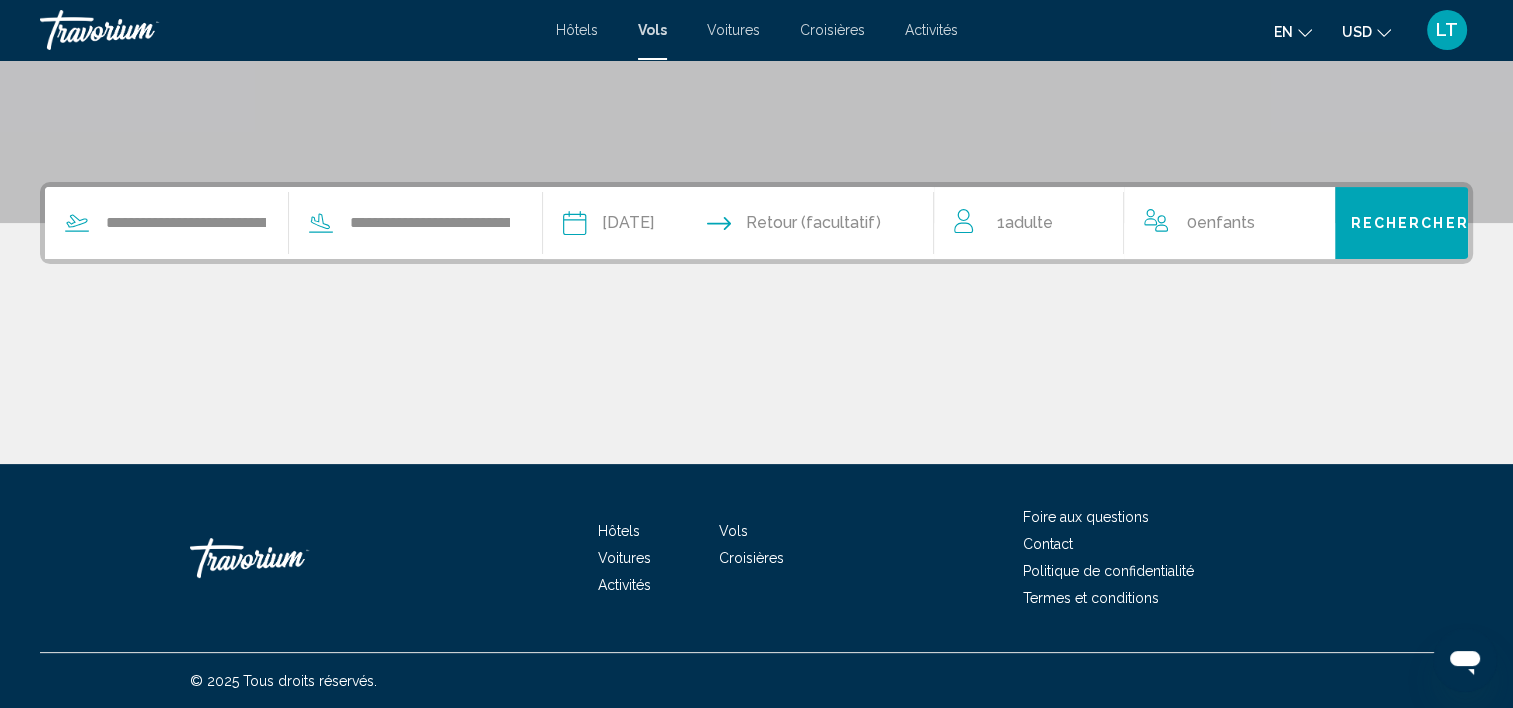 click at bounding box center [846, 226] 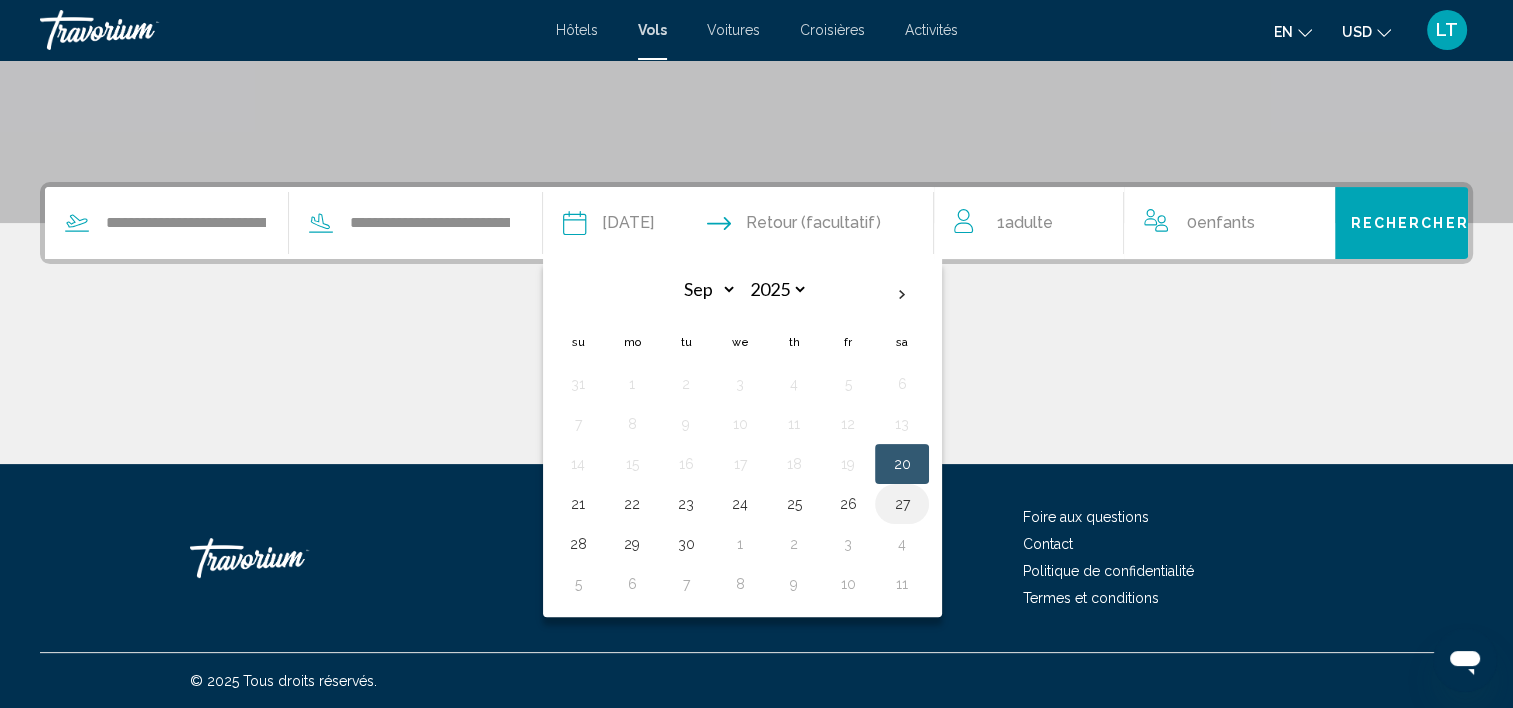 click on "27" at bounding box center (902, 504) 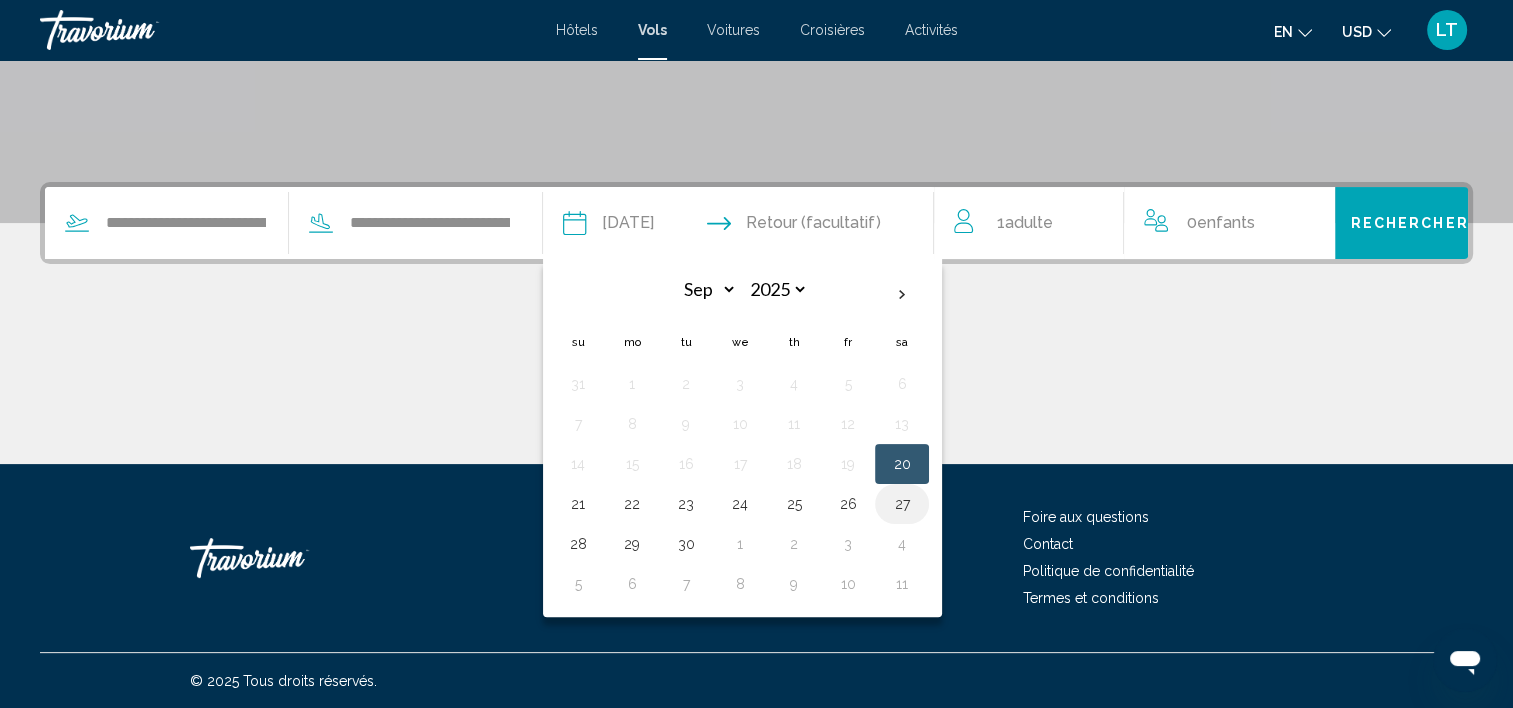 type on "**********" 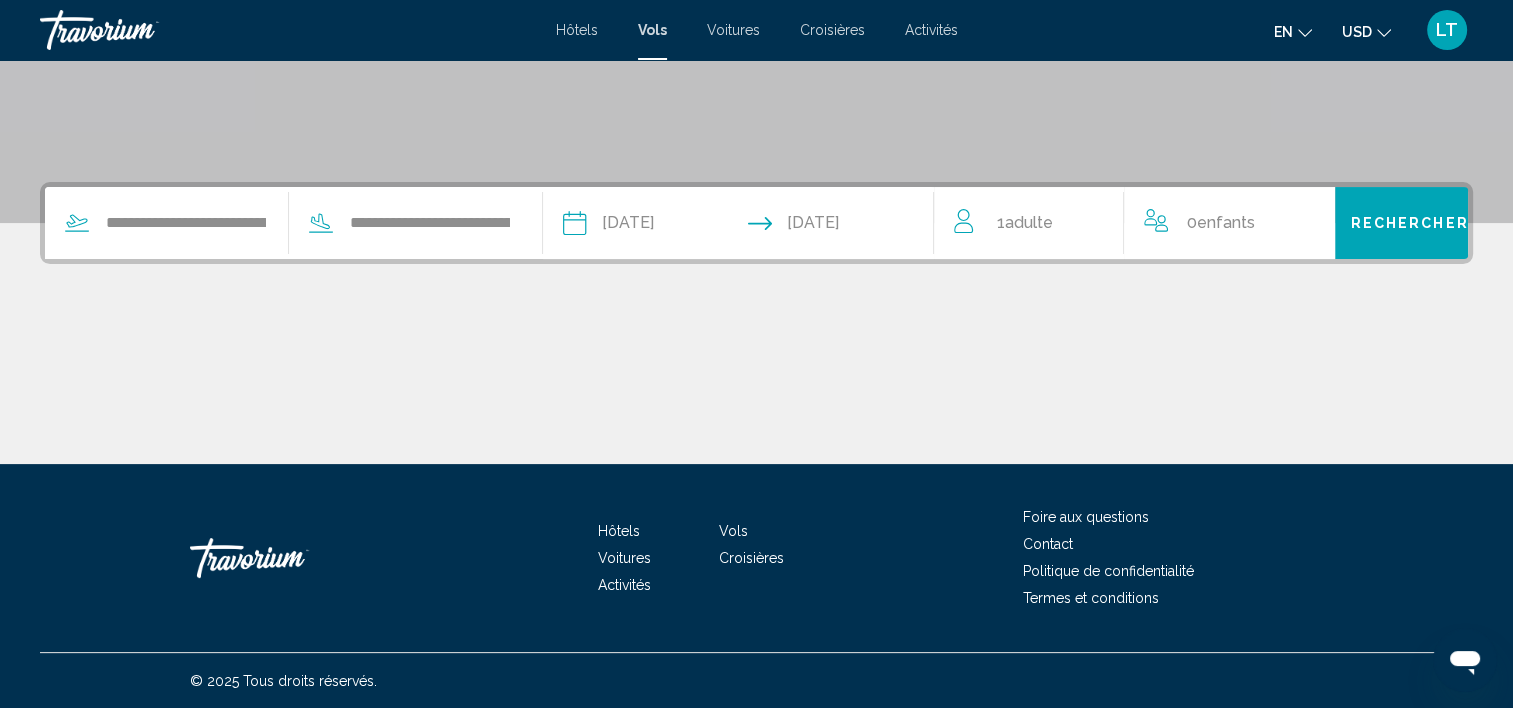 click on "Rechercher" at bounding box center [1410, 224] 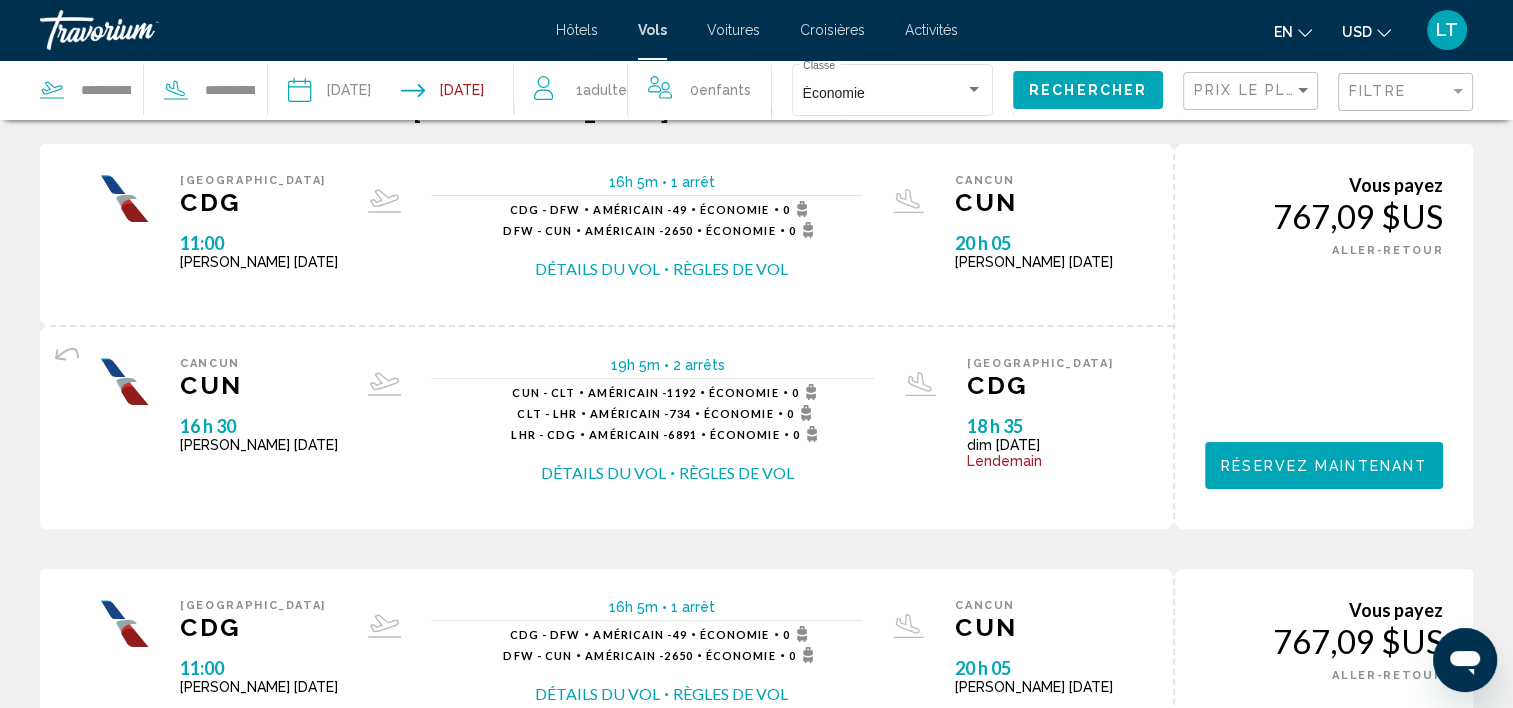 scroll, scrollTop: 0, scrollLeft: 0, axis: both 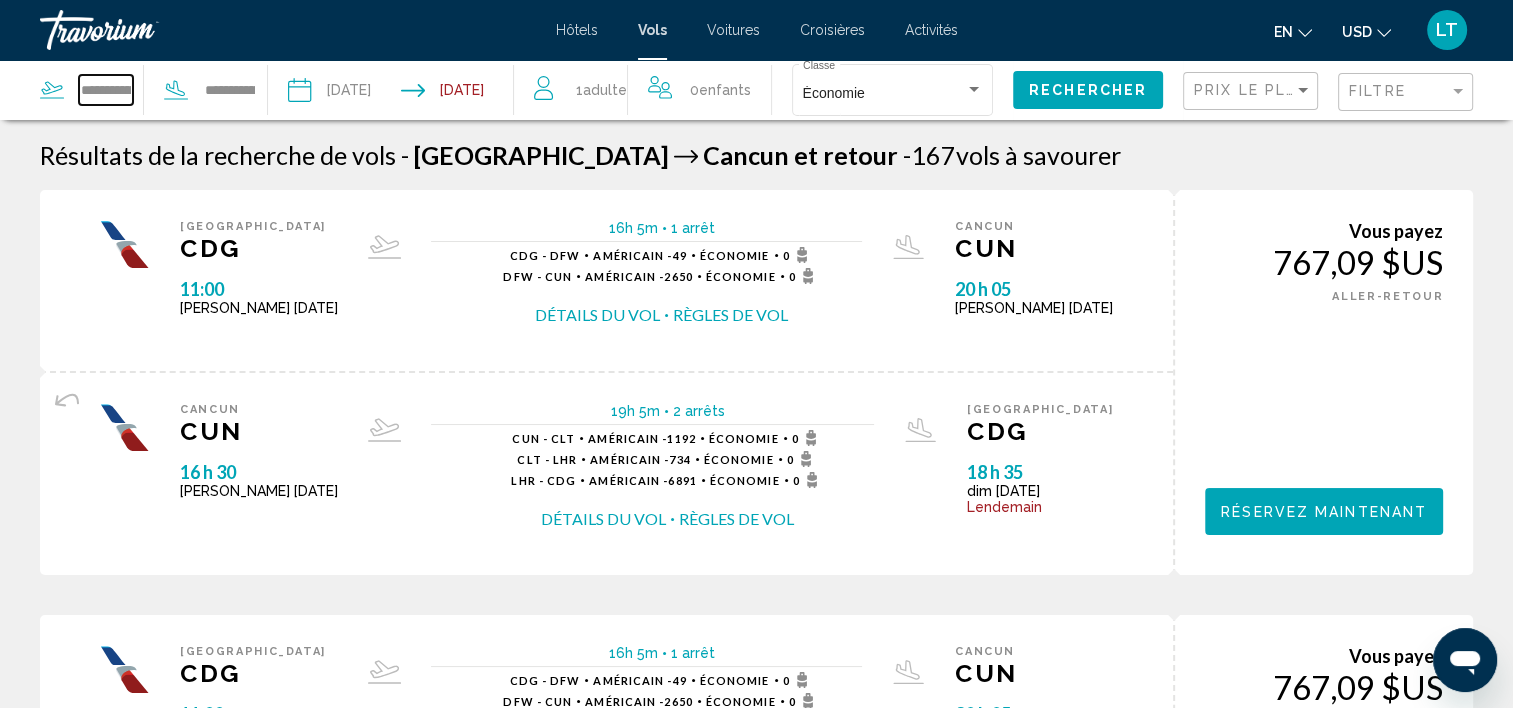 click on "**********" at bounding box center [106, 90] 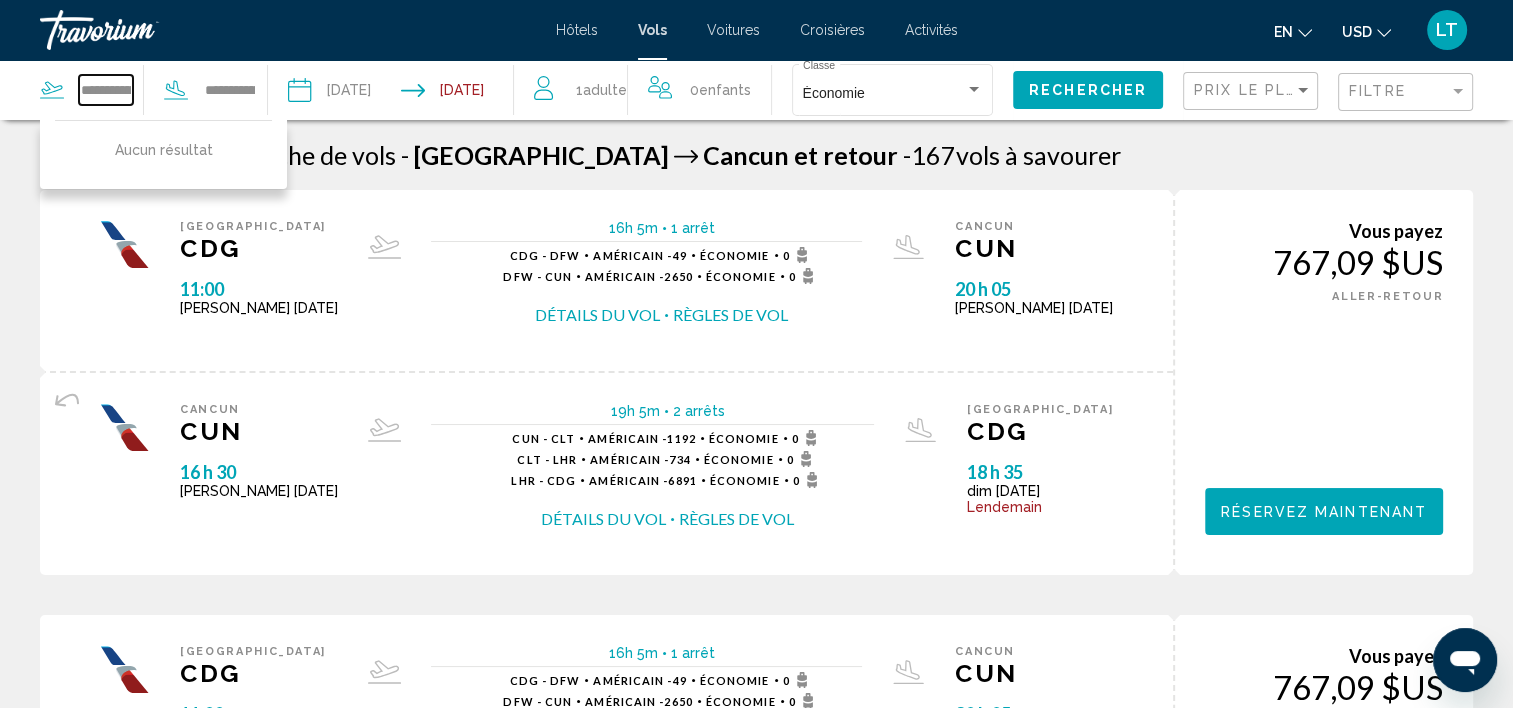 click on "**********" at bounding box center (106, 90) 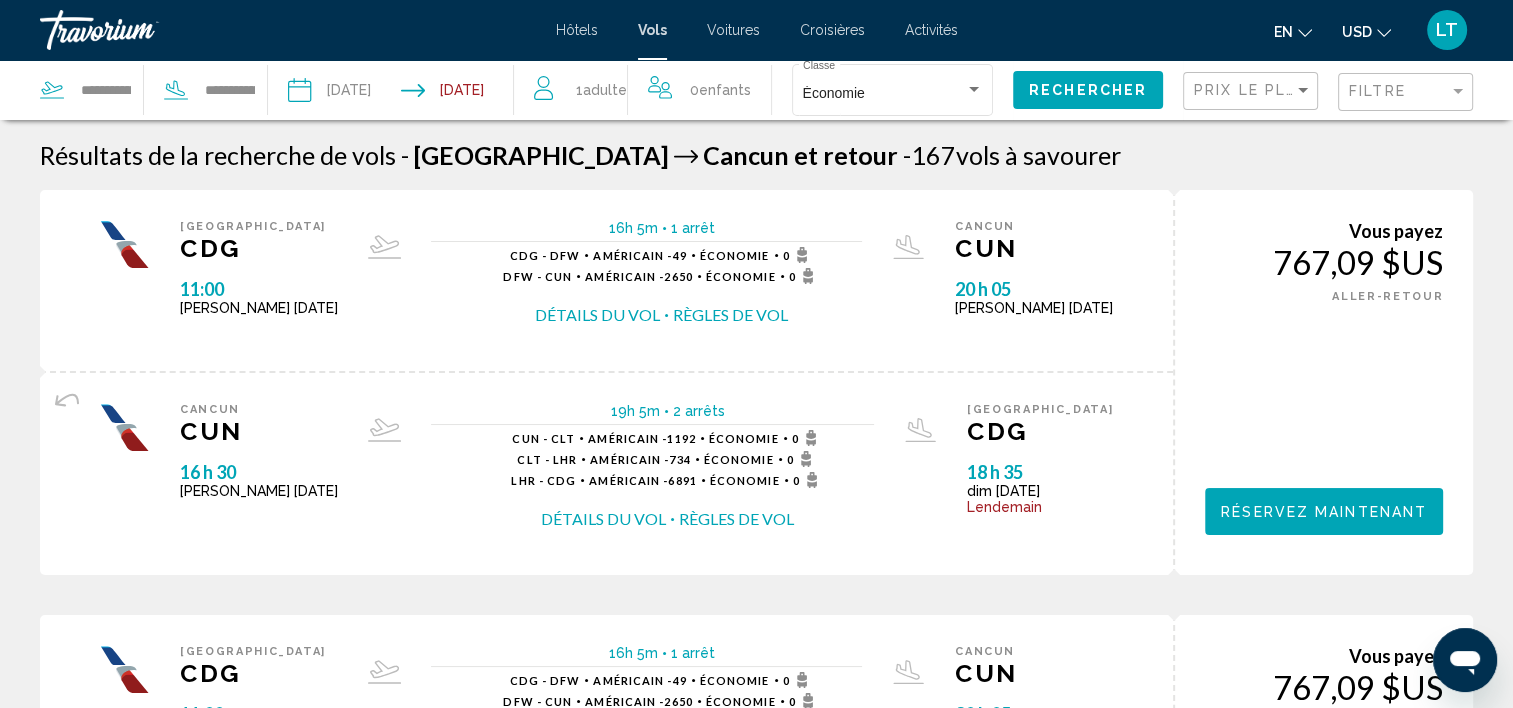 drag, startPoint x: 52, startPoint y: 90, endPoint x: 48, endPoint y: 20, distance: 70.11419 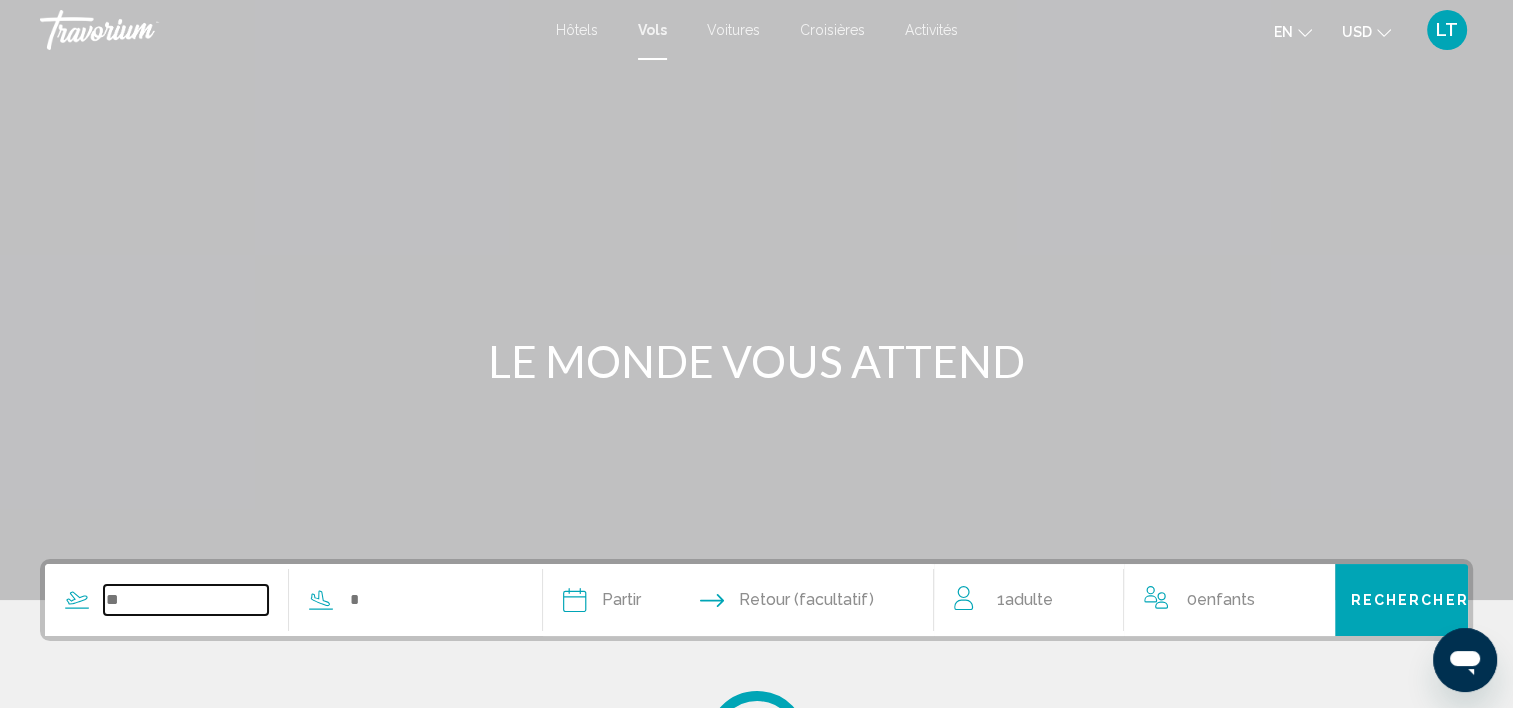 click at bounding box center (186, 600) 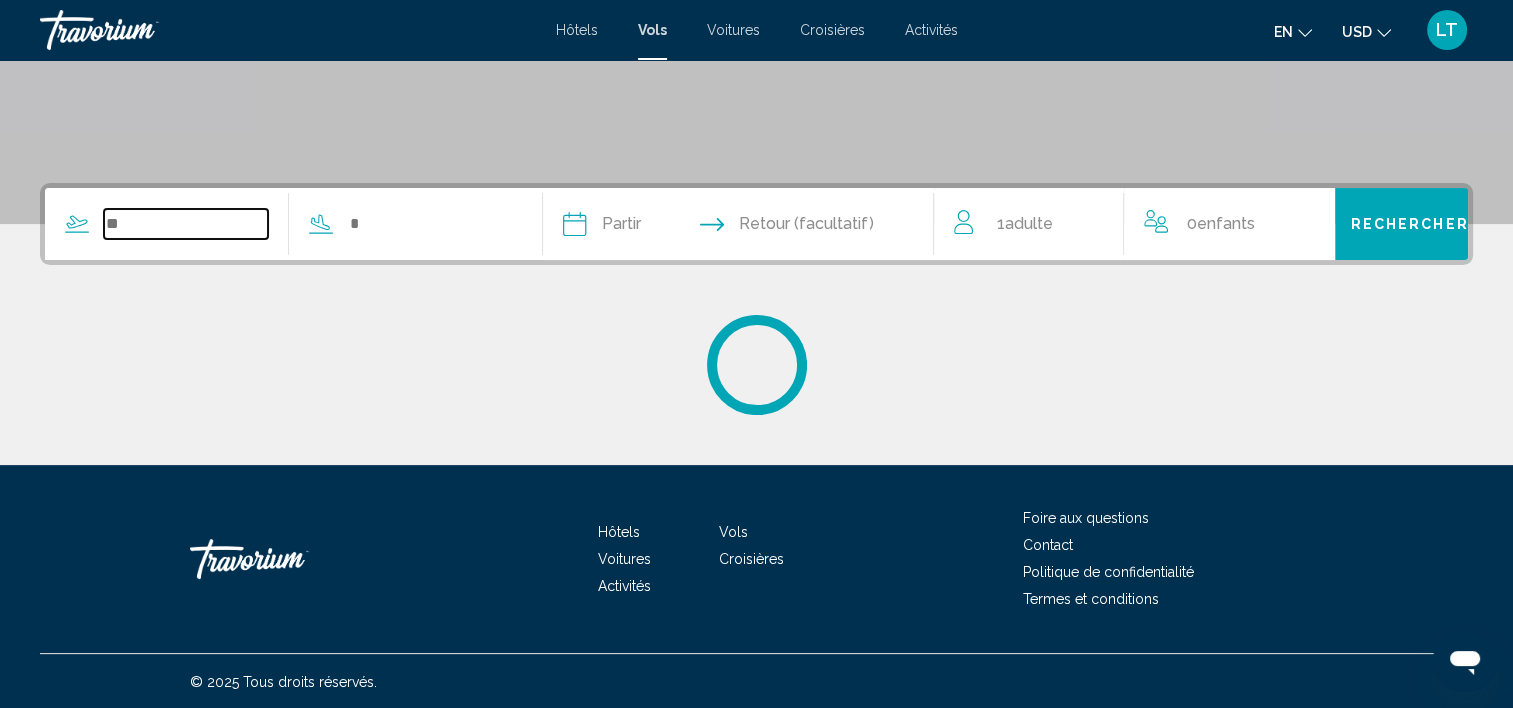 scroll, scrollTop: 377, scrollLeft: 0, axis: vertical 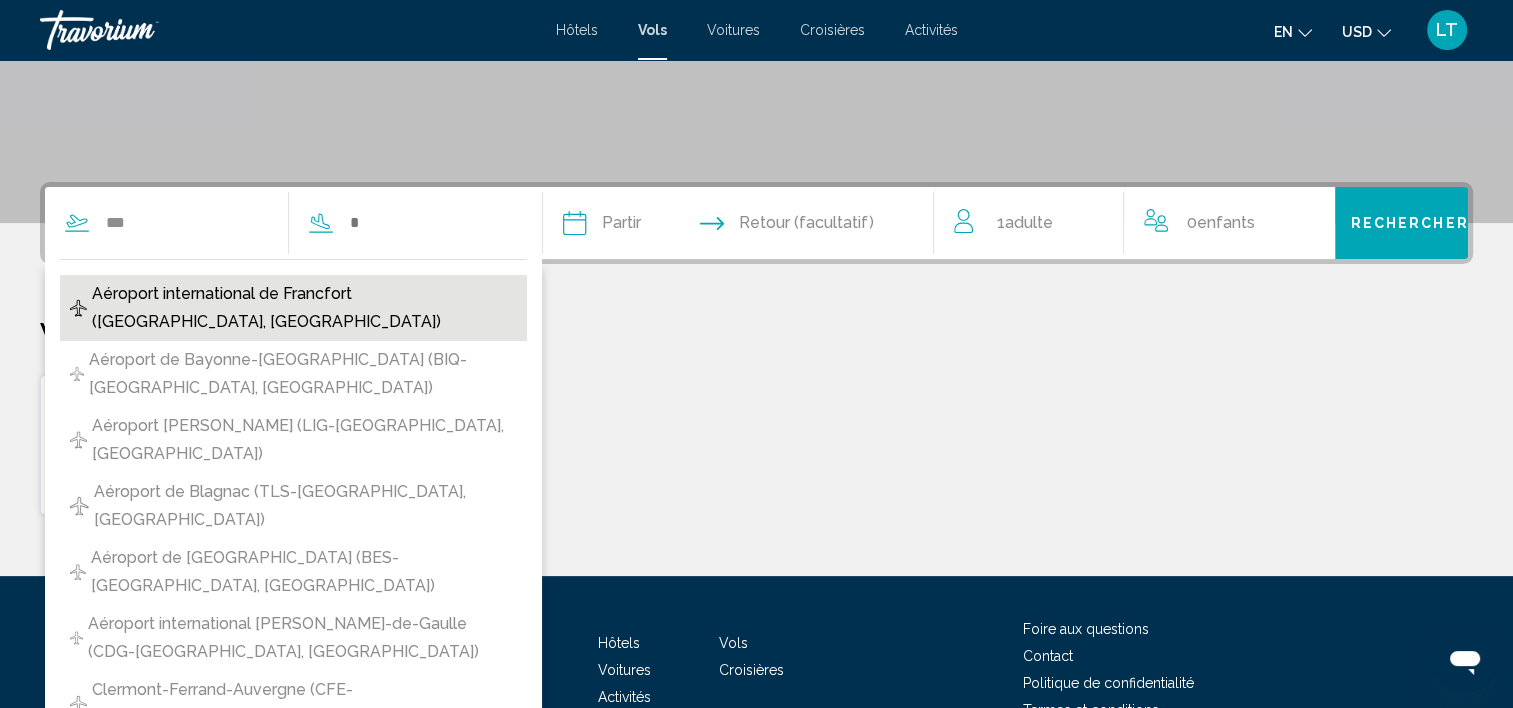 click on "Aéroport international de Francfort ([GEOGRAPHIC_DATA], [GEOGRAPHIC_DATA])" at bounding box center (304, 308) 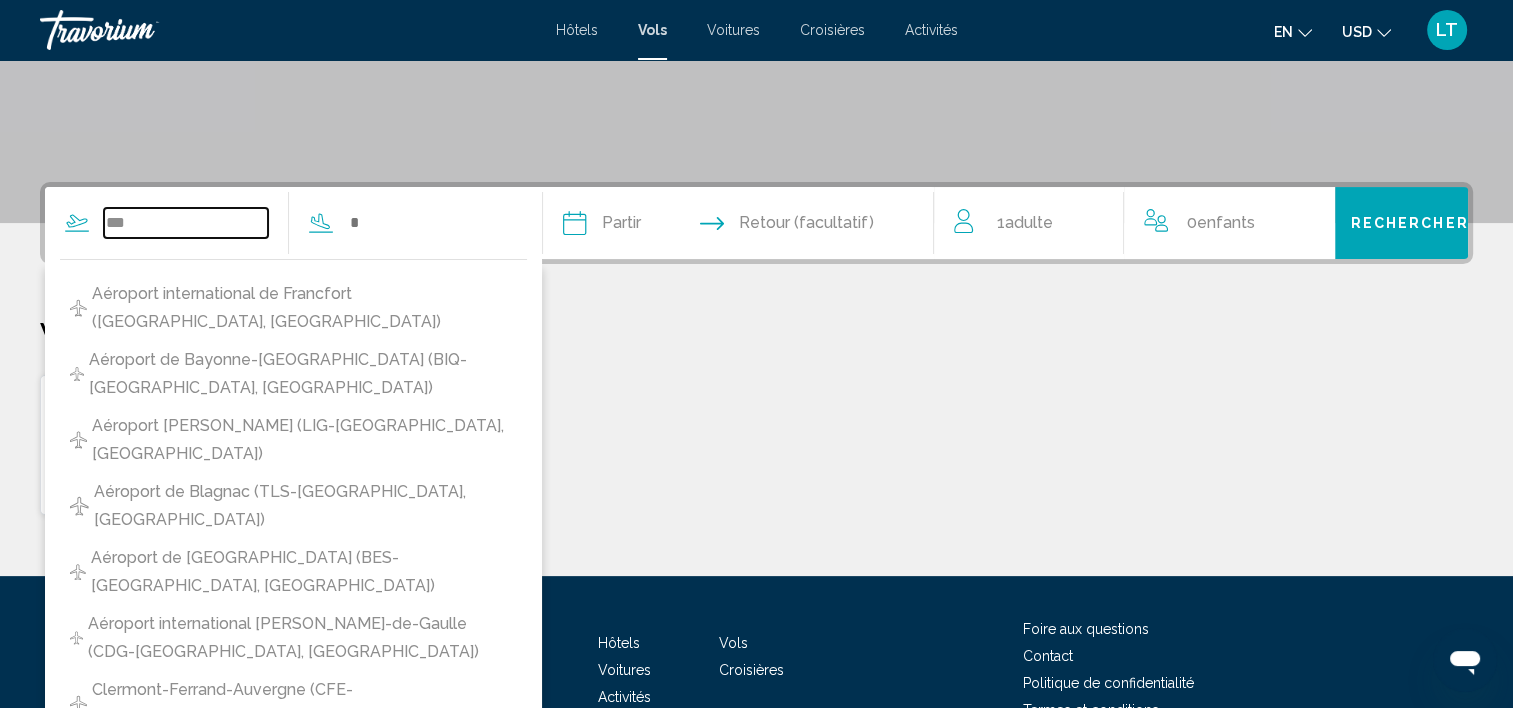 type on "**********" 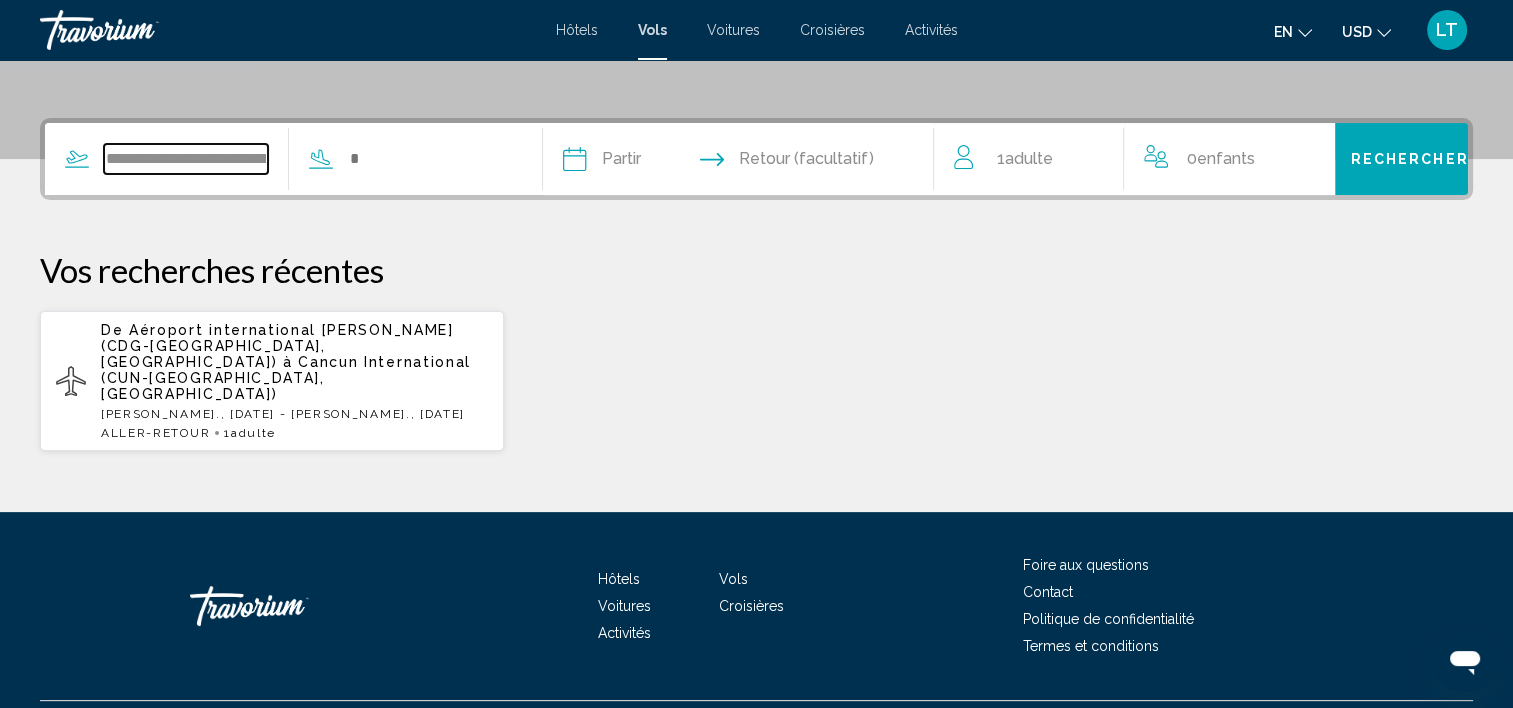 scroll, scrollTop: 456, scrollLeft: 0, axis: vertical 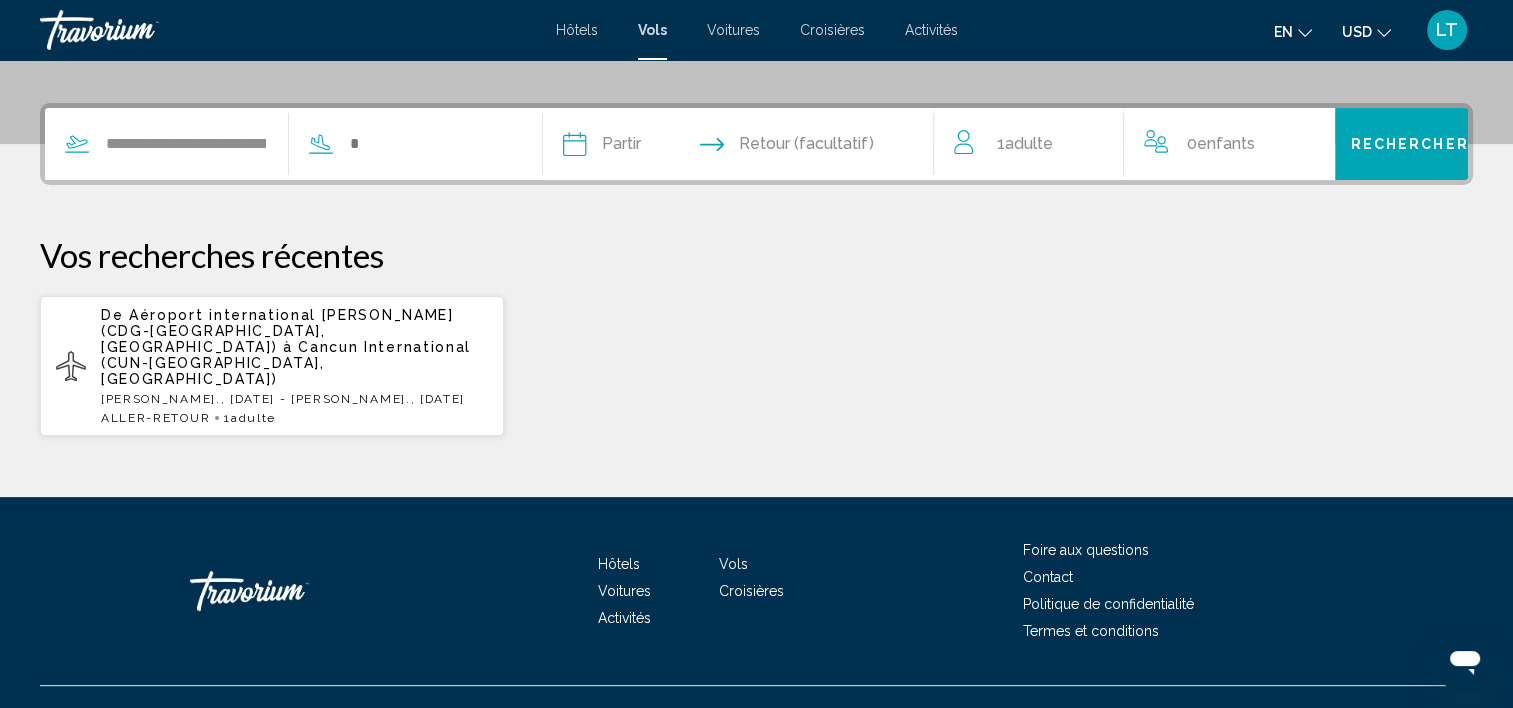 click on "**********" at bounding box center (278, 144) 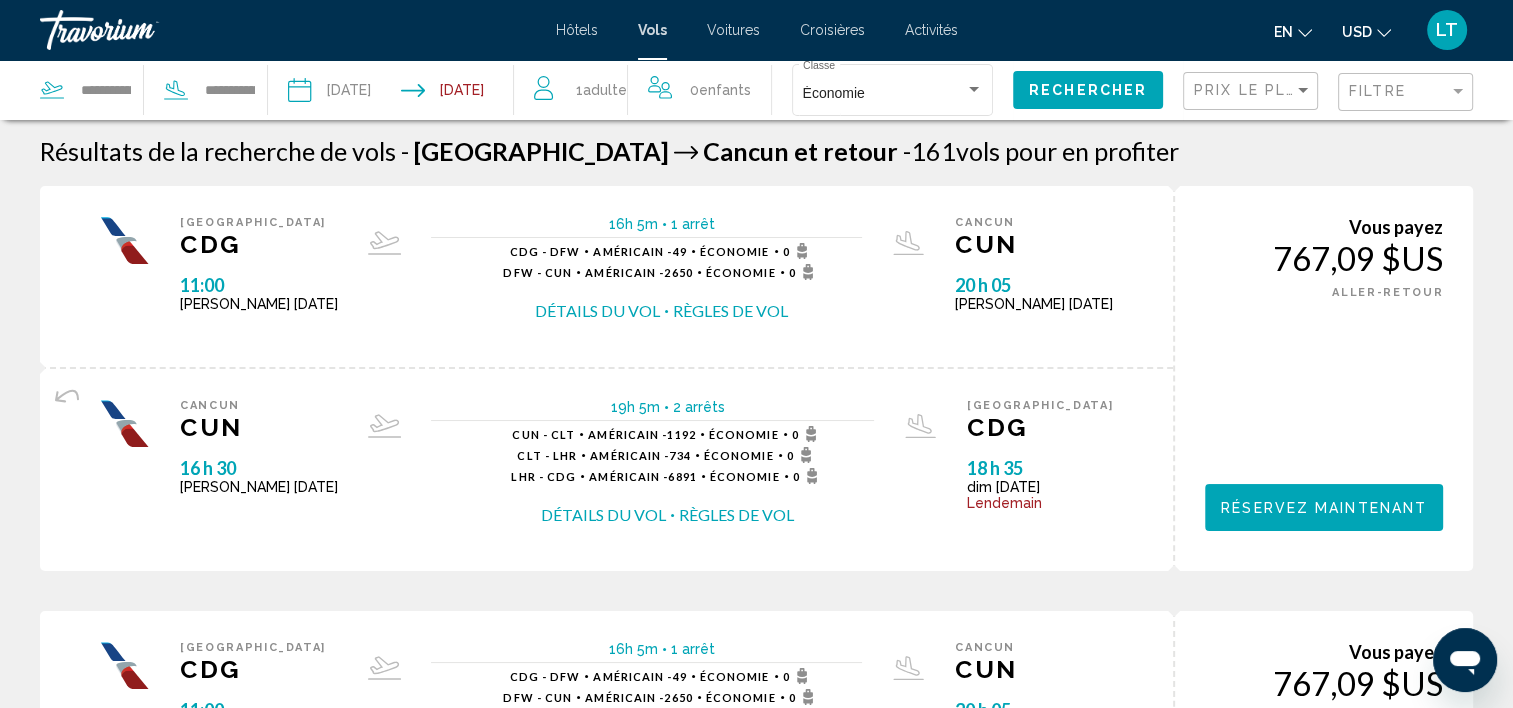 scroll, scrollTop: 0, scrollLeft: 0, axis: both 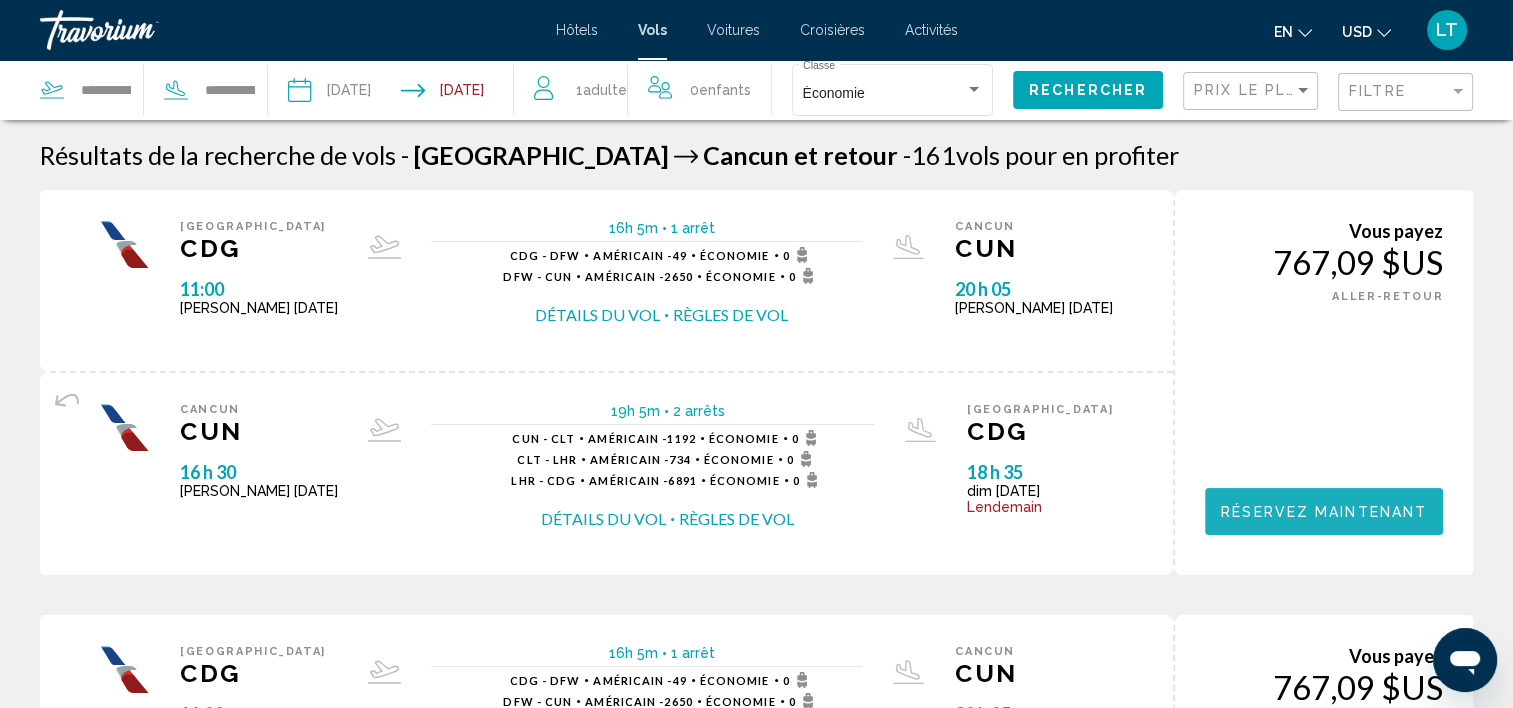 click on "Réservez maintenant" at bounding box center [1324, 512] 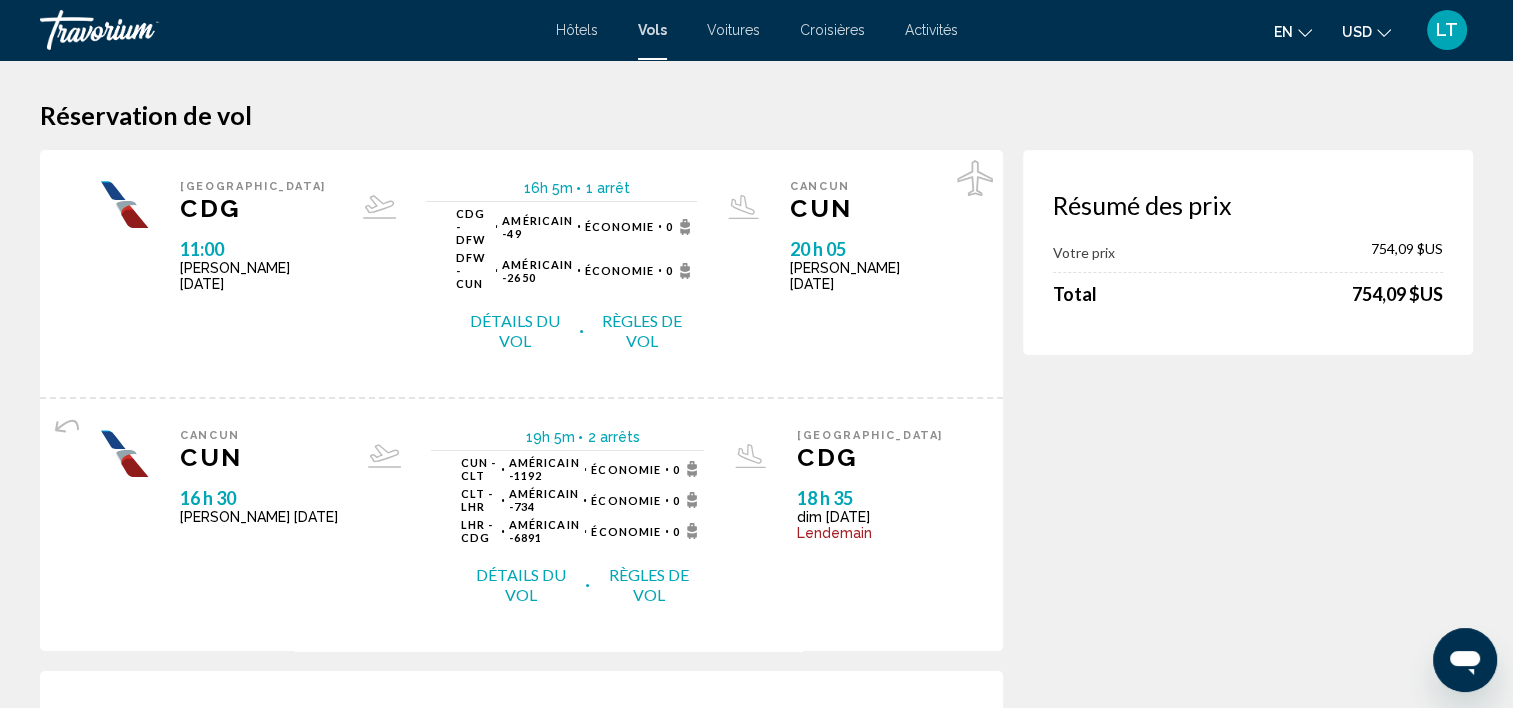 click on "Détails du vol" at bounding box center (515, 331) 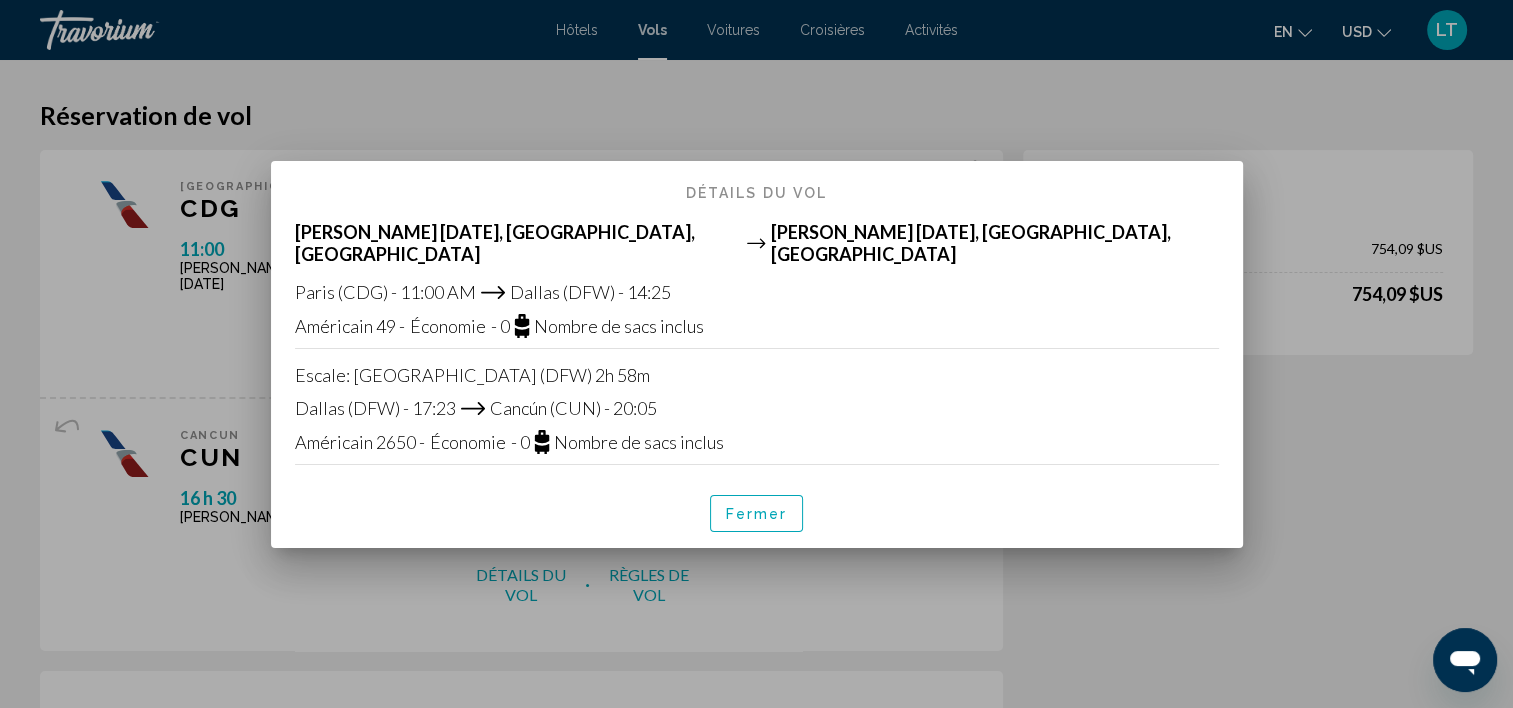 click on "Fermer" at bounding box center [757, 514] 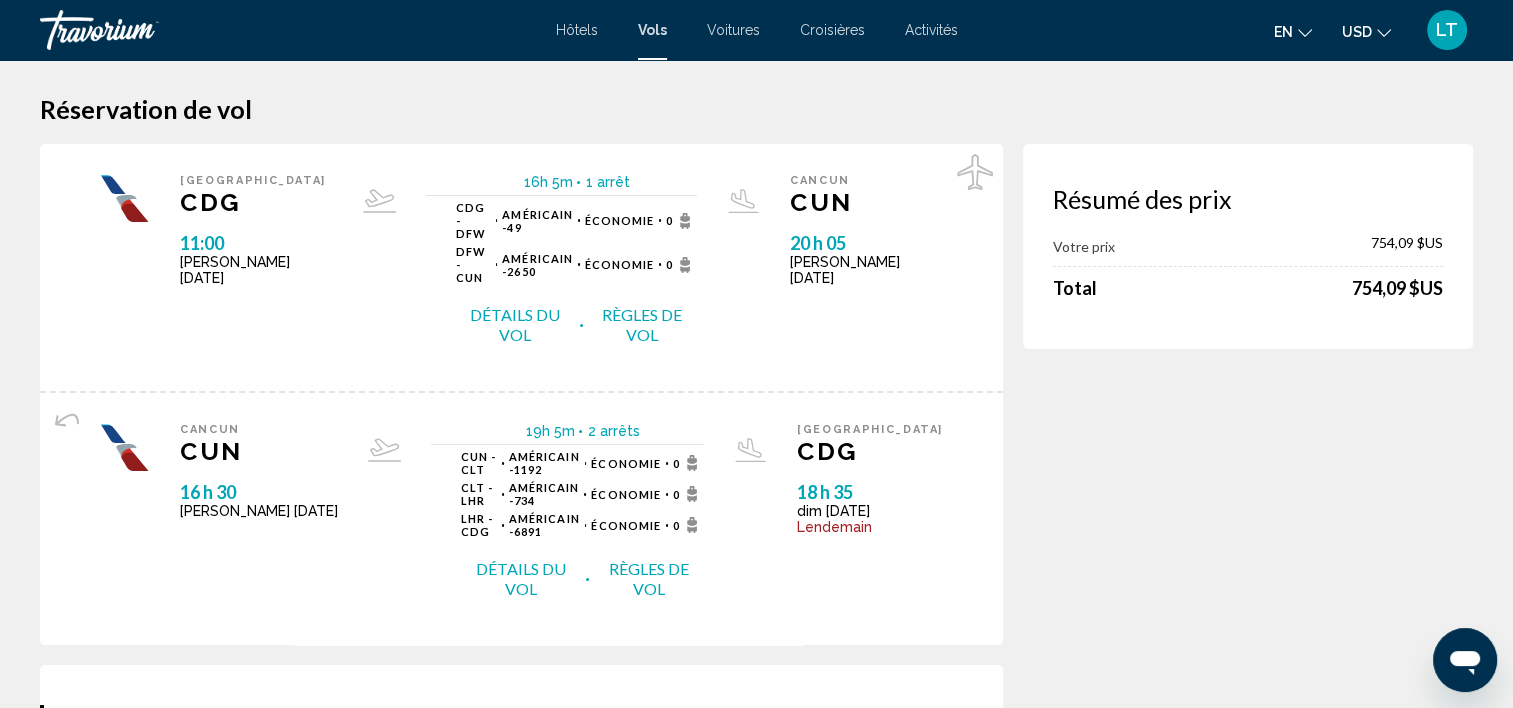 scroll, scrollTop: 0, scrollLeft: 0, axis: both 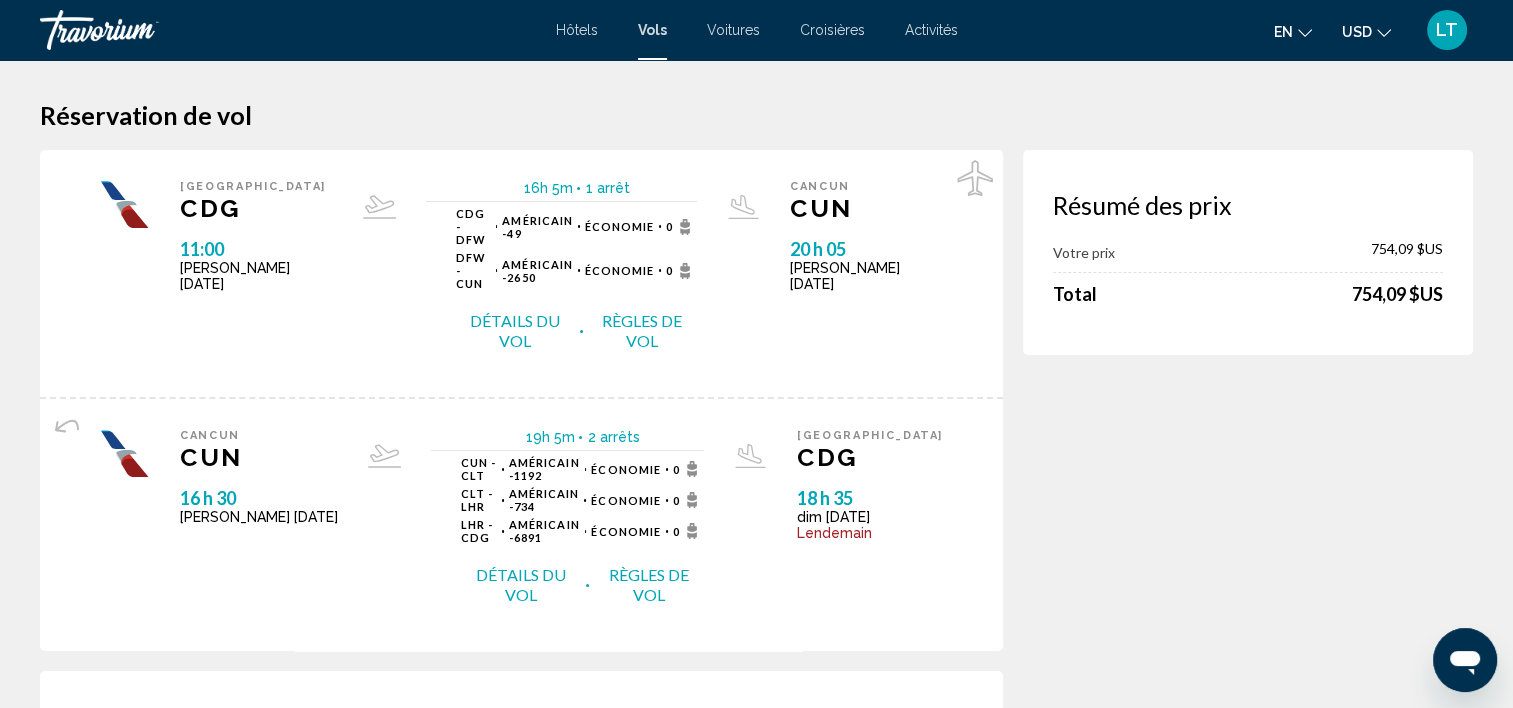 click on "Détails du vol" at bounding box center [515, 331] 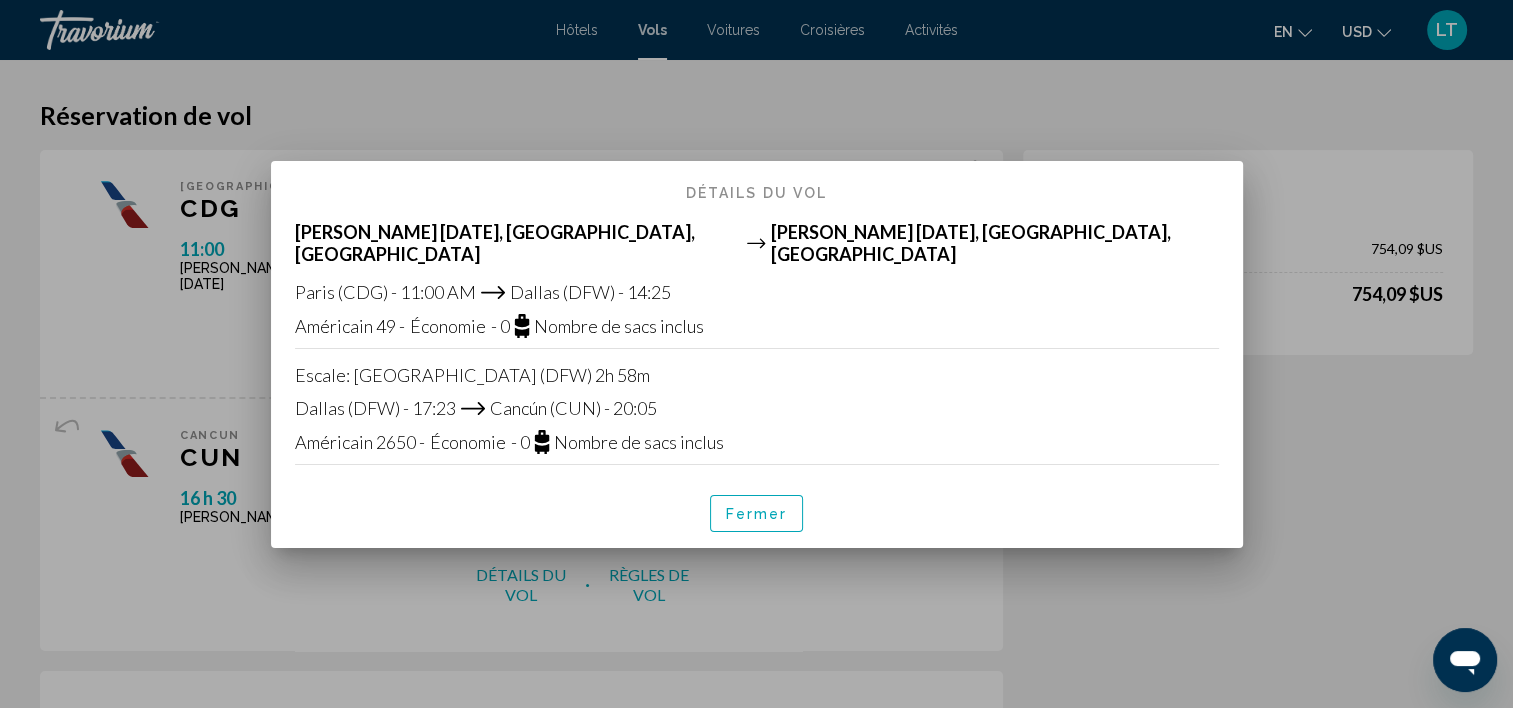 click at bounding box center (756, 354) 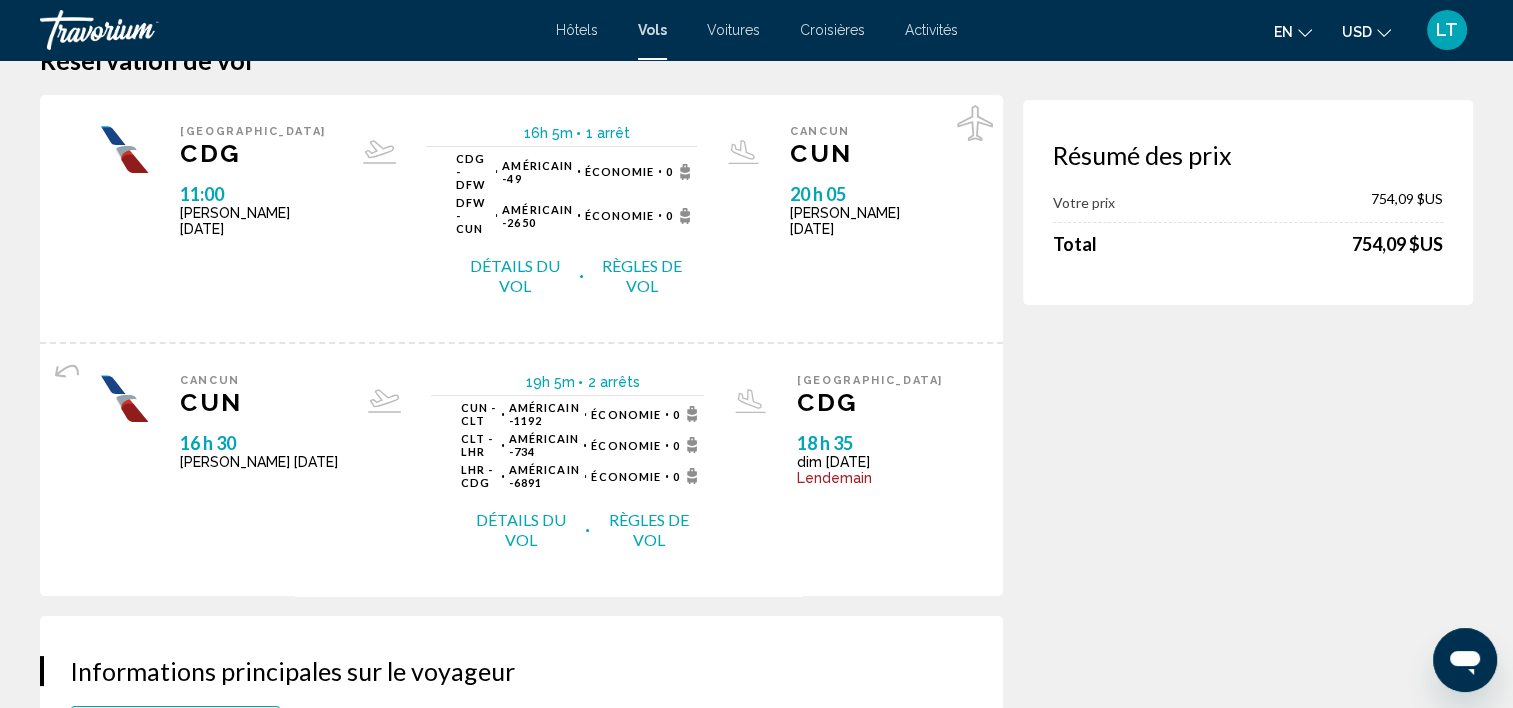 scroll, scrollTop: 100, scrollLeft: 0, axis: vertical 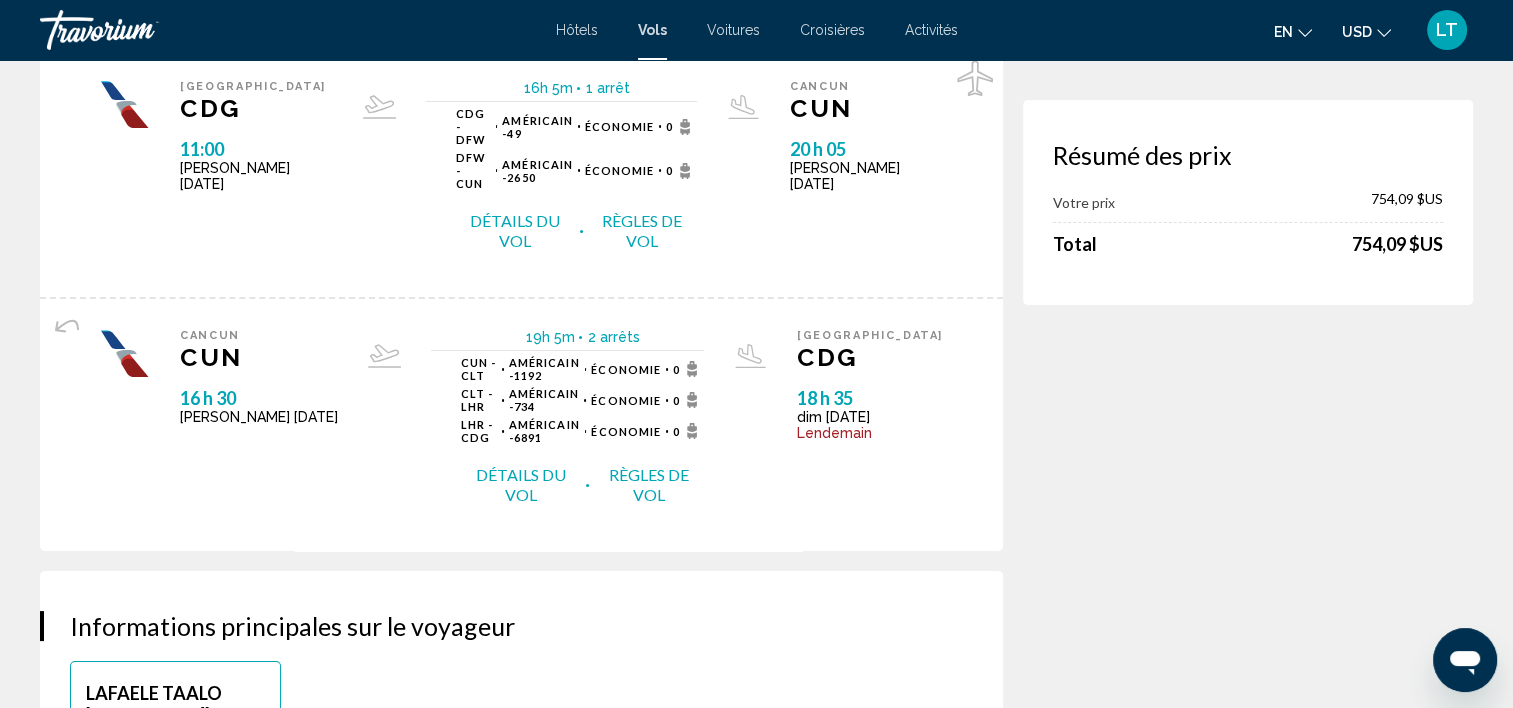 click on "Détails du vol" at bounding box center [521, 485] 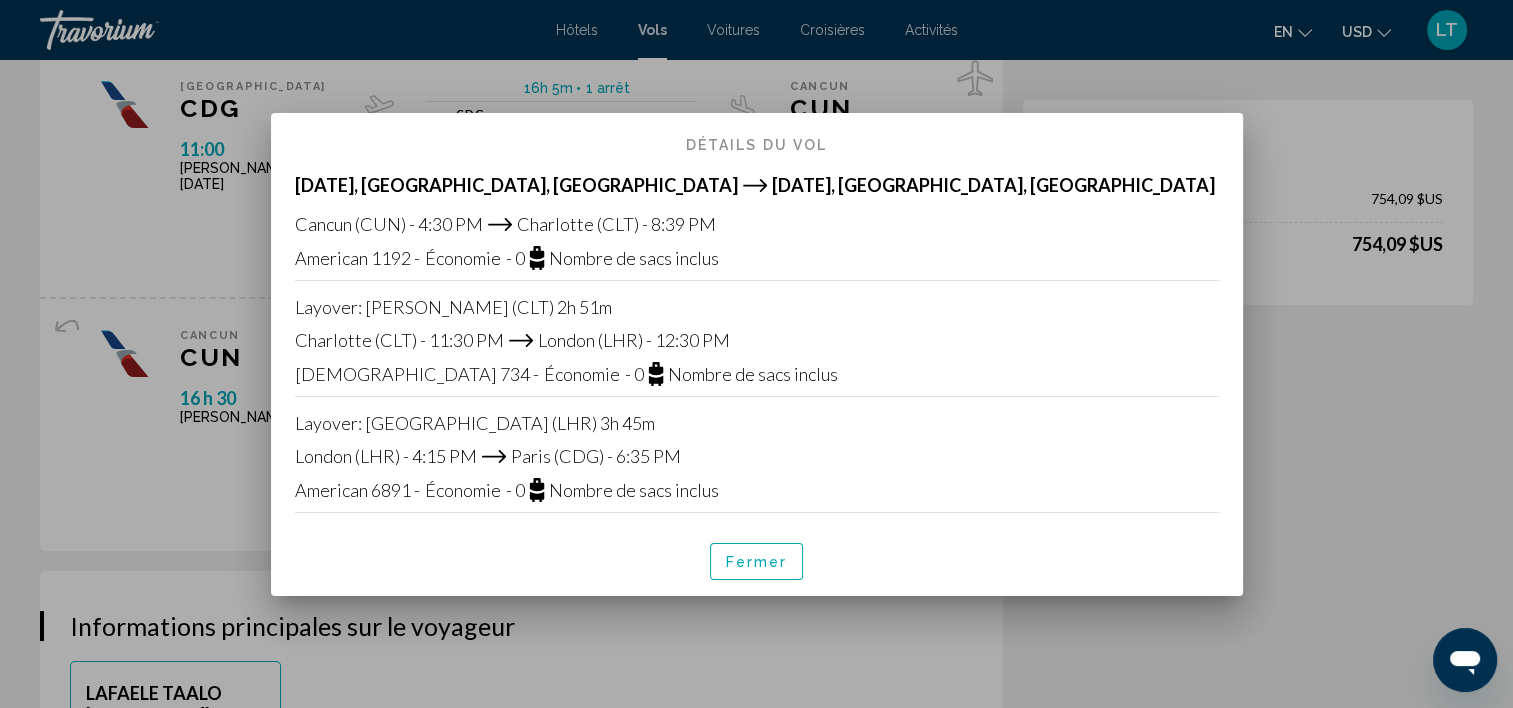scroll, scrollTop: 0, scrollLeft: 0, axis: both 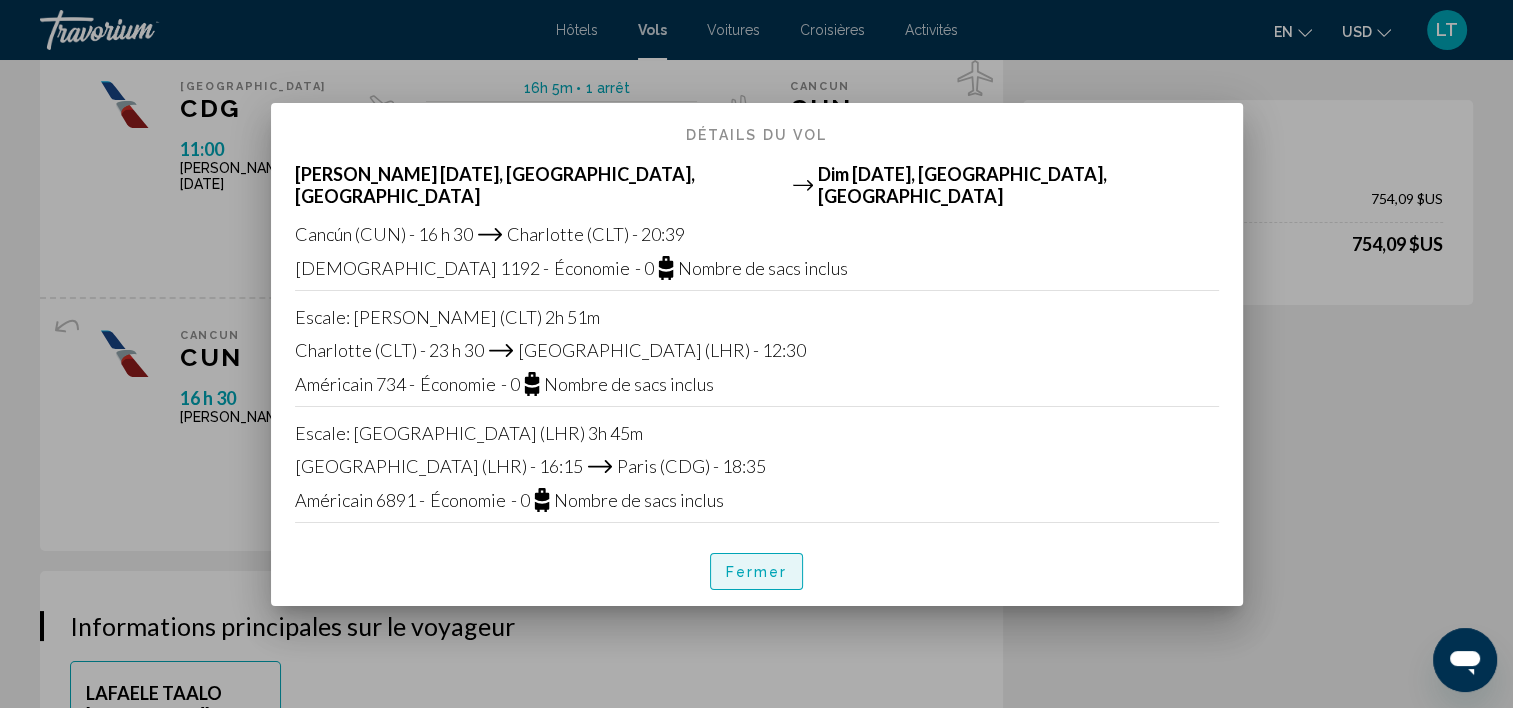 click on "Fermer" at bounding box center (757, 572) 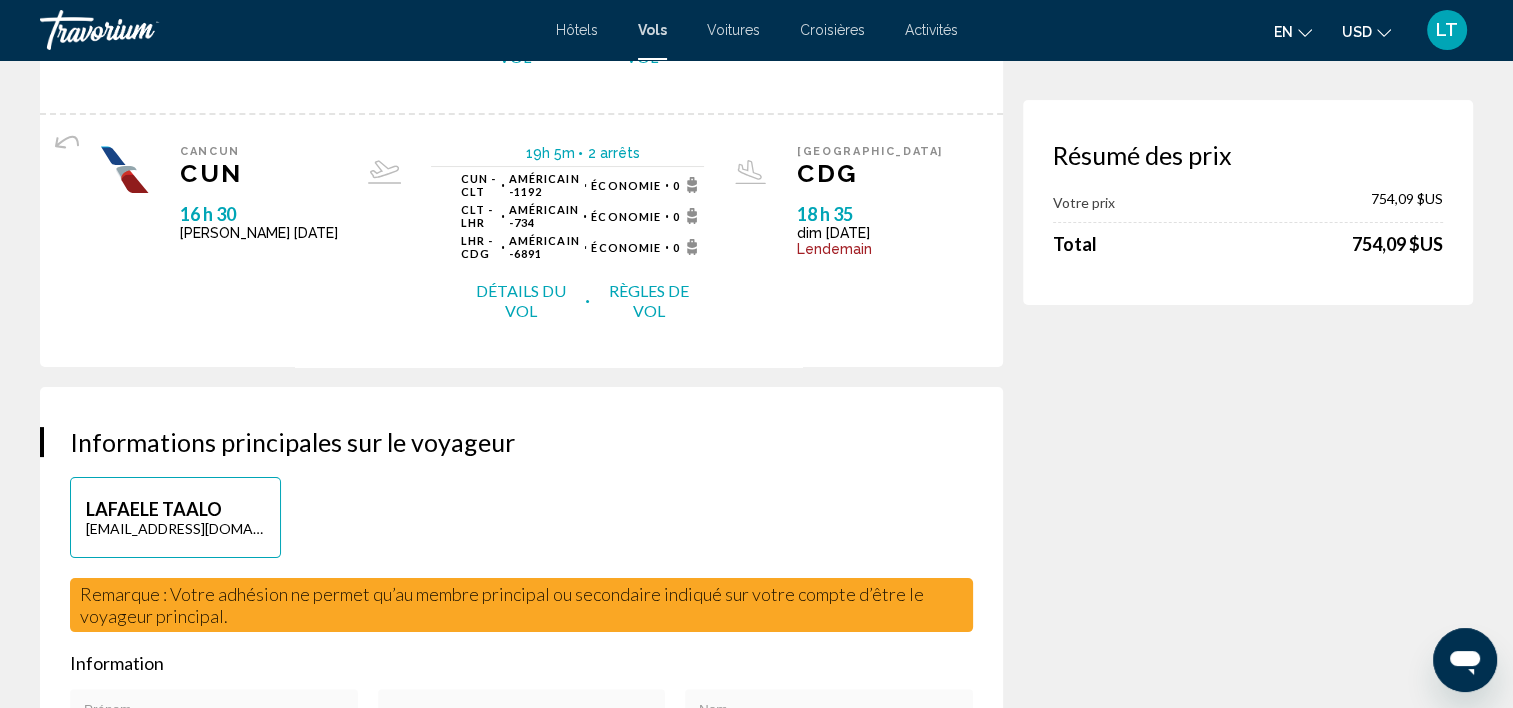 scroll, scrollTop: 0, scrollLeft: 0, axis: both 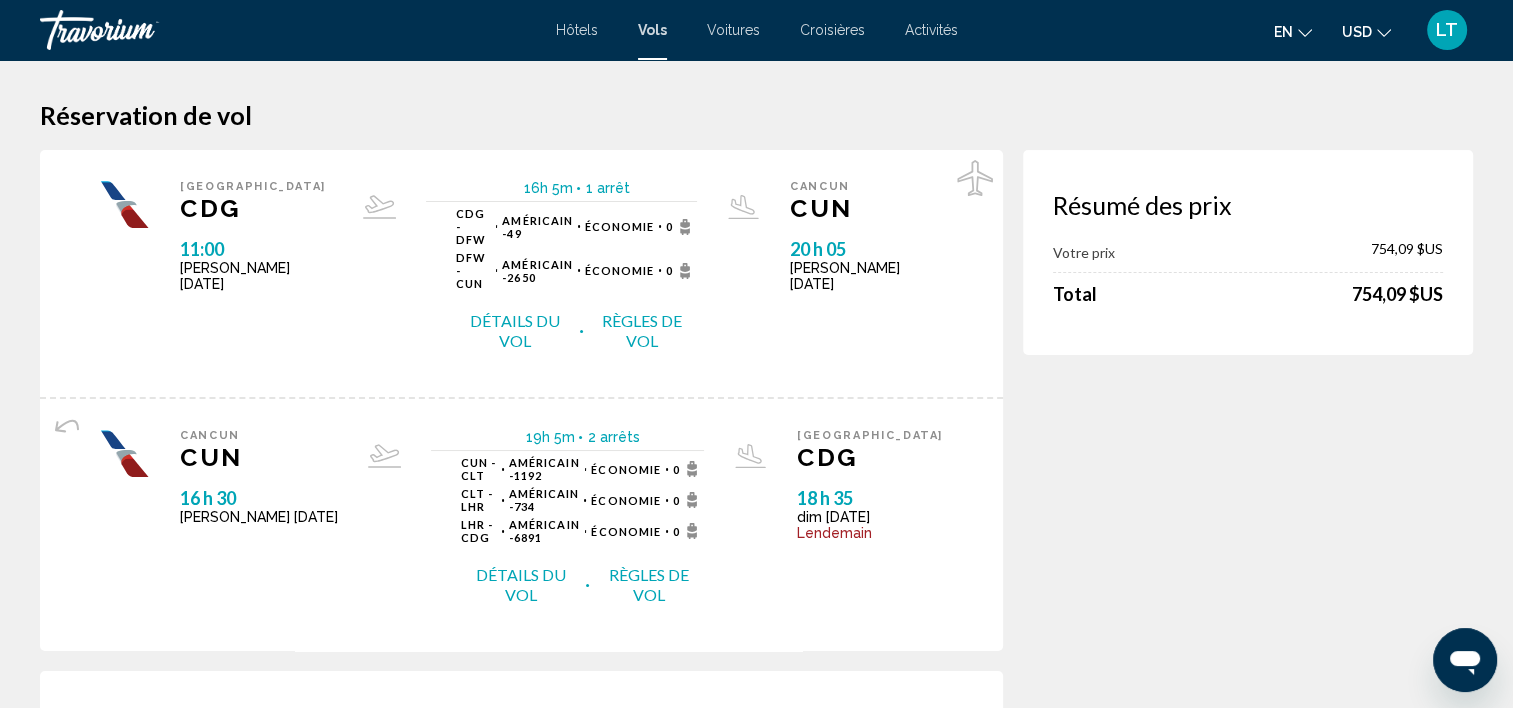 click on "Résumé des prix Votre prix 754,09 $US Total  754,09 $US" at bounding box center (1248, 252) 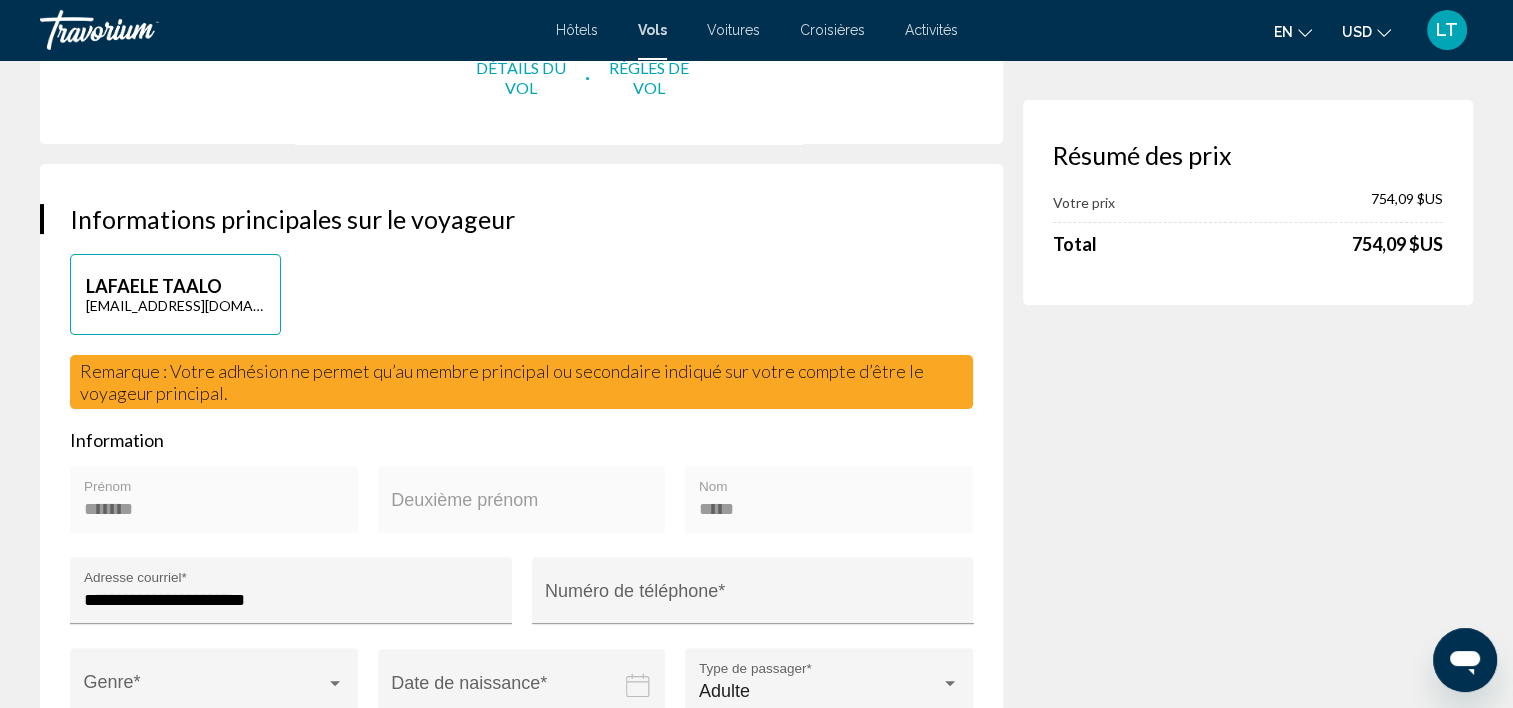 scroll, scrollTop: 500, scrollLeft: 0, axis: vertical 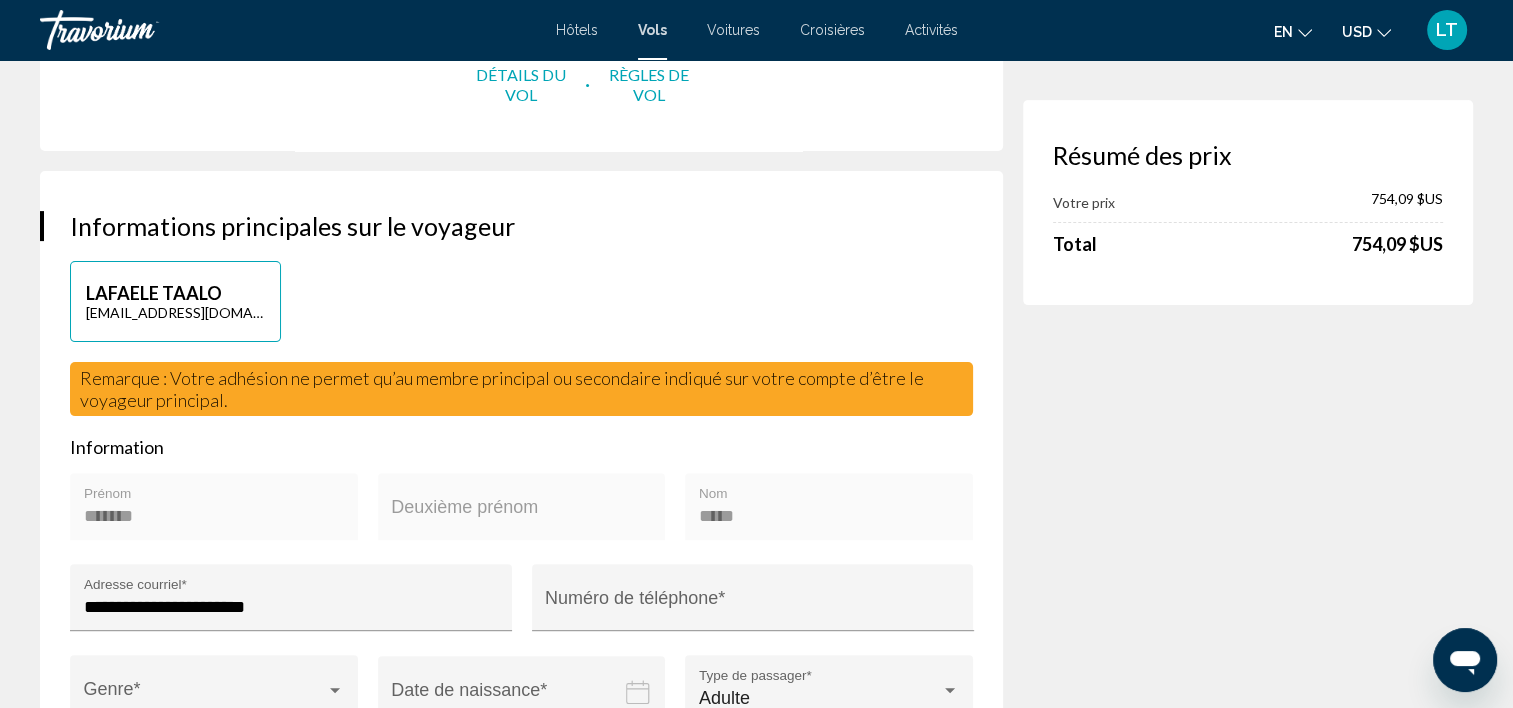 click on "Total  754,09 $US" at bounding box center (1248, 244) 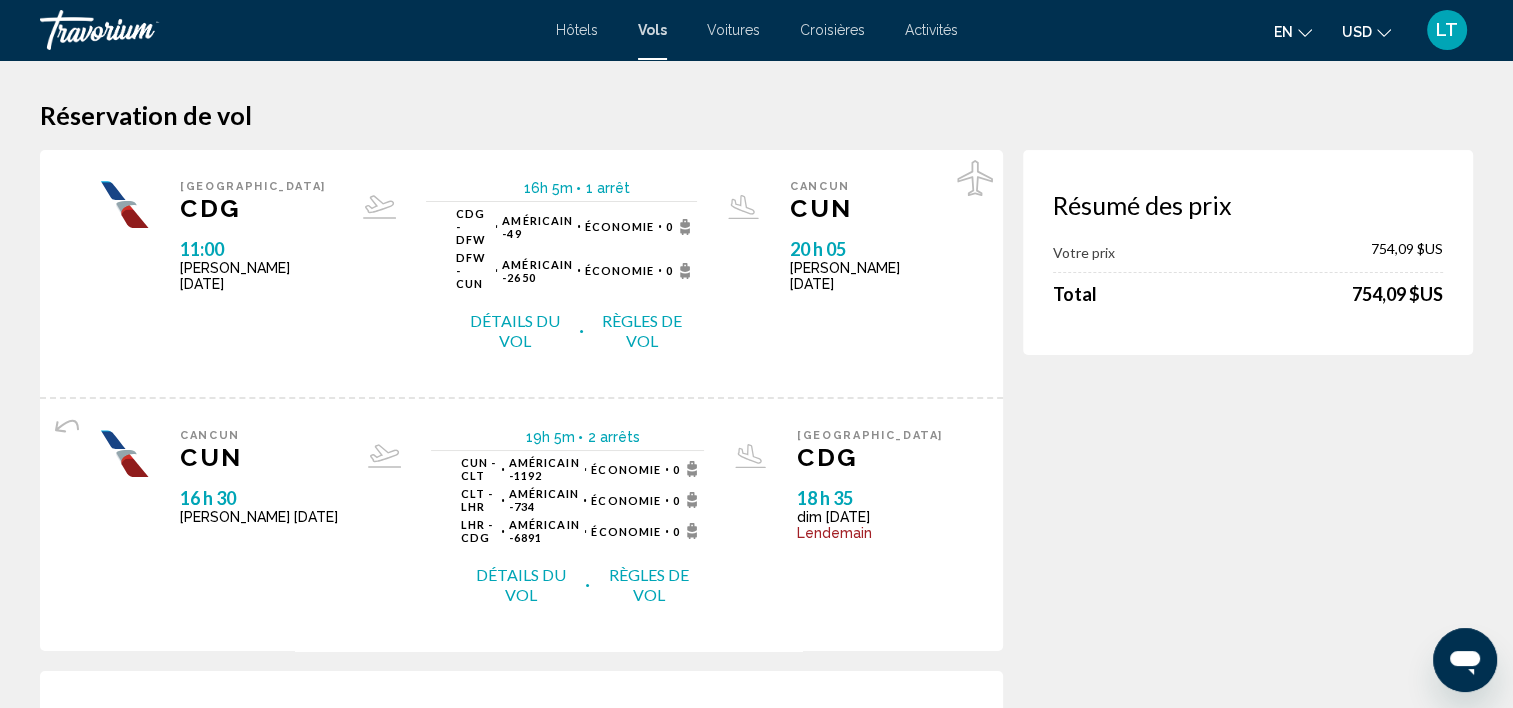 scroll, scrollTop: 0, scrollLeft: 0, axis: both 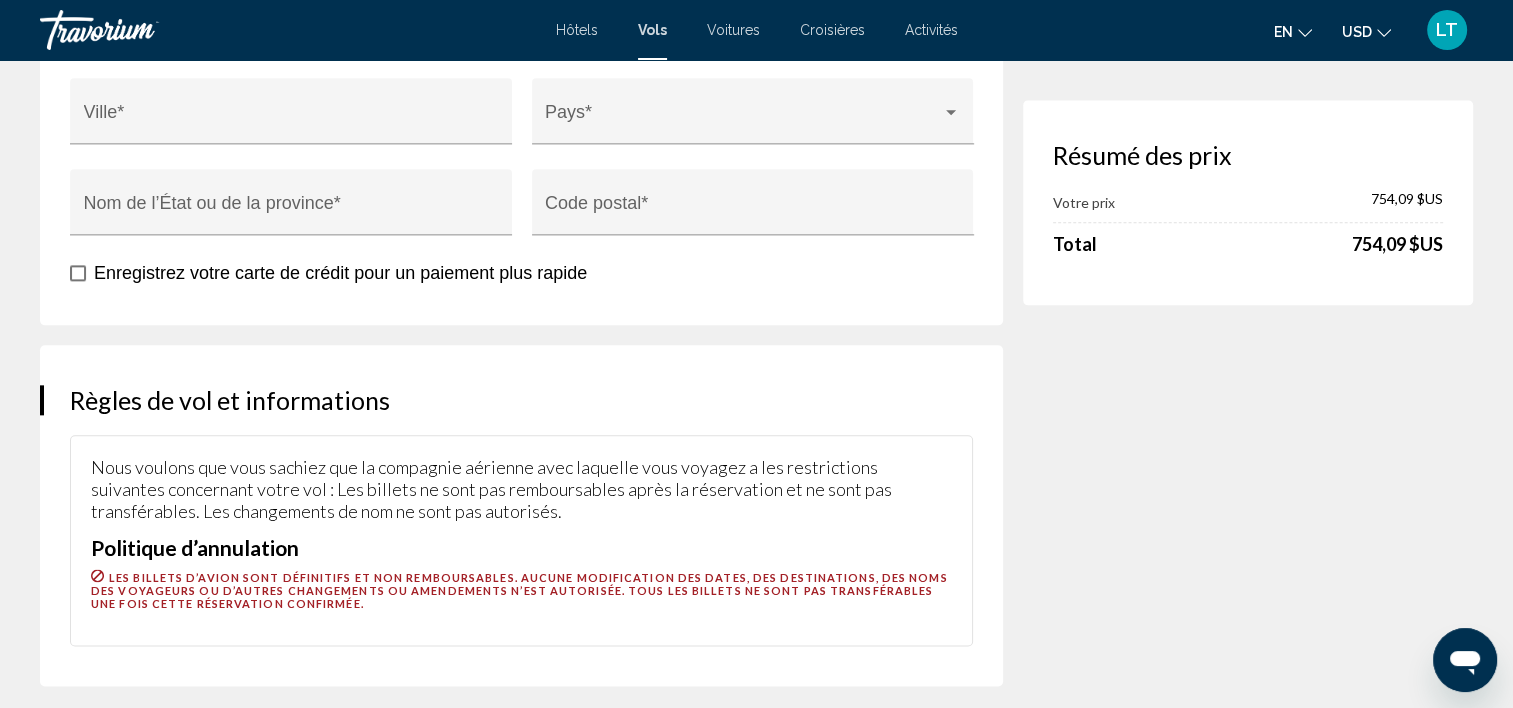 click 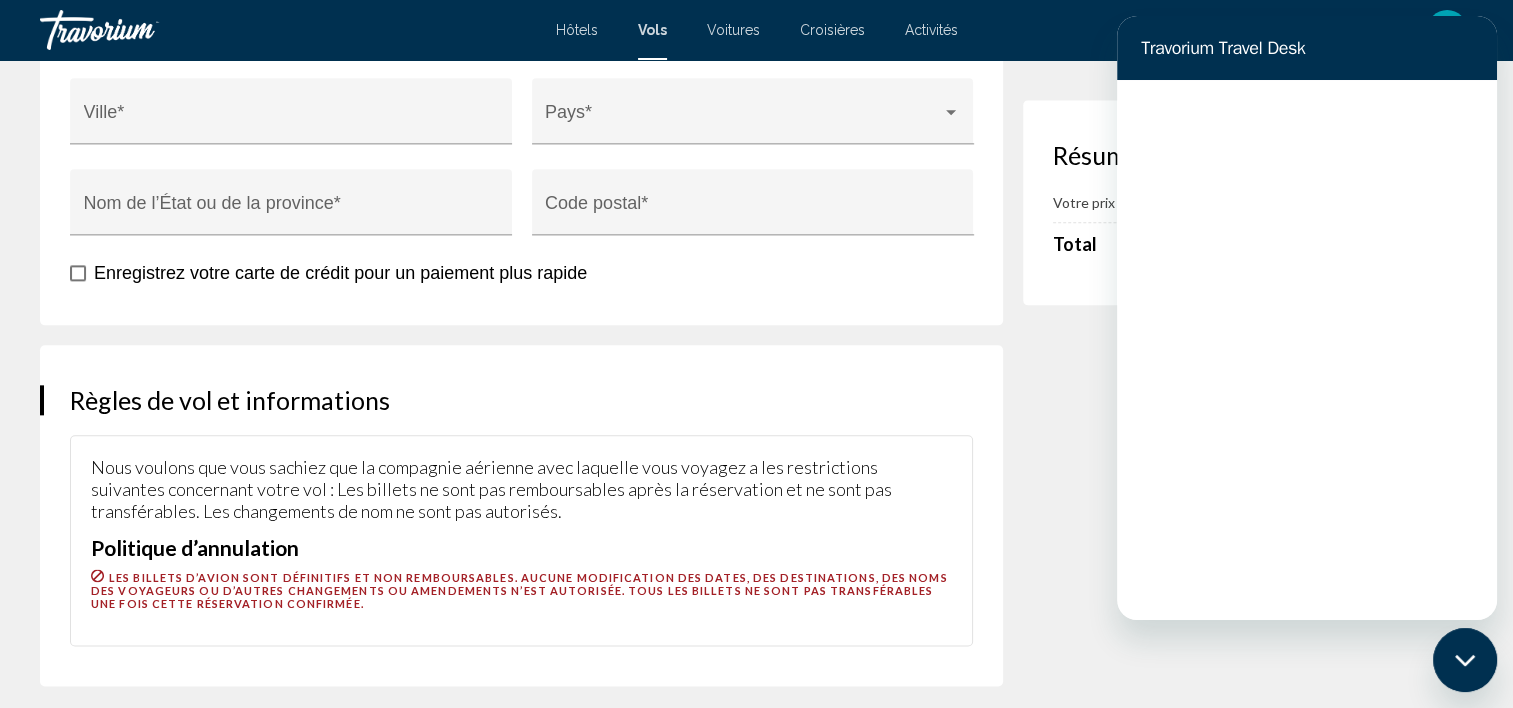 scroll, scrollTop: 0, scrollLeft: 0, axis: both 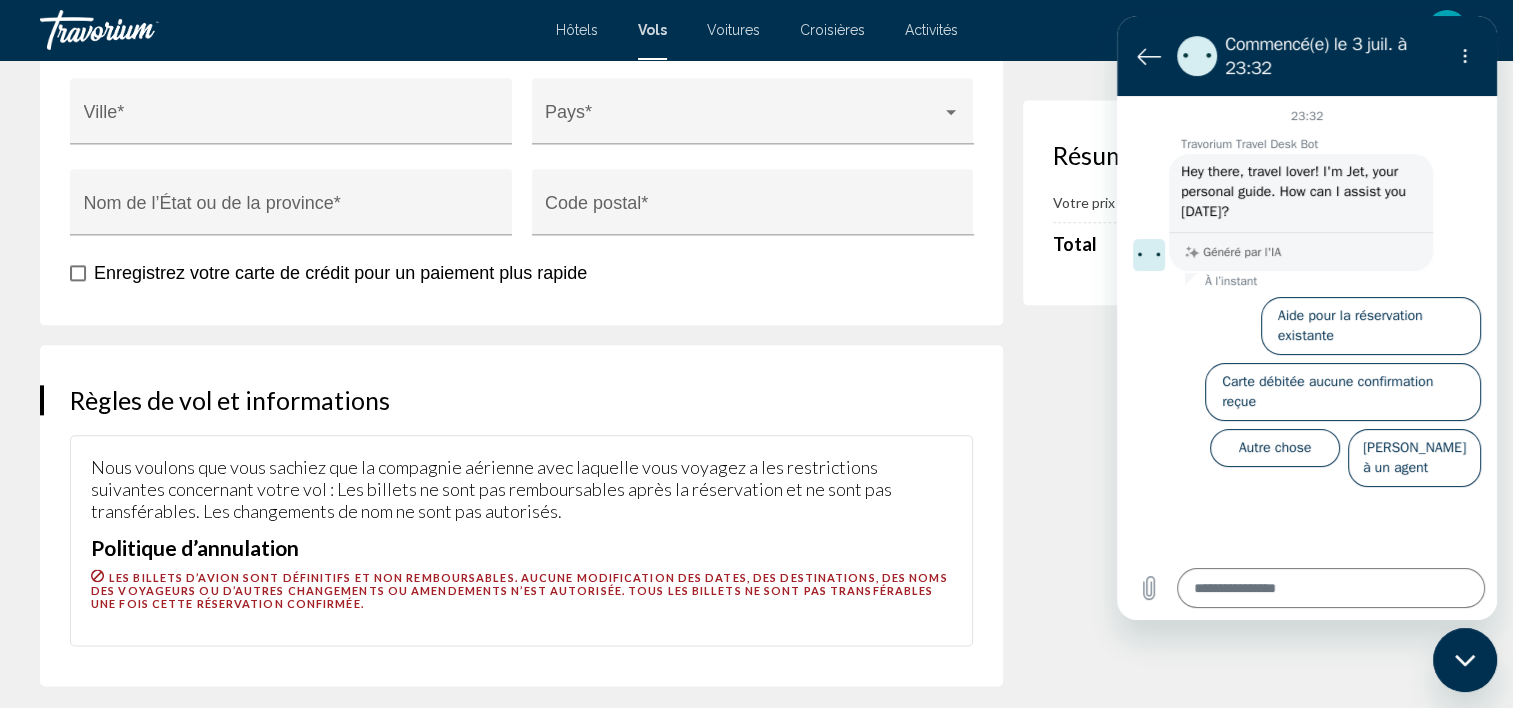 click on "Résumé des prix Votre prix 754,09 $US Total  754,09 $US" at bounding box center (1248, -616) 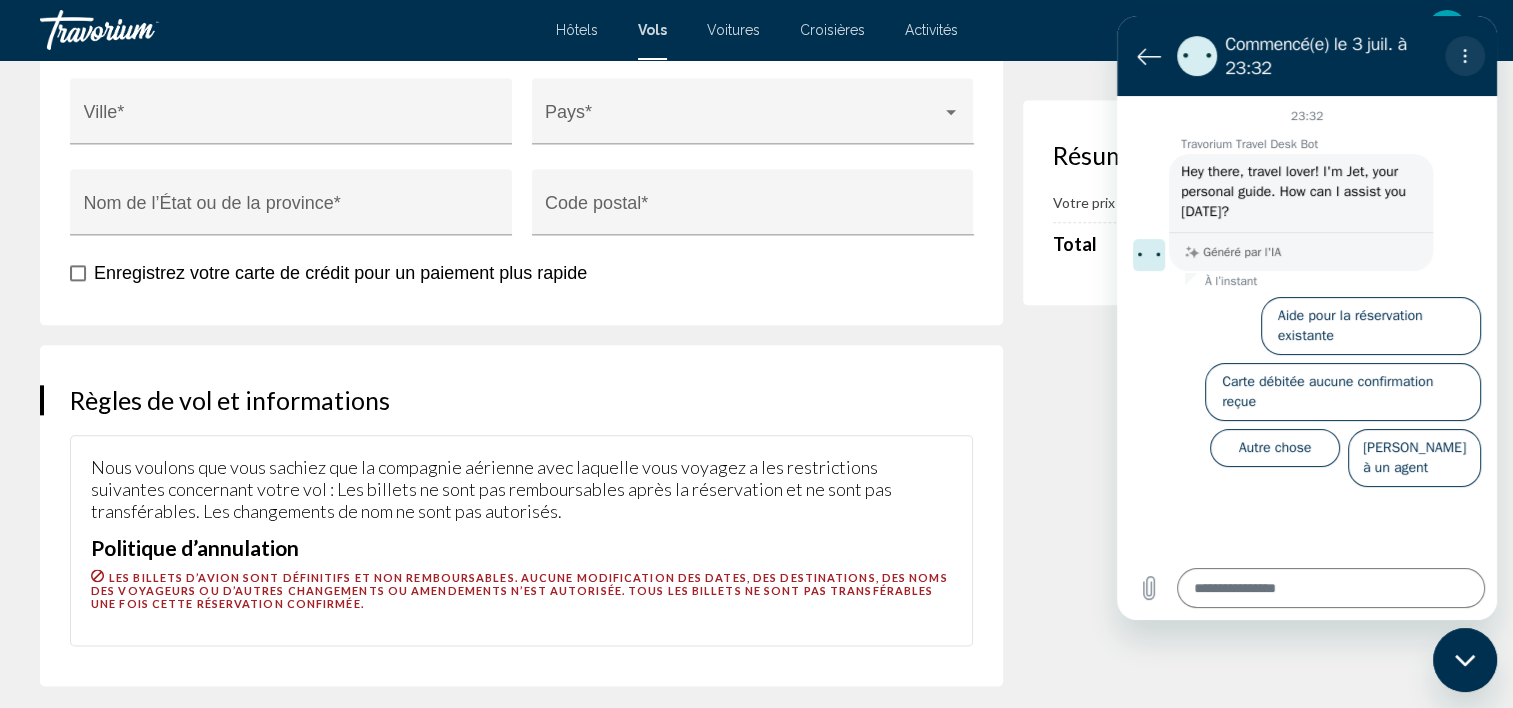 click 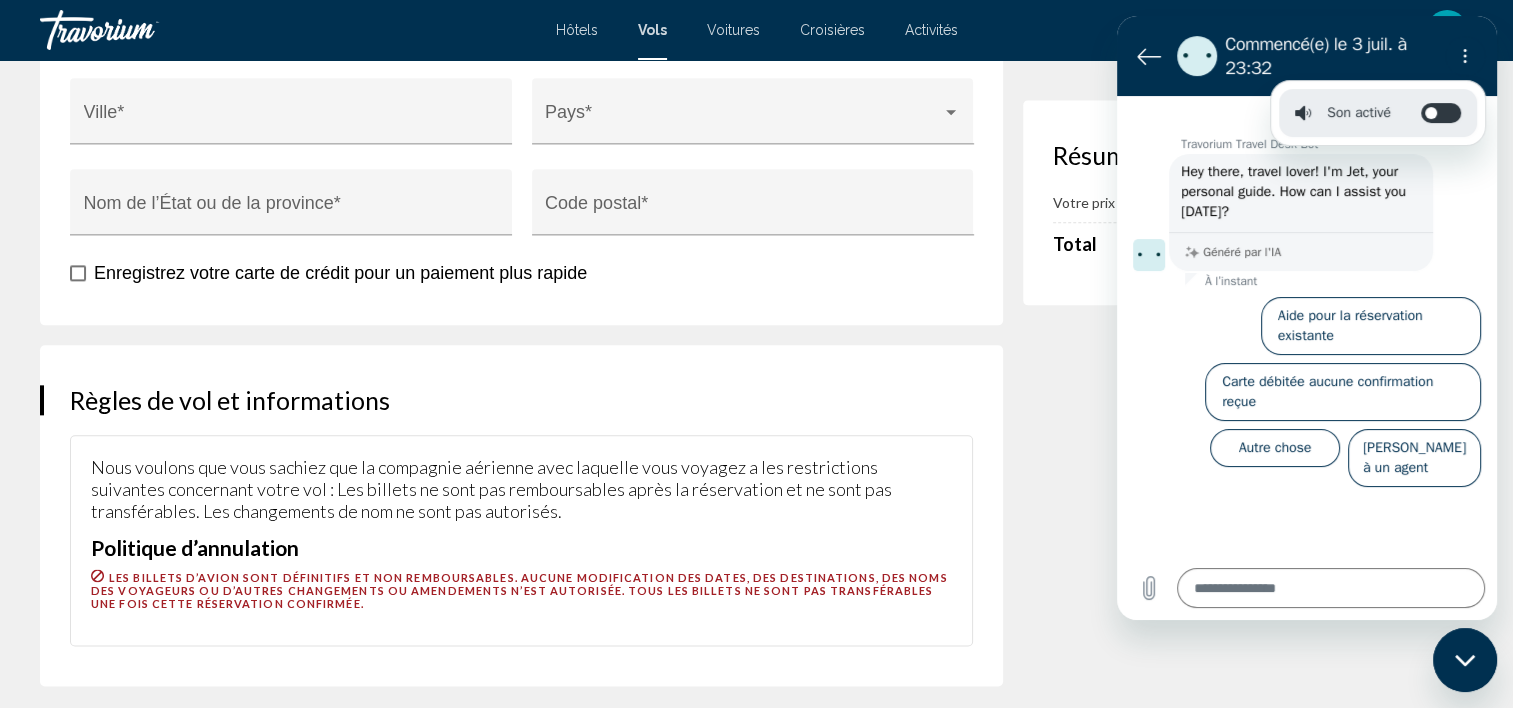 click 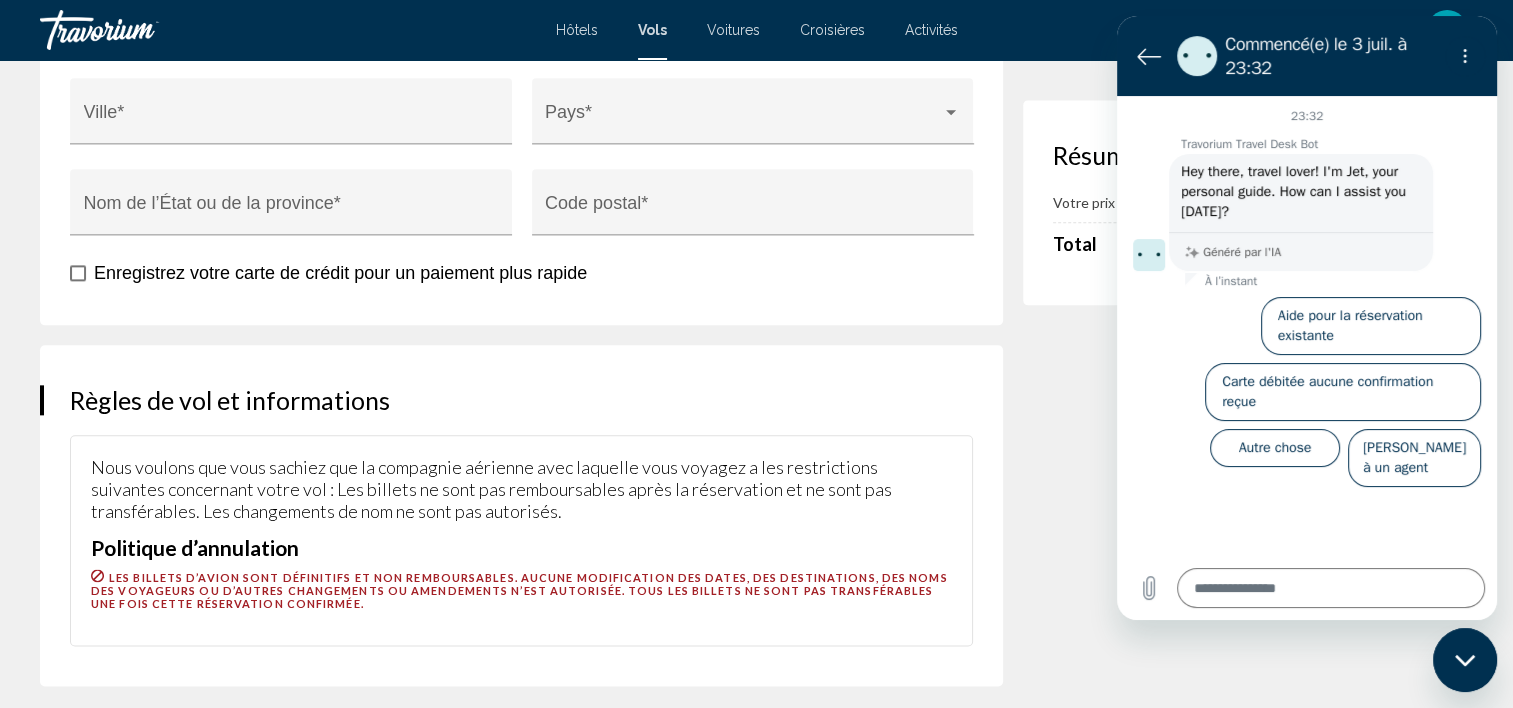 type on "*" 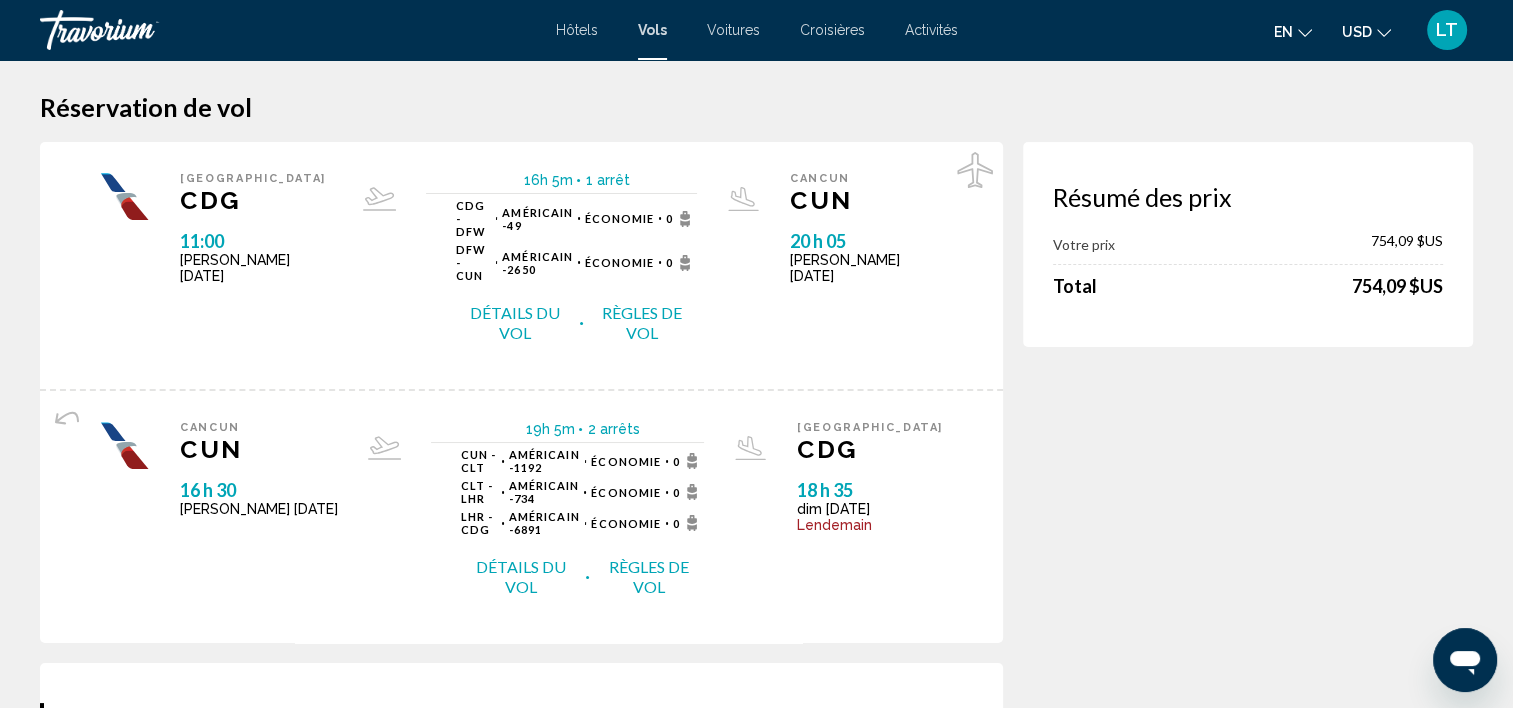 scroll, scrollTop: 0, scrollLeft: 0, axis: both 